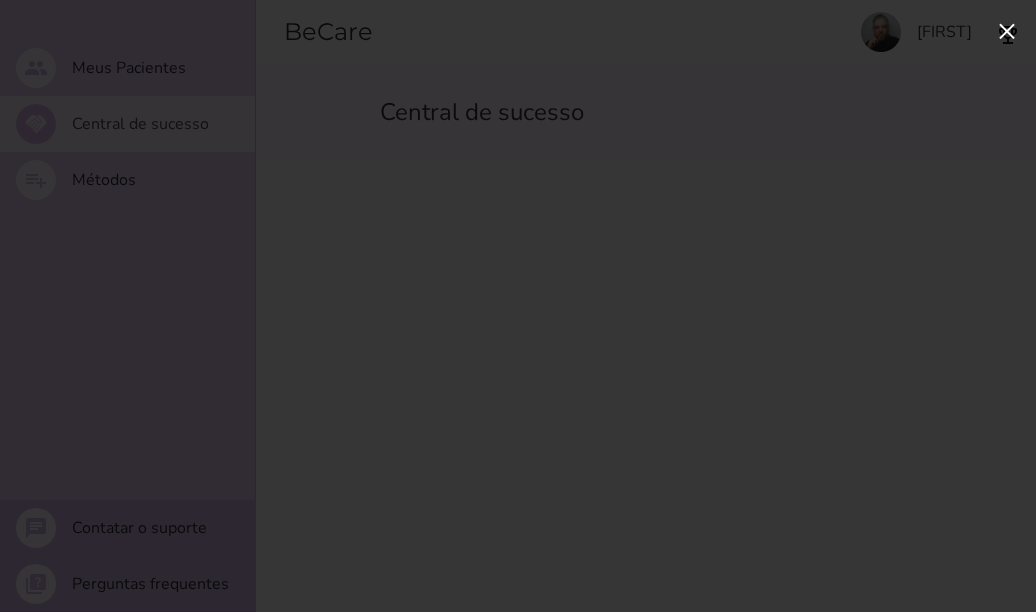 scroll, scrollTop: 0, scrollLeft: 0, axis: both 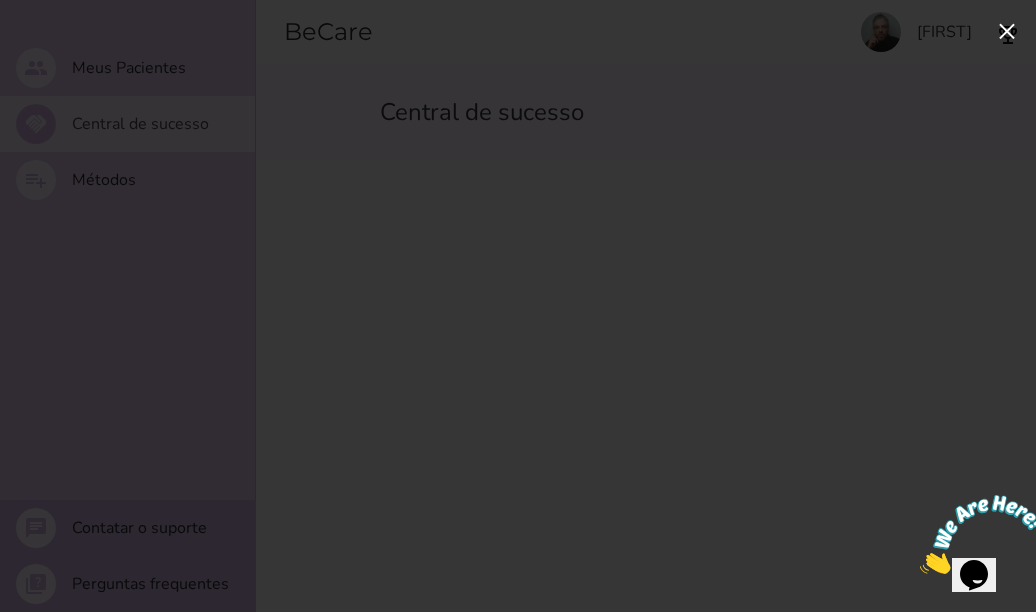 click on "×" 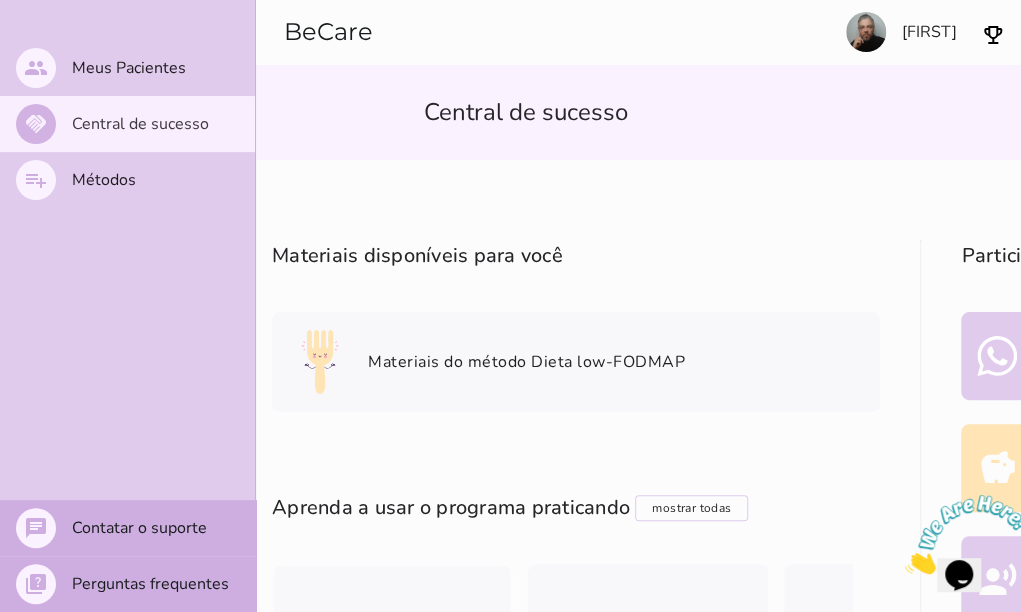 click on "people
Meus Pacientes
handshake
Central de sucesso
playlist_add
Métodos
chat
Contatar o suporte
quiz
Perguntas frequentes" at bounding box center (127, 825) 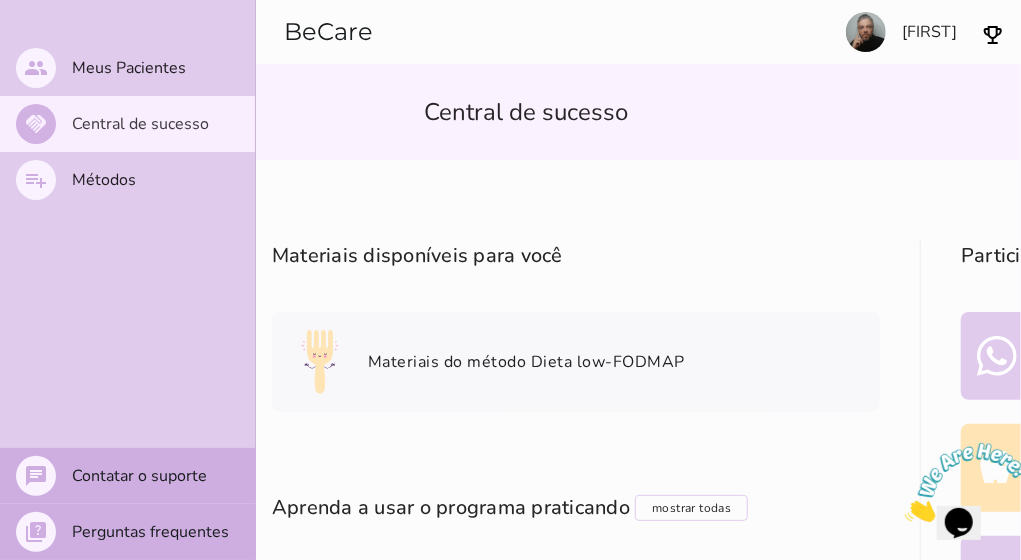 click on "Materiais disponíveis para você
Materiais do método Dieta low-FODMAP
Aprenda a usar o programa
praticando
mostrar todas
Filtrar atividades
Aperte o botão para exibir somente atividades que você já completou ou
todas atividades disponíveis, caso queira fazer novamente alguma
atividade prática.
handshake
Conheça a Central de Sucesso
person_search
Ver paciente de exemplo
send
Convide sua paciente" at bounding box center [576, 945] 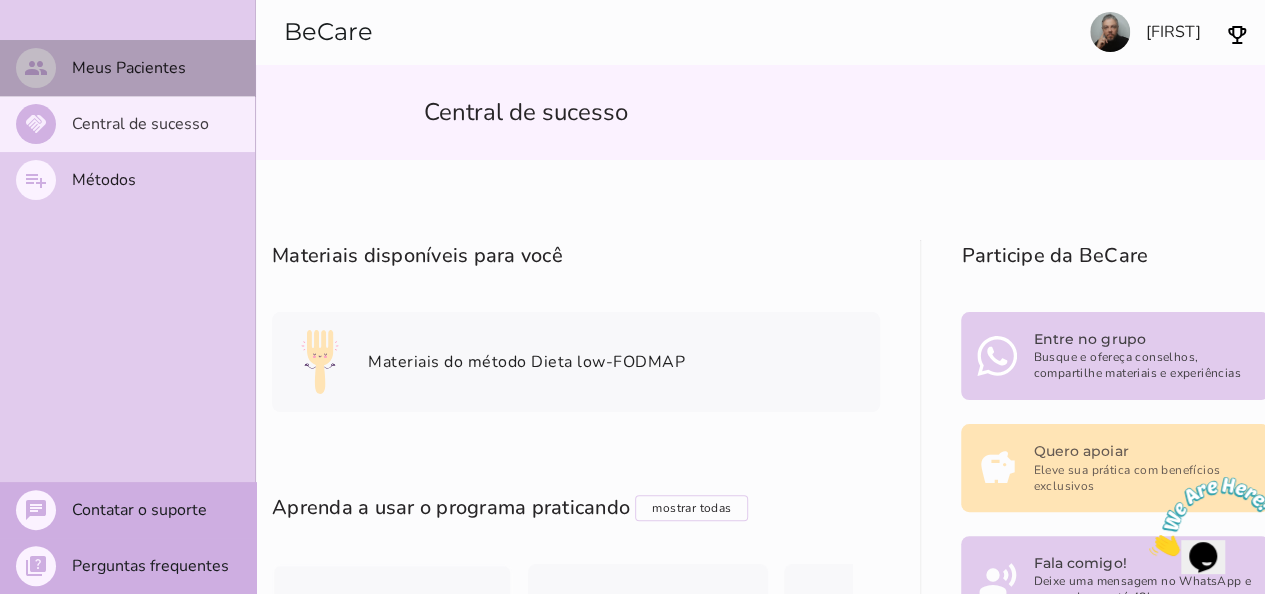 click on "Meus Pacientes" at bounding box center (0, 0) 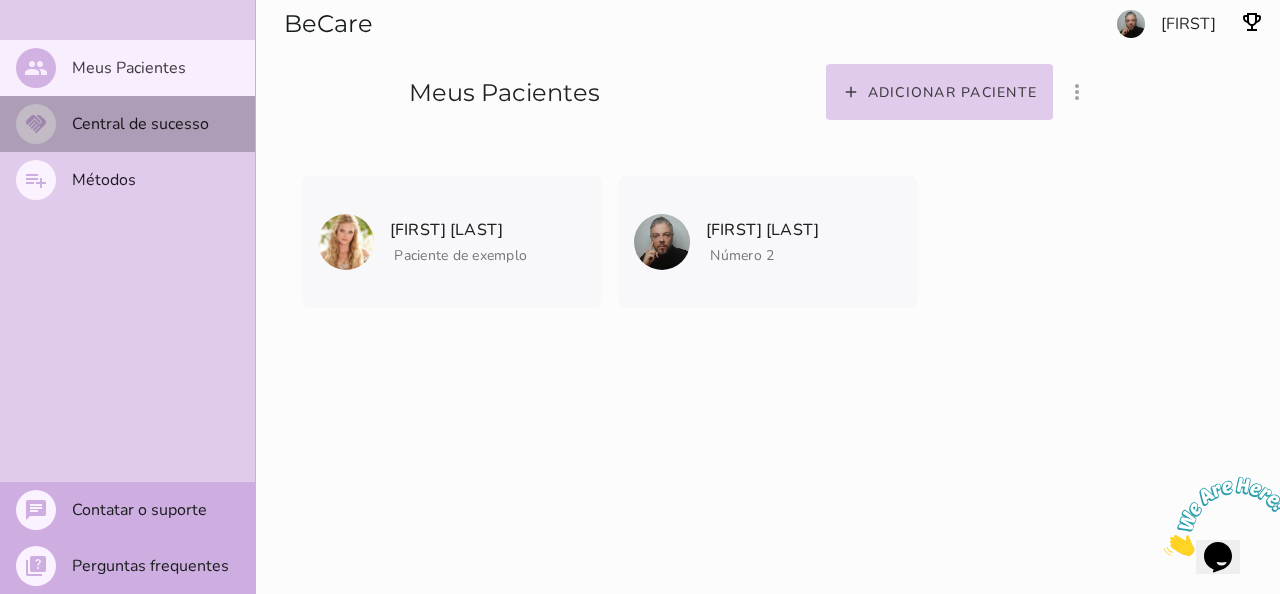 click on "Central de sucesso" at bounding box center [0, 0] 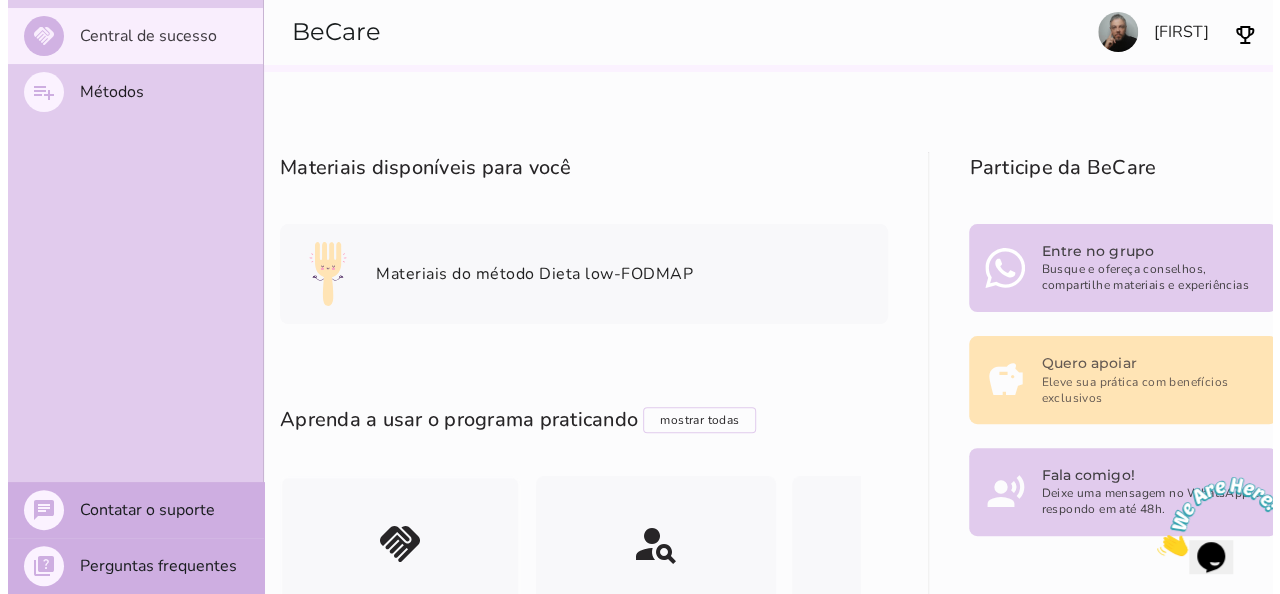 scroll, scrollTop: 0, scrollLeft: 0, axis: both 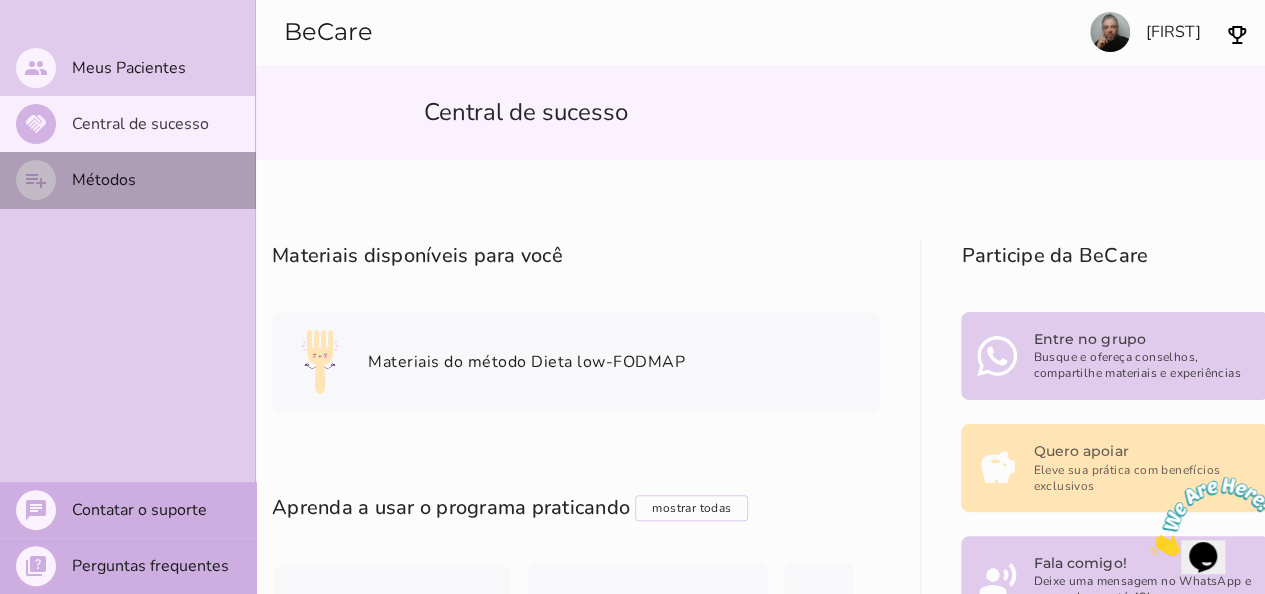 click on "playlist_add
Métodos" at bounding box center (127, 180) 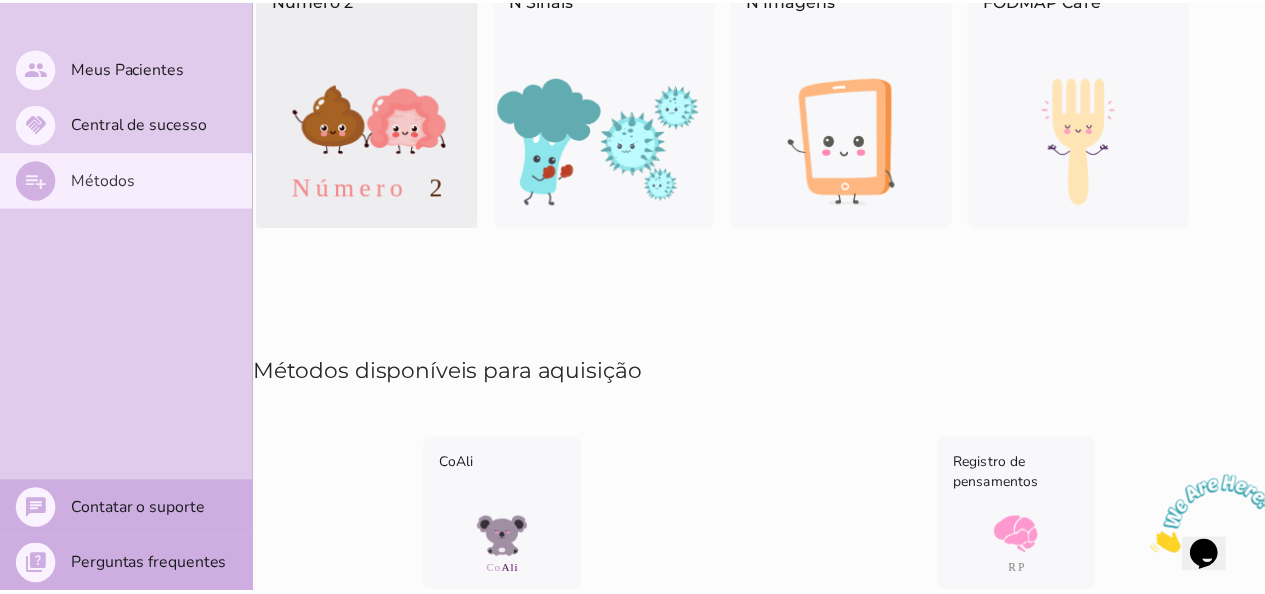 scroll, scrollTop: 290, scrollLeft: 0, axis: vertical 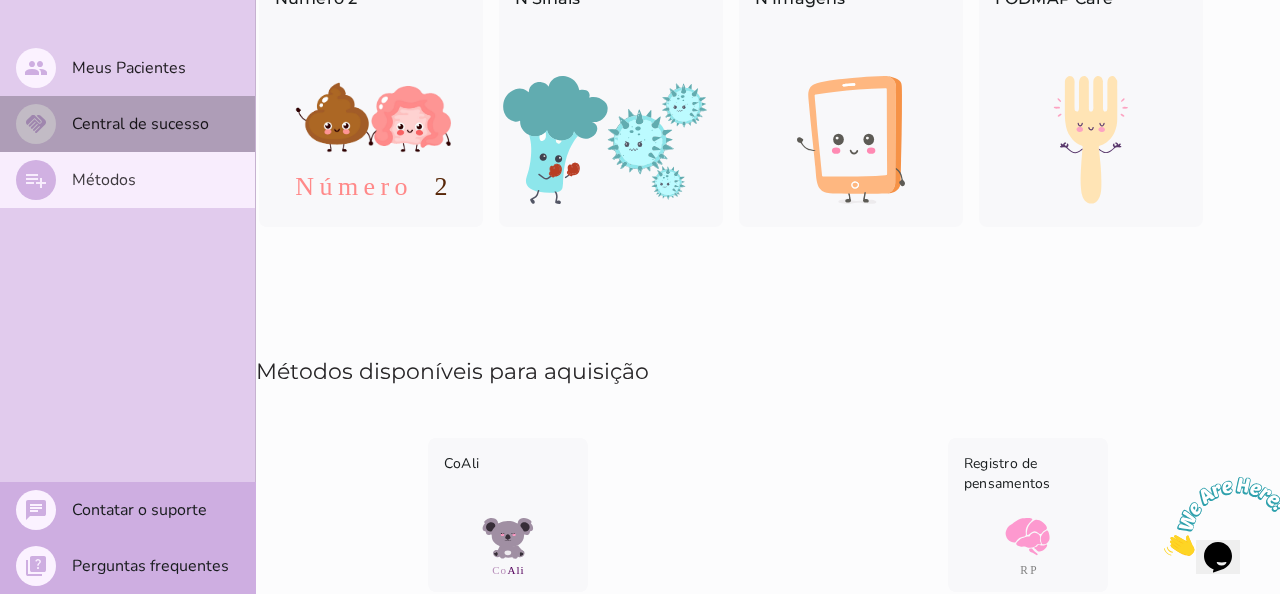 click on "Central de sucesso" at bounding box center (0, 0) 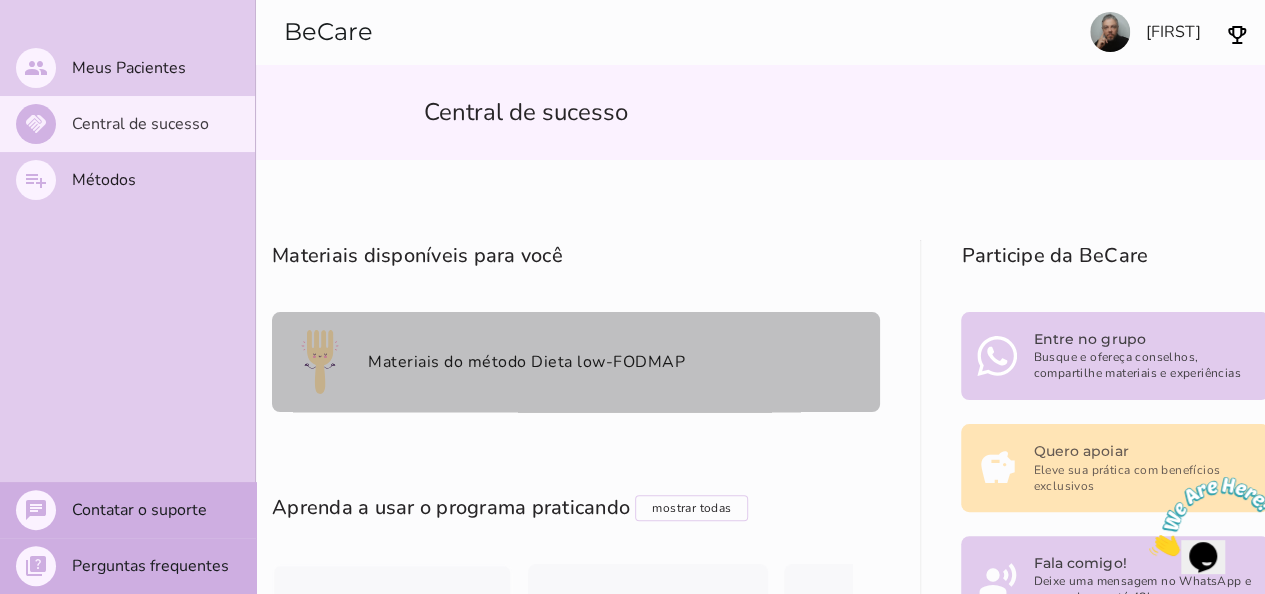 click on "Materiais do método Dieta low-FODMAP" at bounding box center [576, 362] 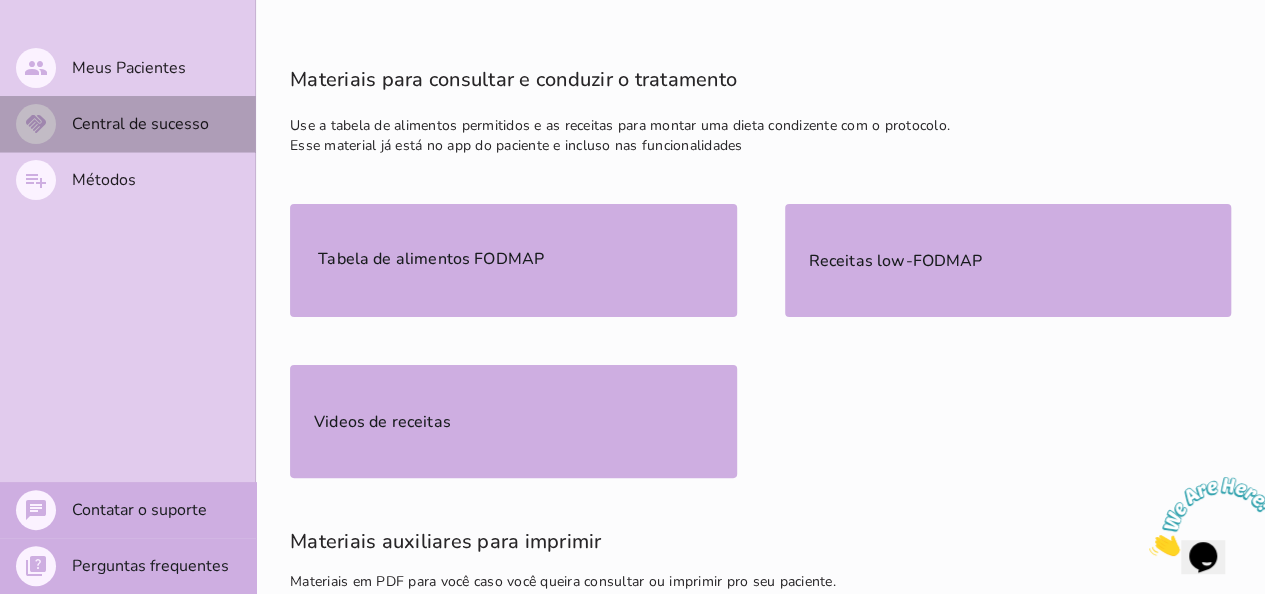 click on "Central de sucesso" at bounding box center [0, 0] 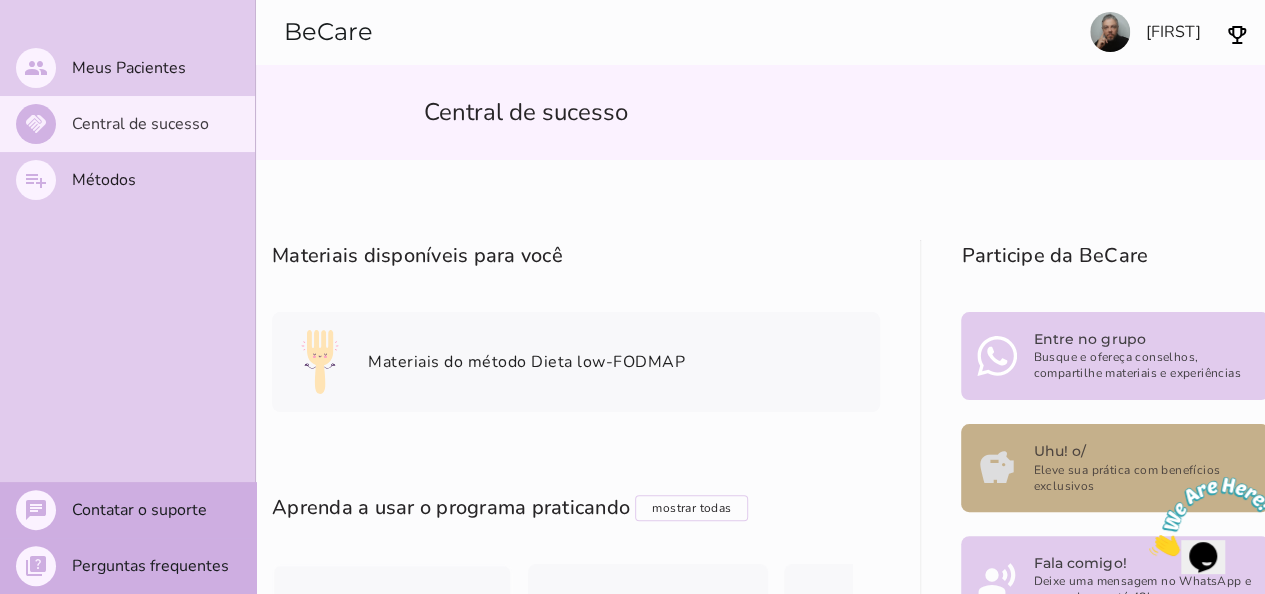 click on "Eleve sua prática com benefícios exclusivos" at bounding box center (1143, 468) 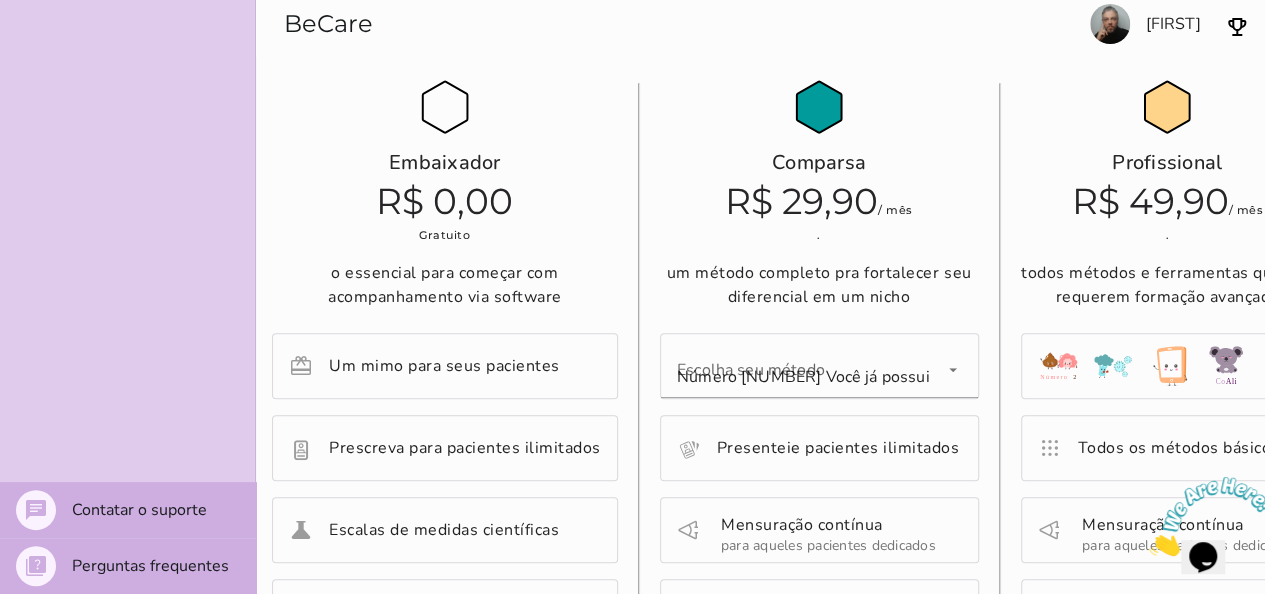 scroll, scrollTop: 362, scrollLeft: 0, axis: vertical 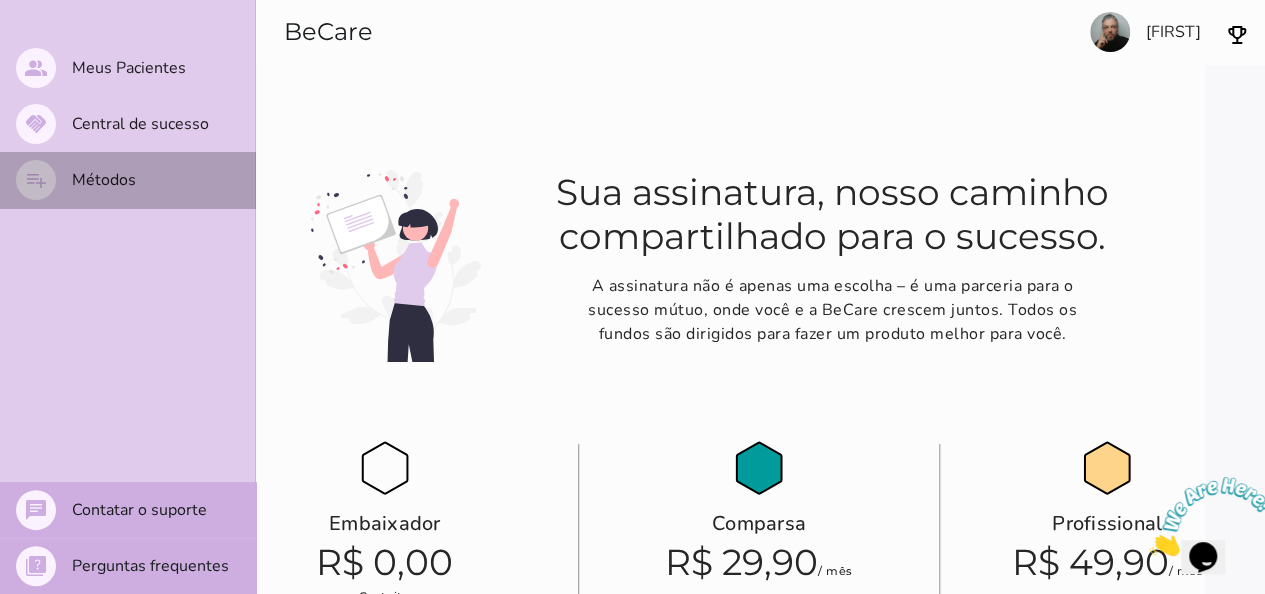 click on "playlist_add
Métodos" at bounding box center (127, 180) 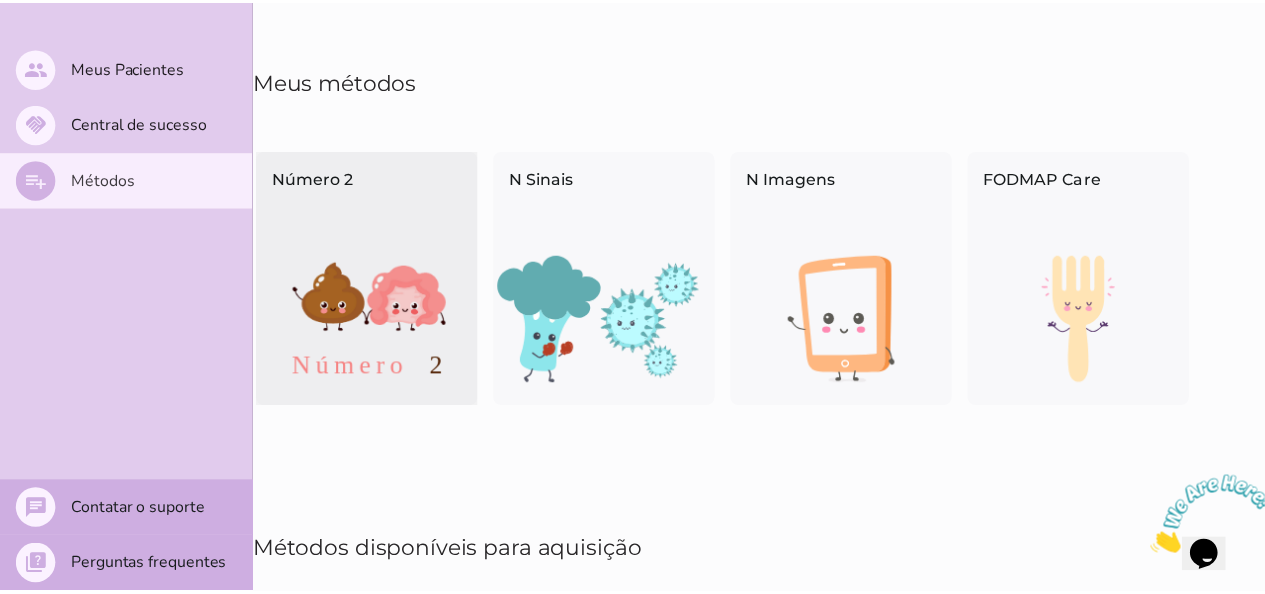 scroll, scrollTop: 106, scrollLeft: 0, axis: vertical 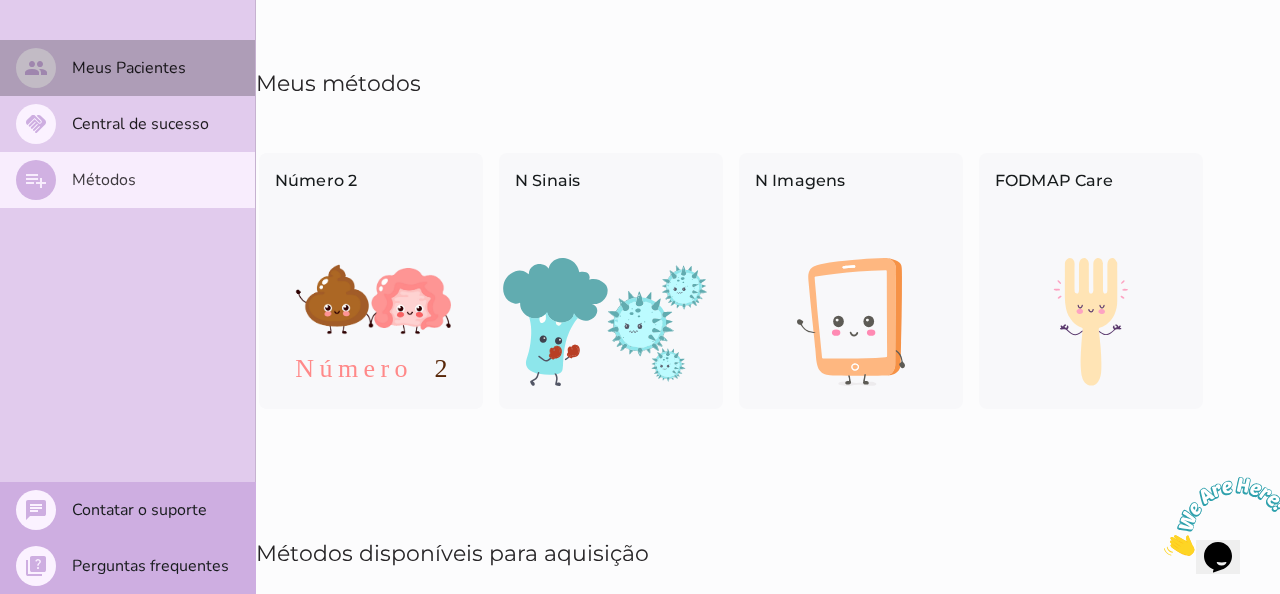 click on "Meus Pacientes" at bounding box center [0, 0] 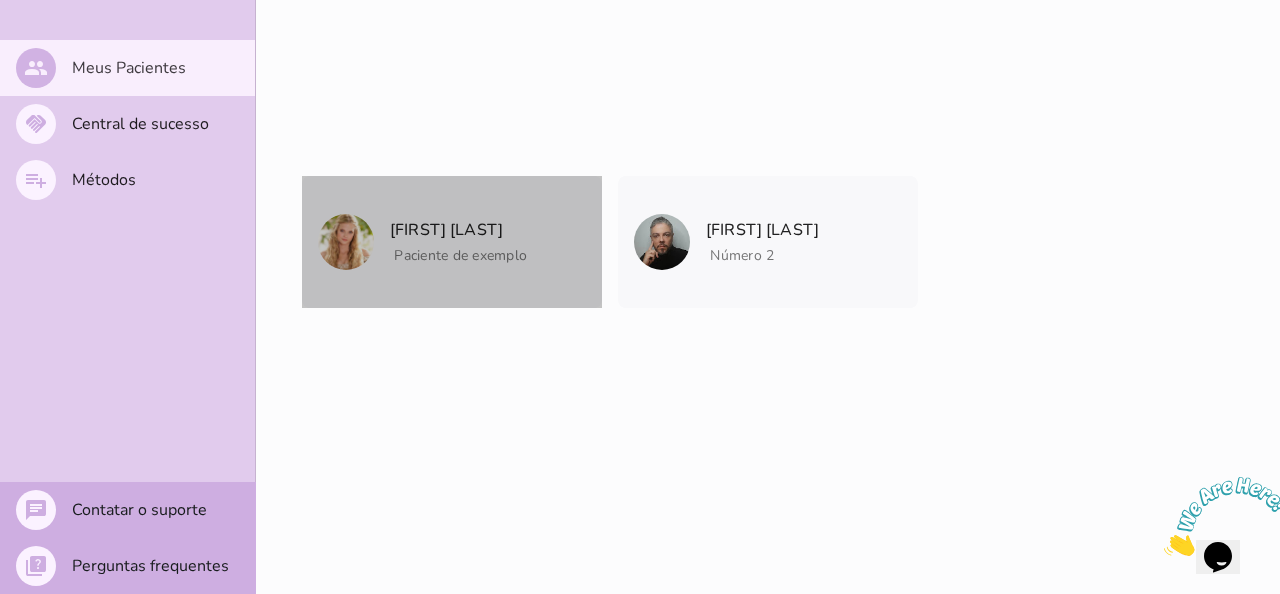 click on "Paciente de exemplo" 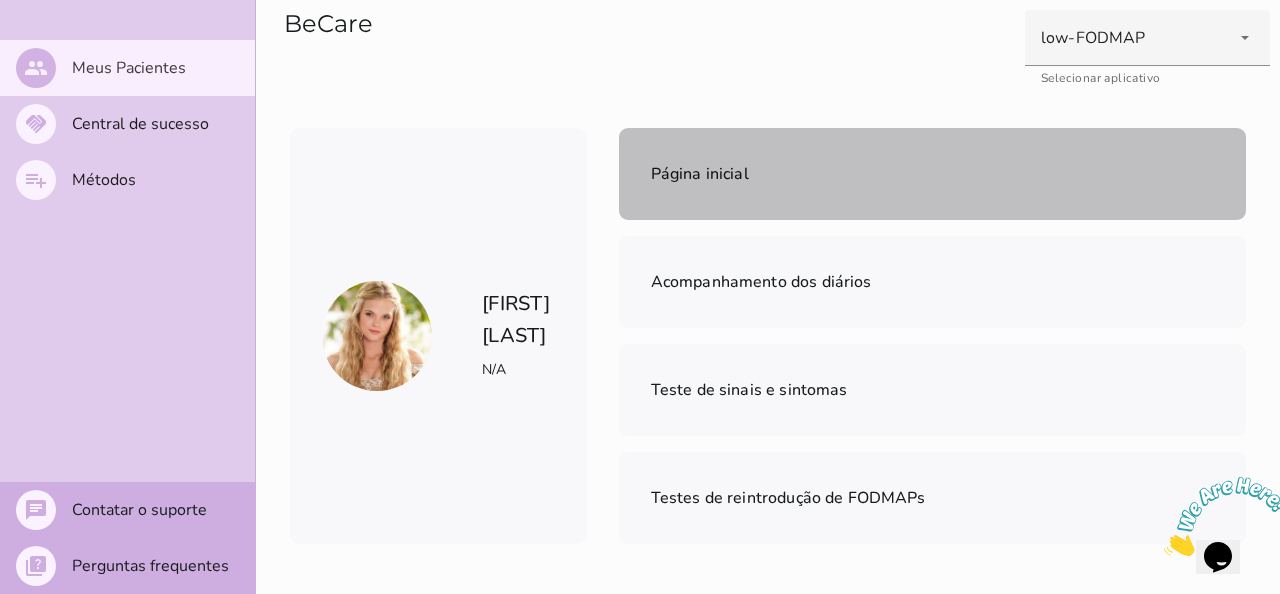 click on "Página inicial" at bounding box center (932, 174) 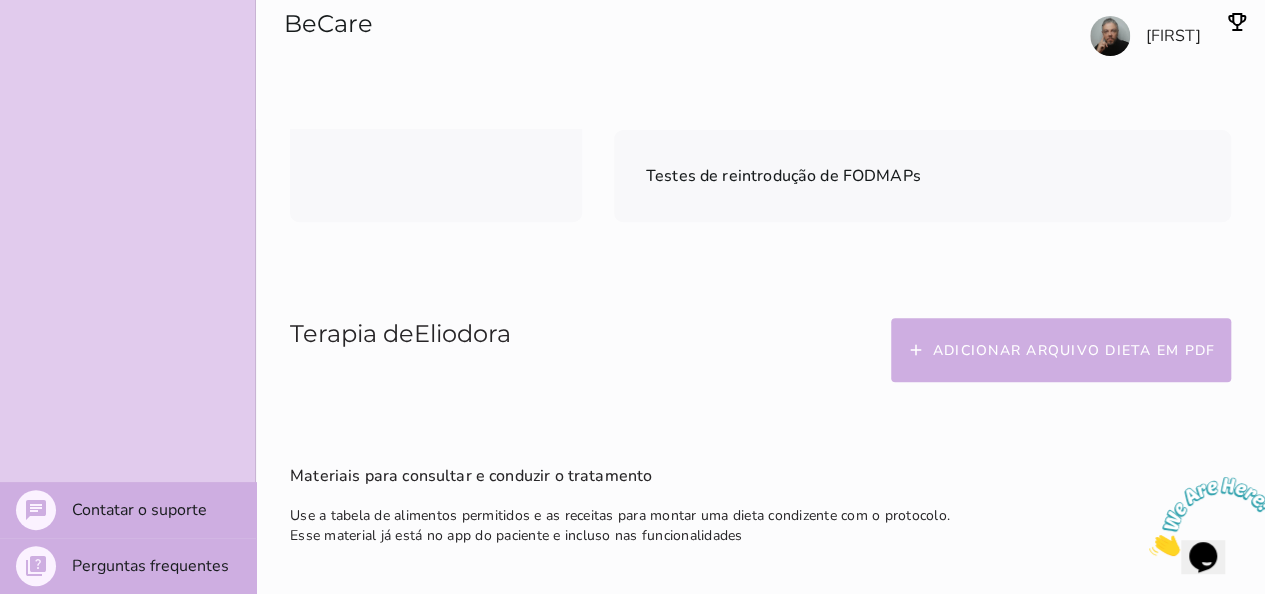 scroll, scrollTop: 0, scrollLeft: 0, axis: both 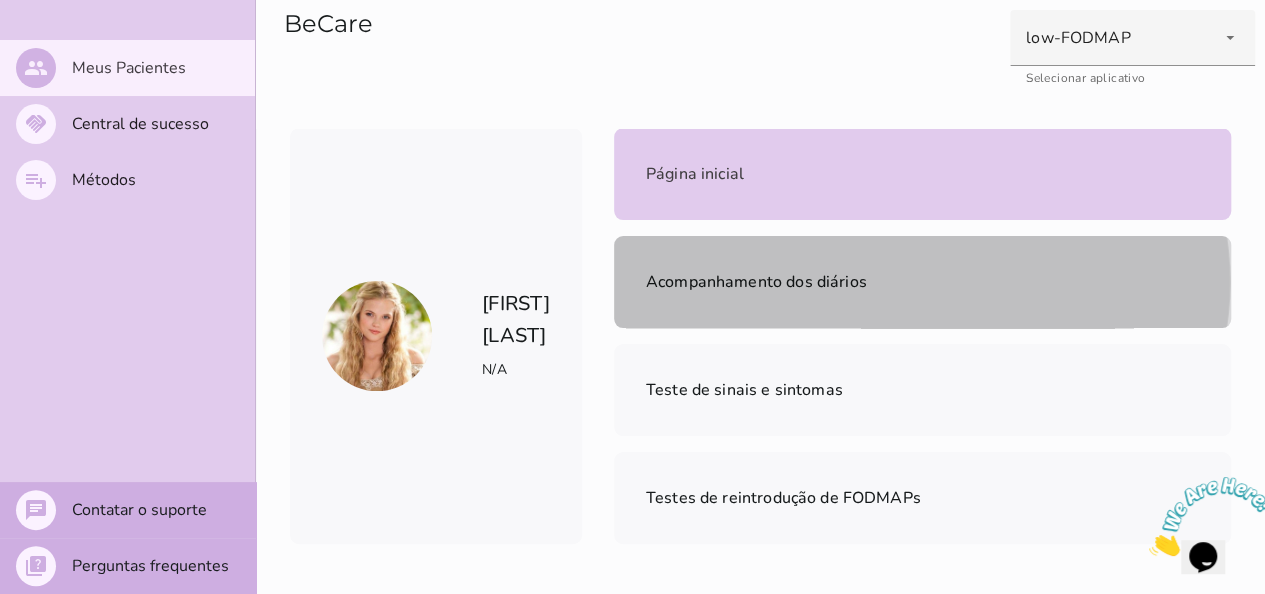 click on "Acompanhamento dos diários" at bounding box center (922, 282) 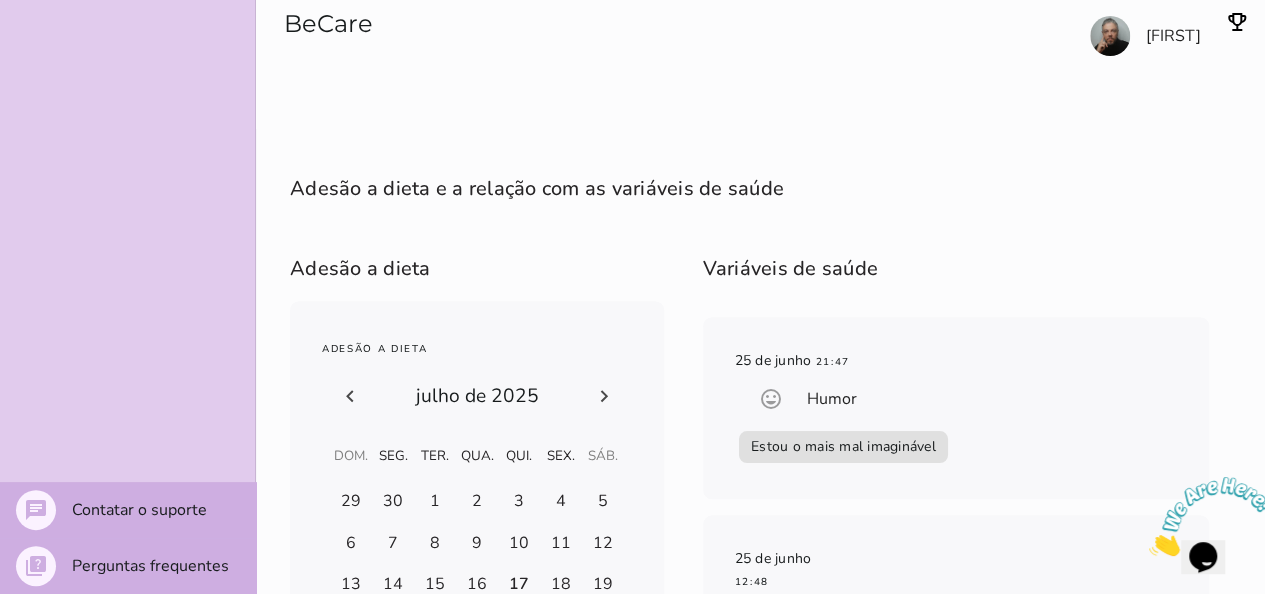 scroll, scrollTop: 467, scrollLeft: 0, axis: vertical 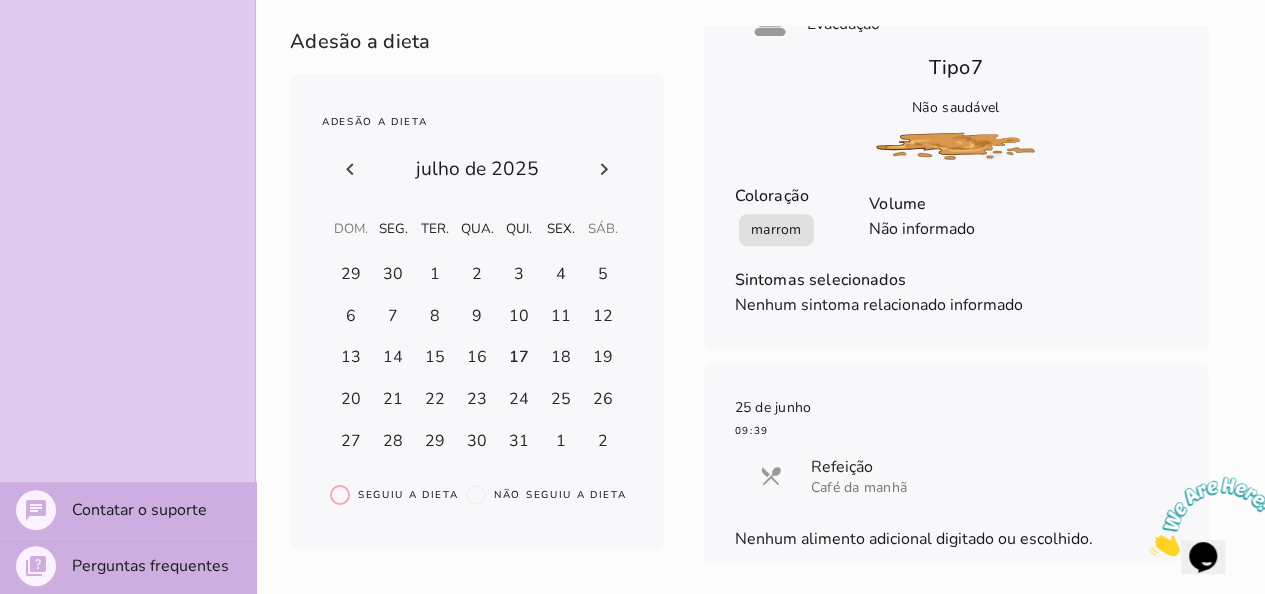click 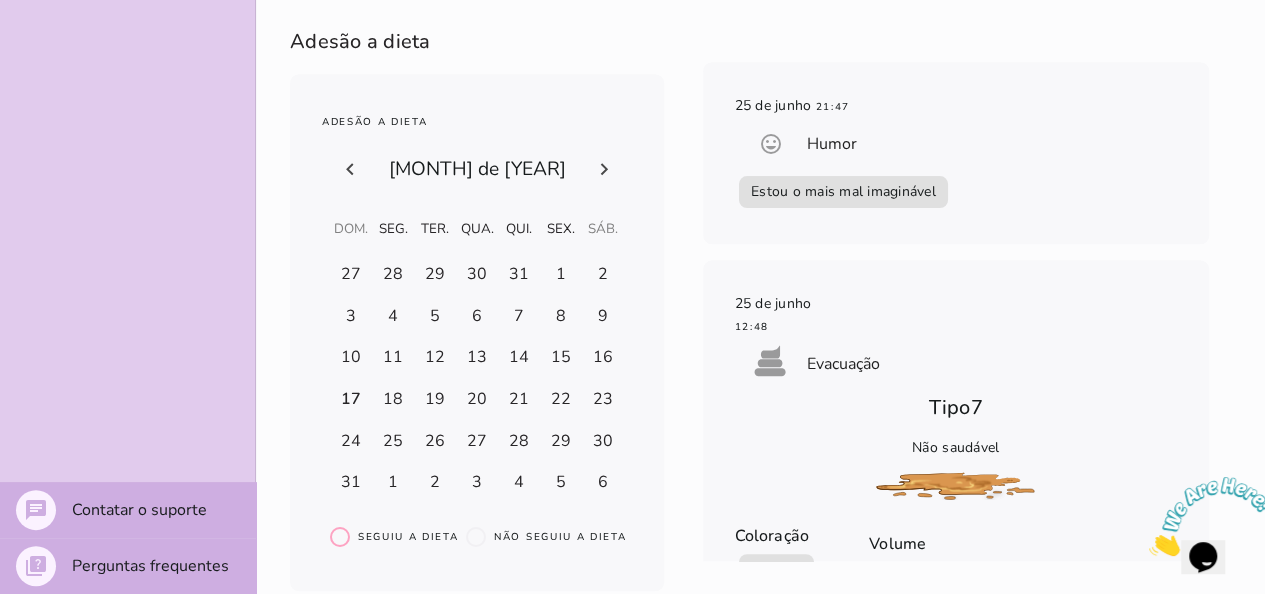 scroll, scrollTop: 0, scrollLeft: 0, axis: both 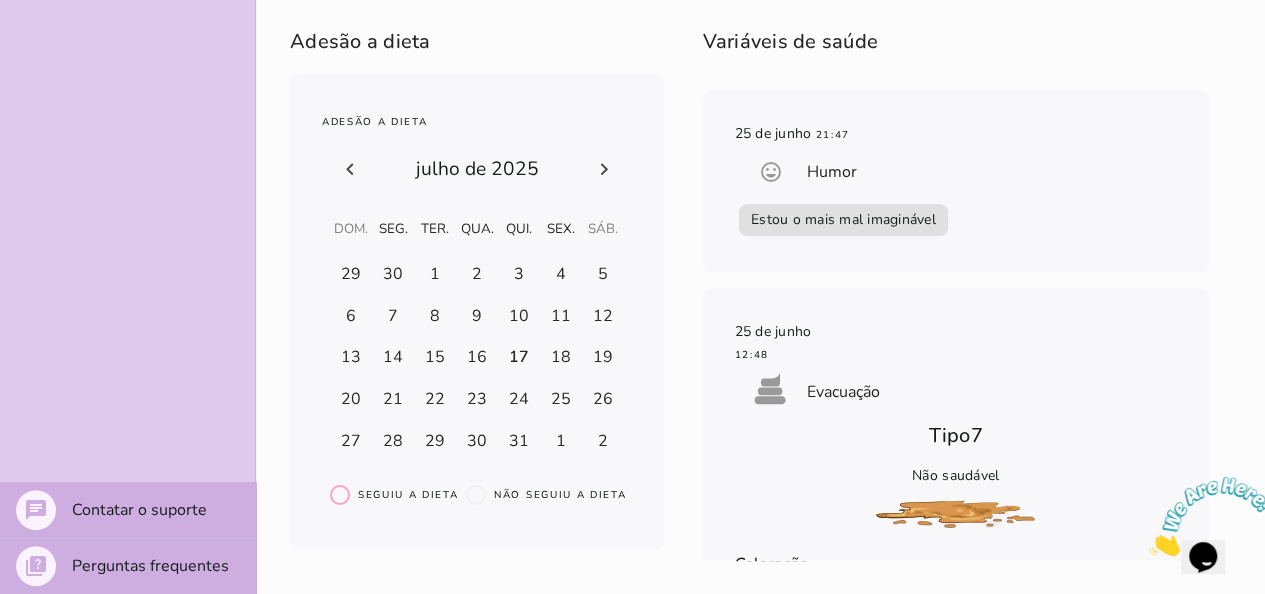 click 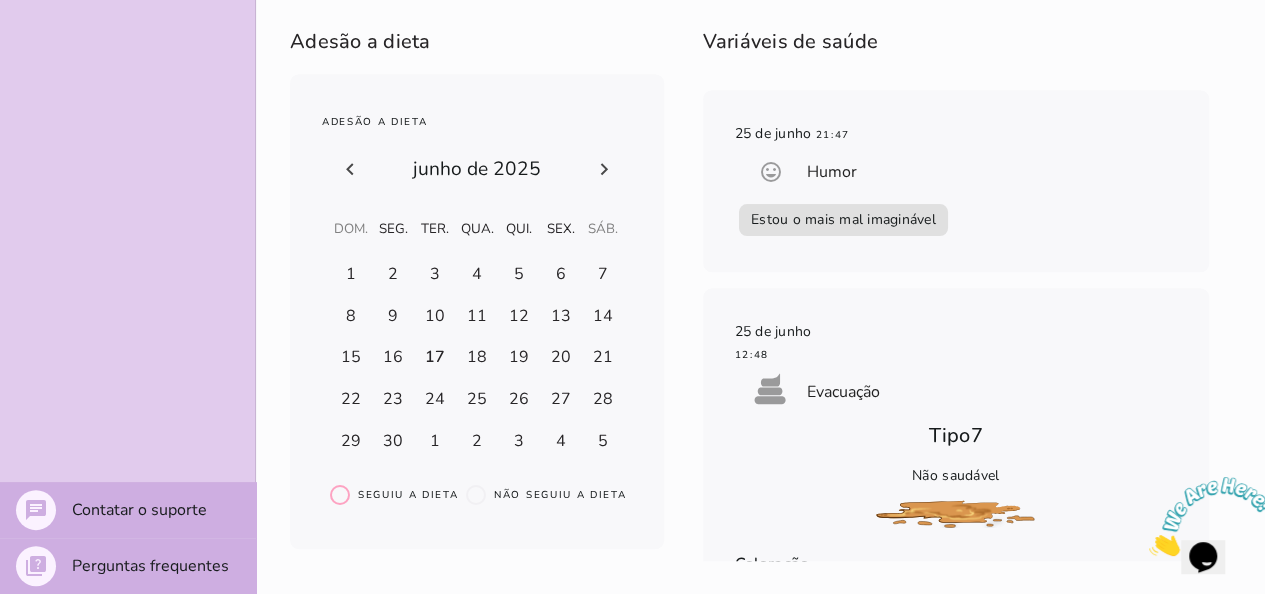 click 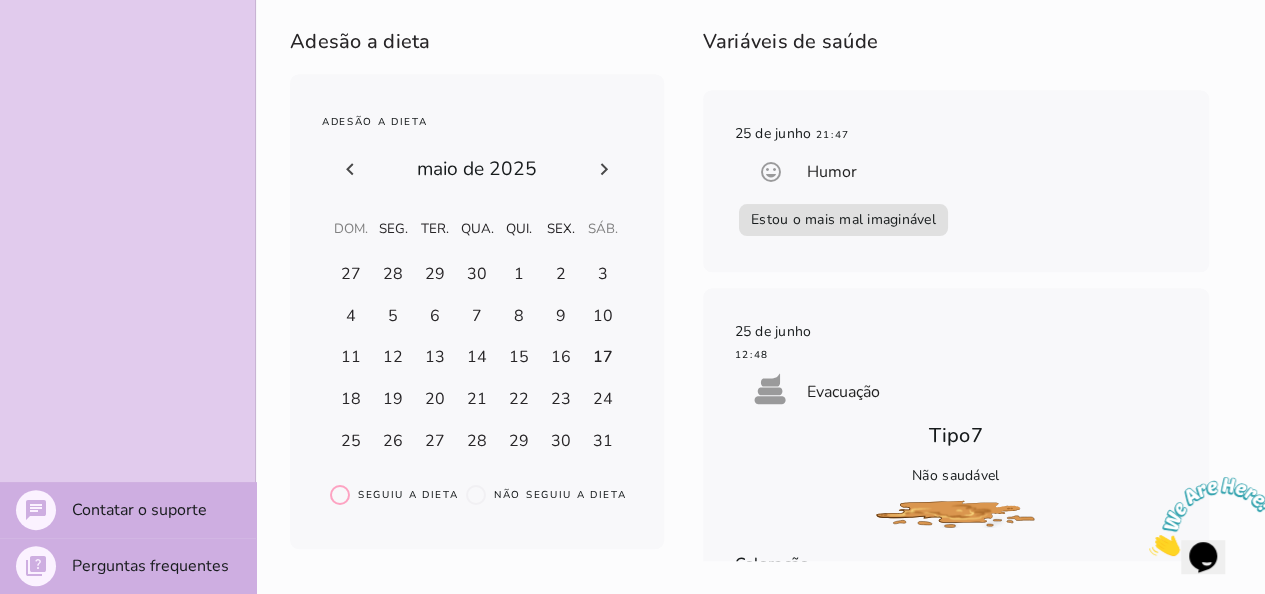 click 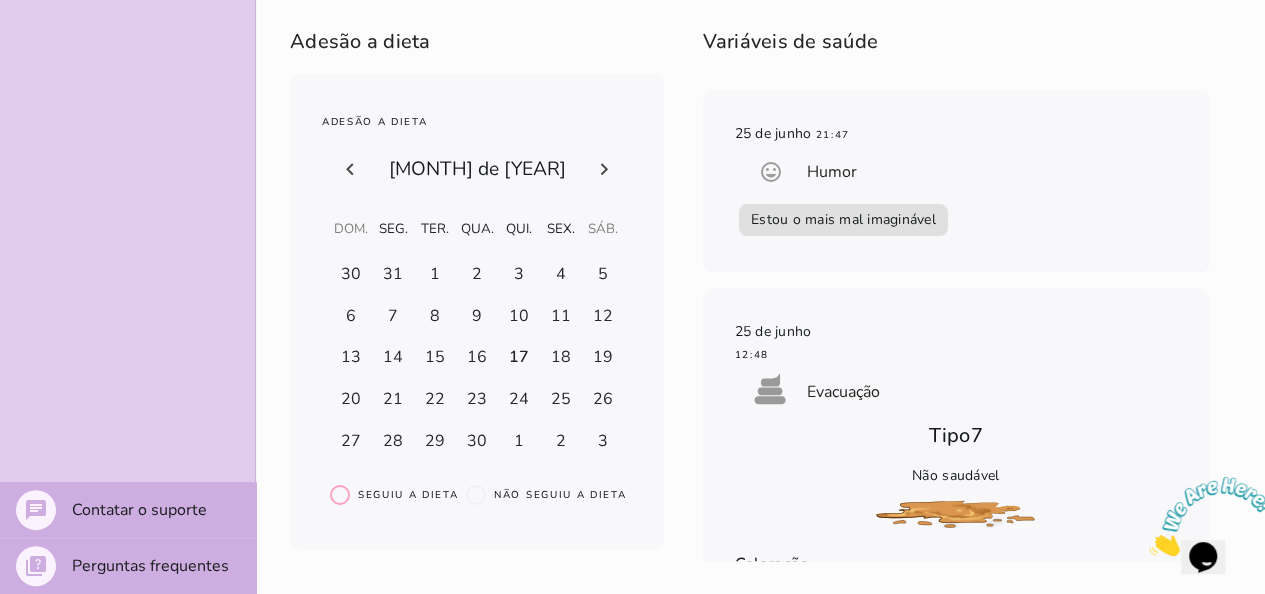 click 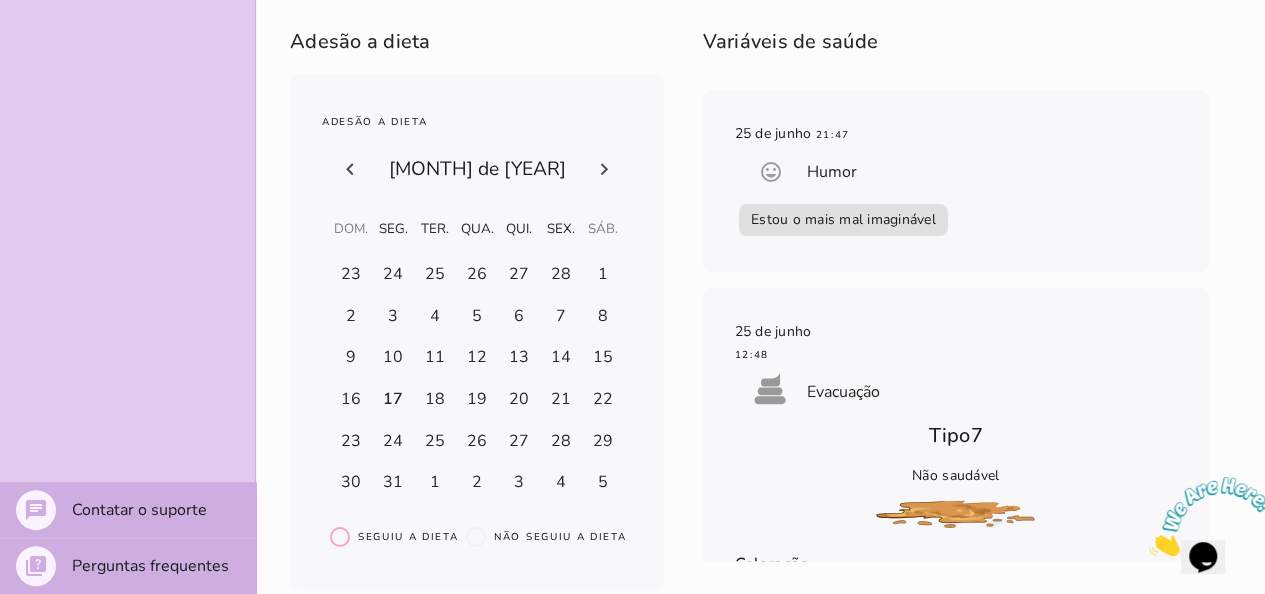 click 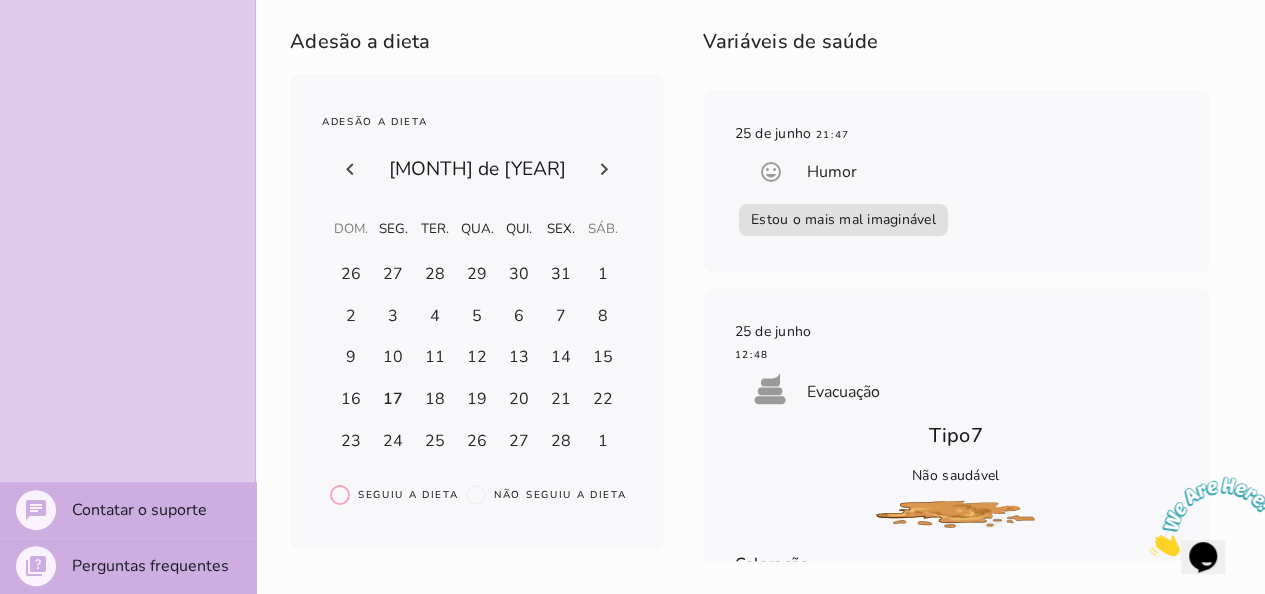 click 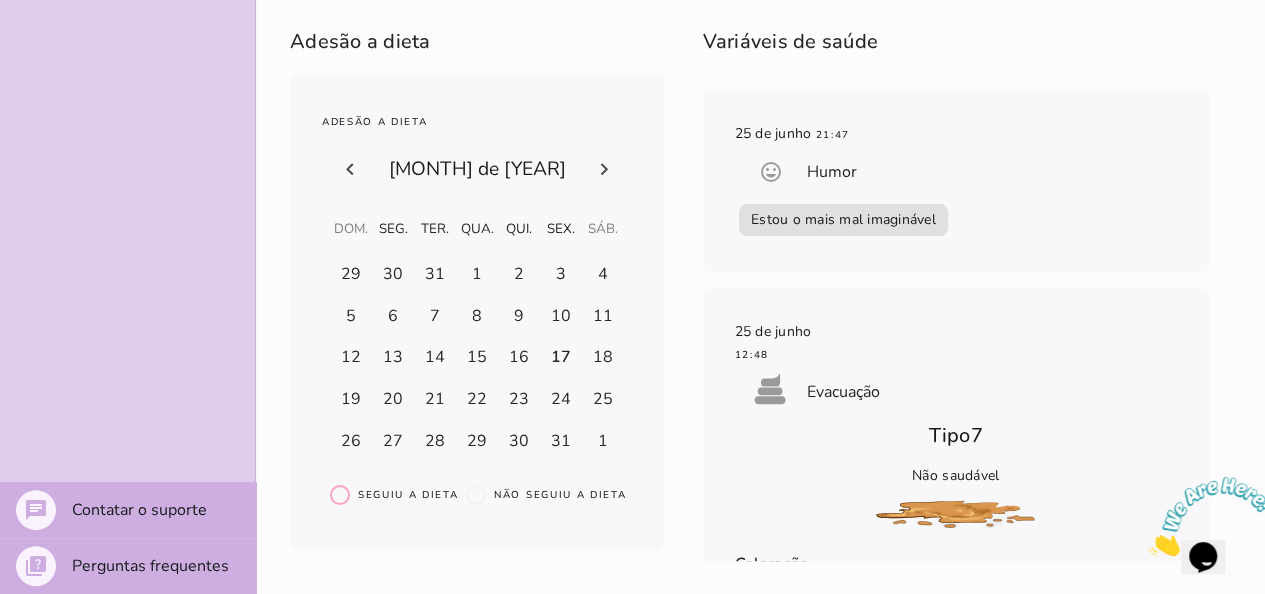 click 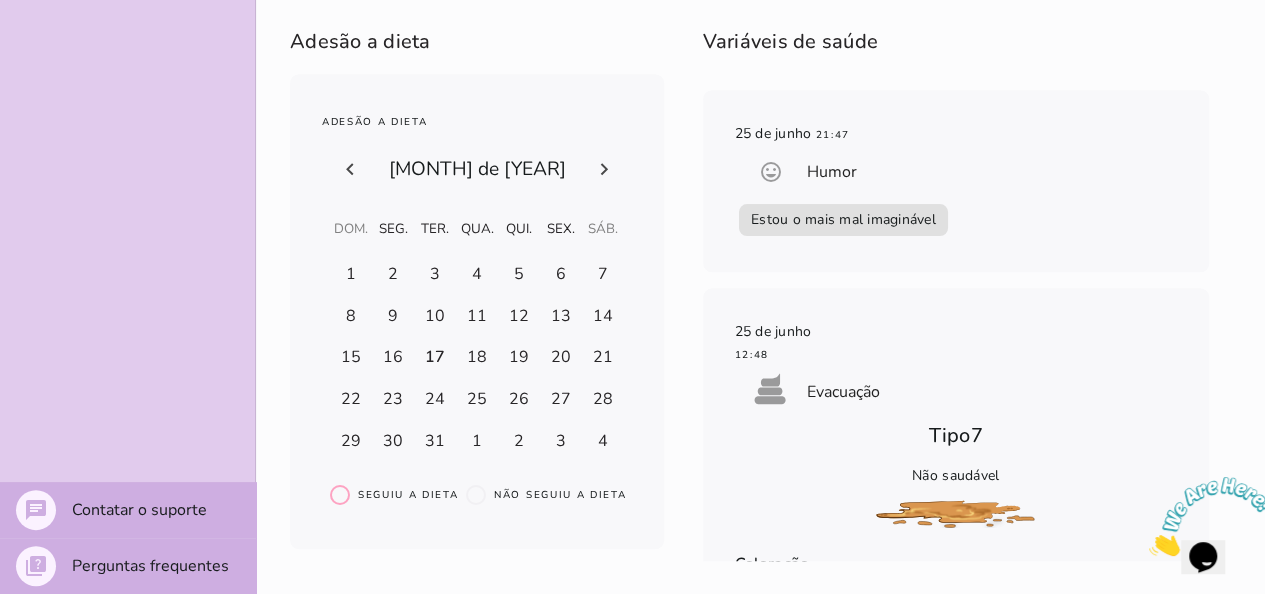click 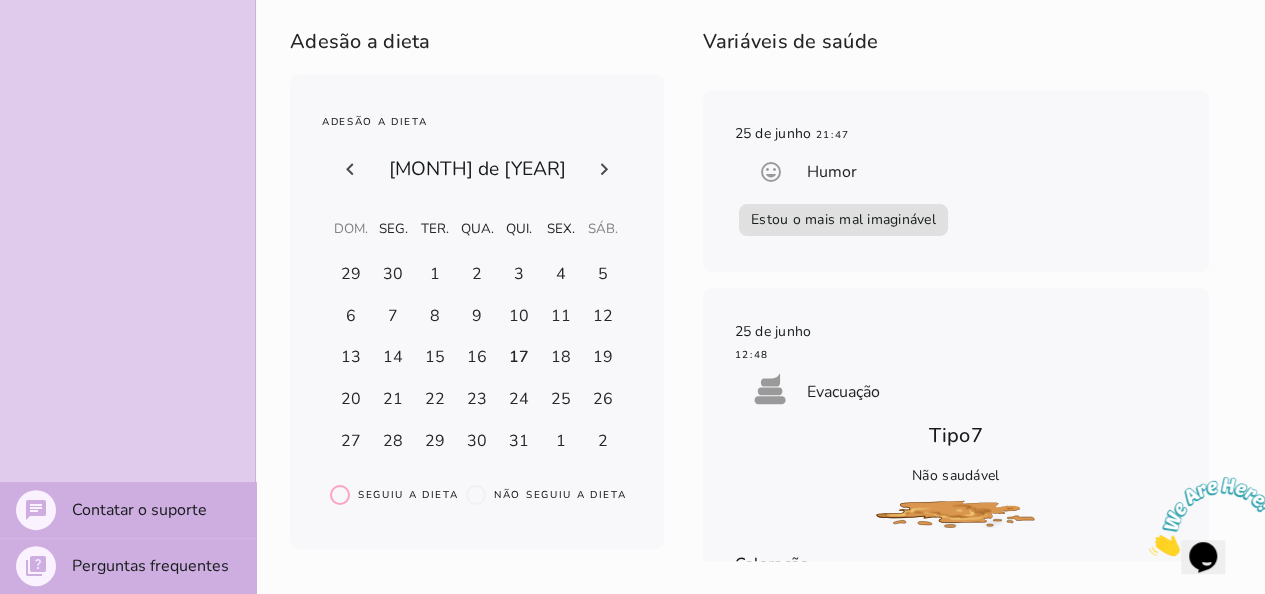 click 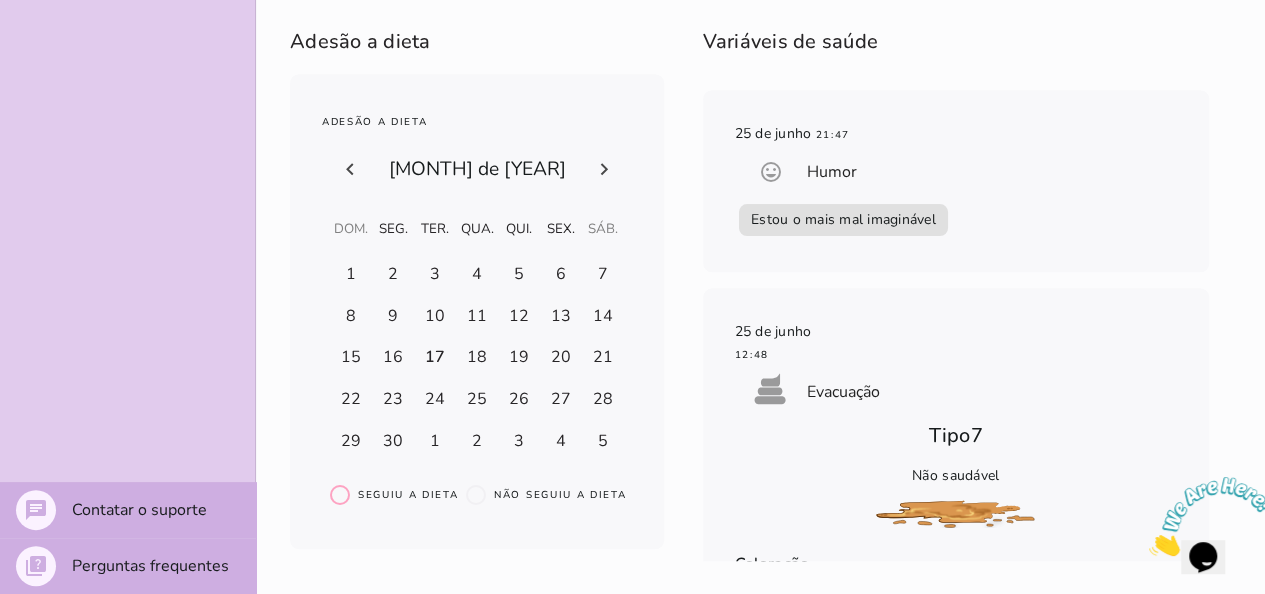 click 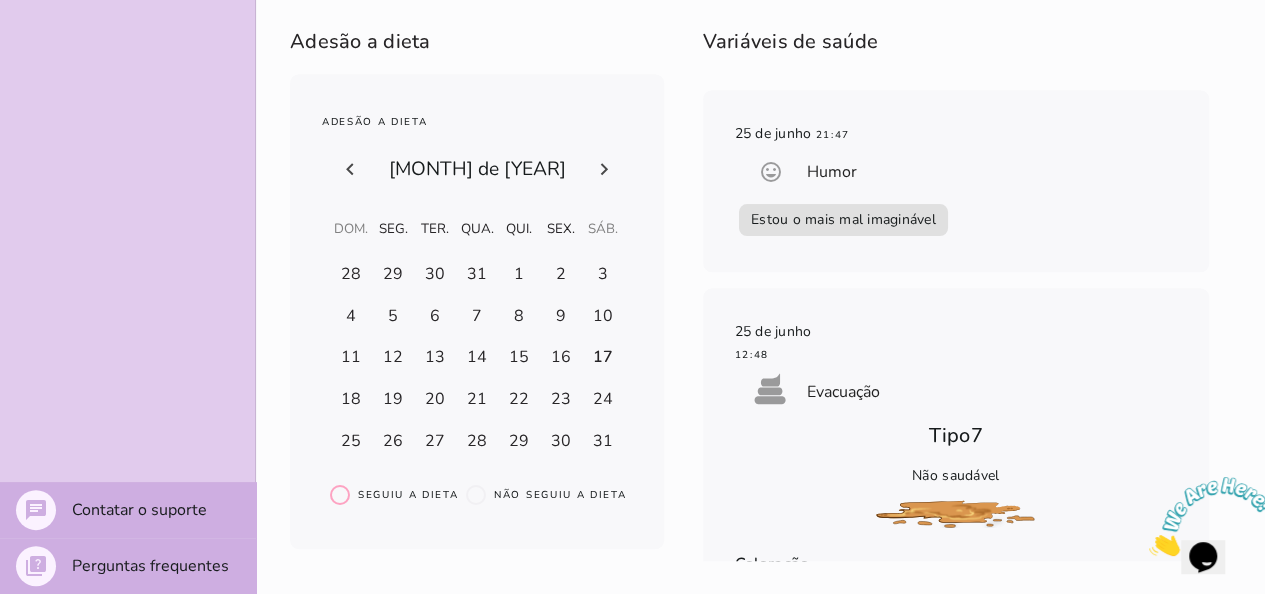 click 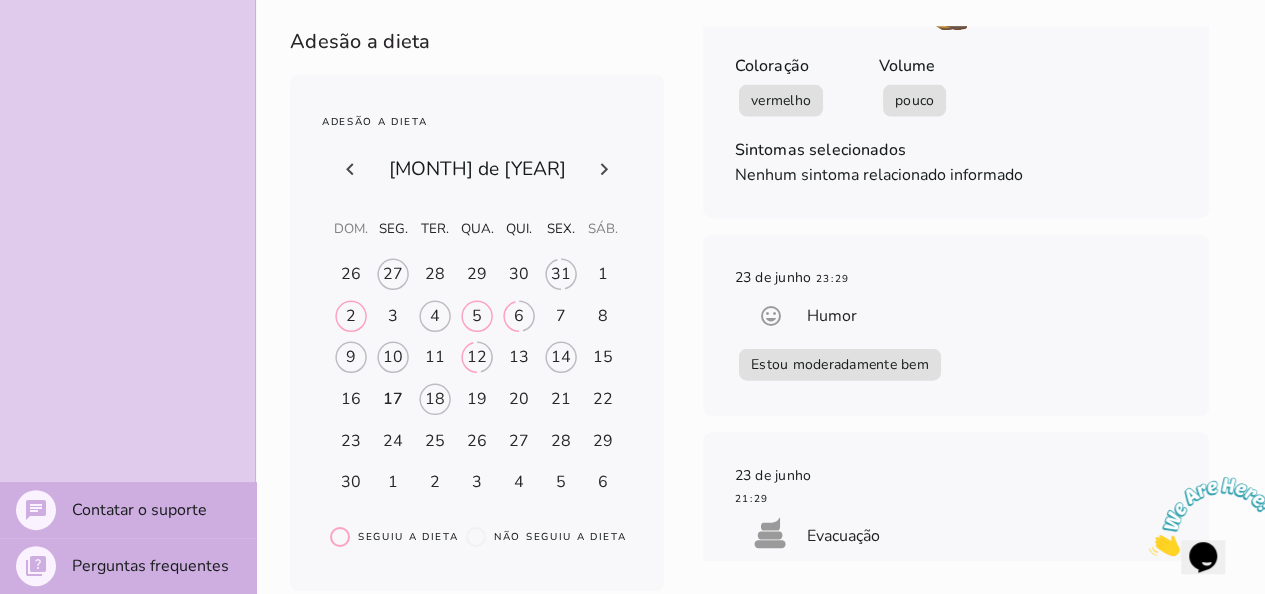 click 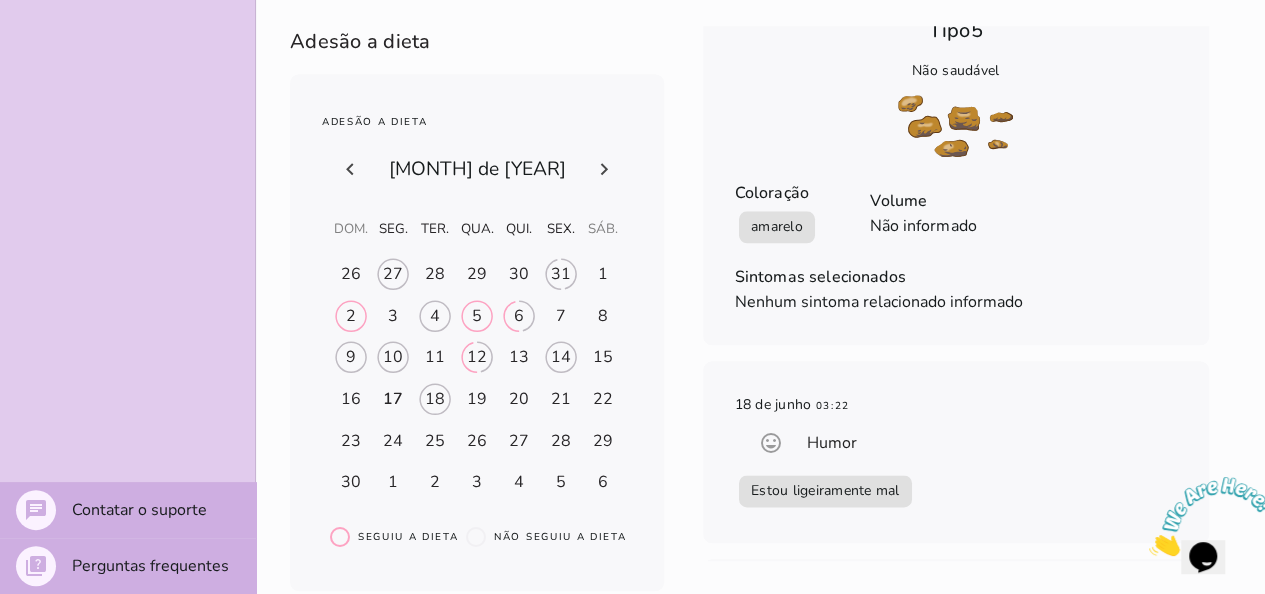 scroll, scrollTop: 12439, scrollLeft: 0, axis: vertical 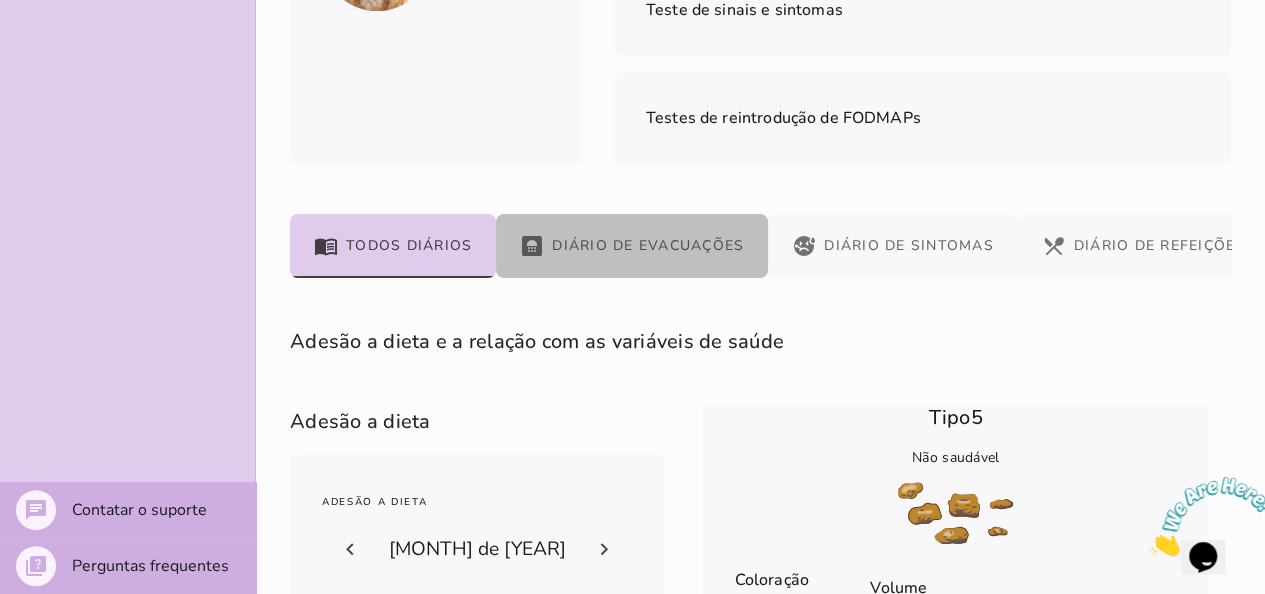 click on "bathroom
Diário de Evacuações" at bounding box center [632, 246] 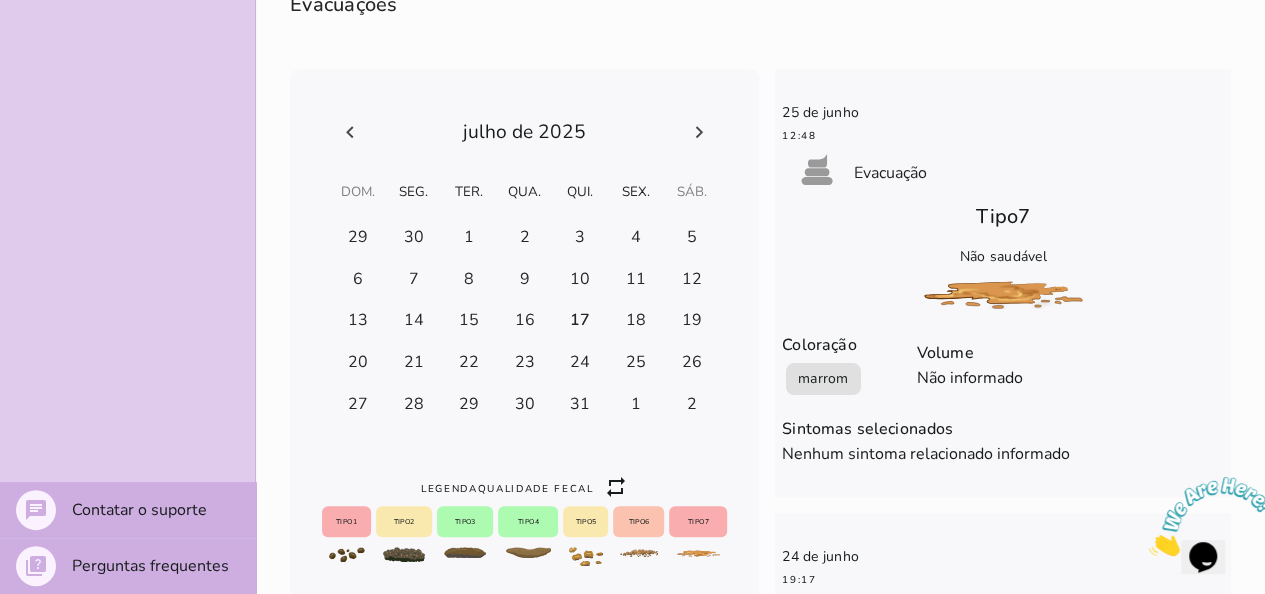 scroll, scrollTop: 718, scrollLeft: 0, axis: vertical 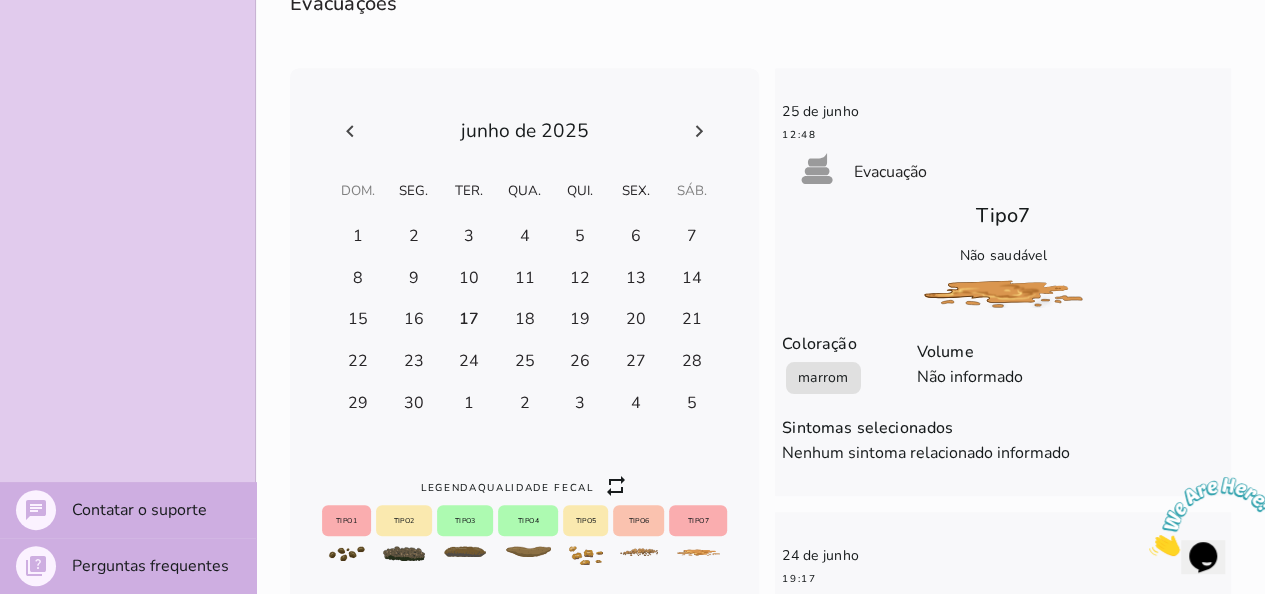 click 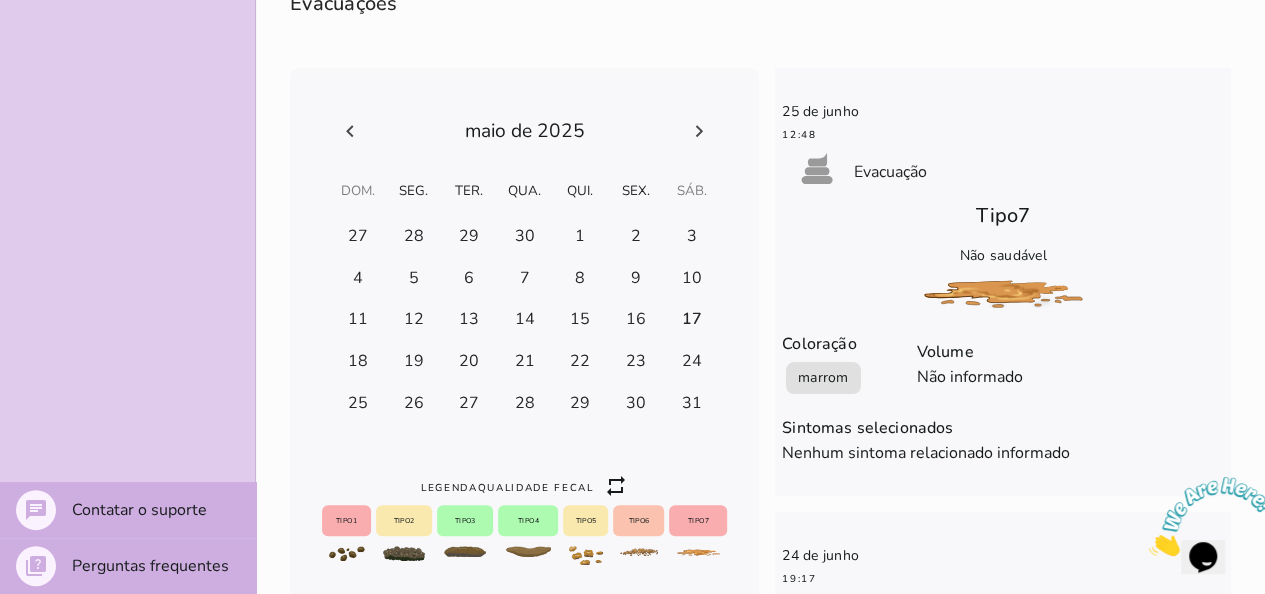 click 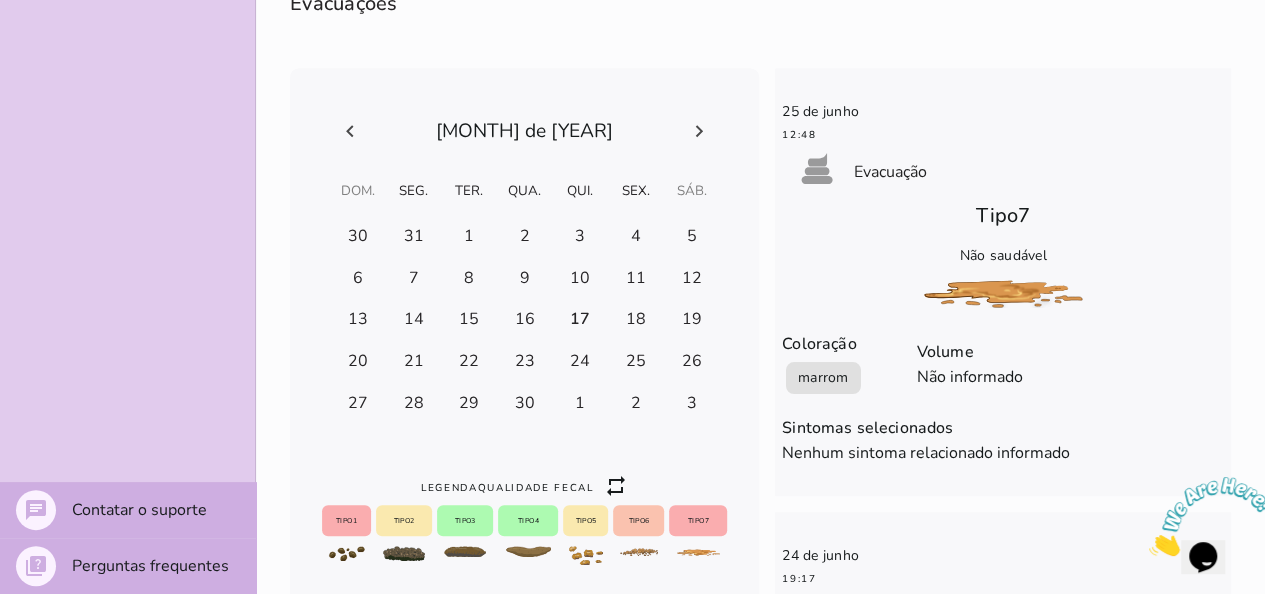 click 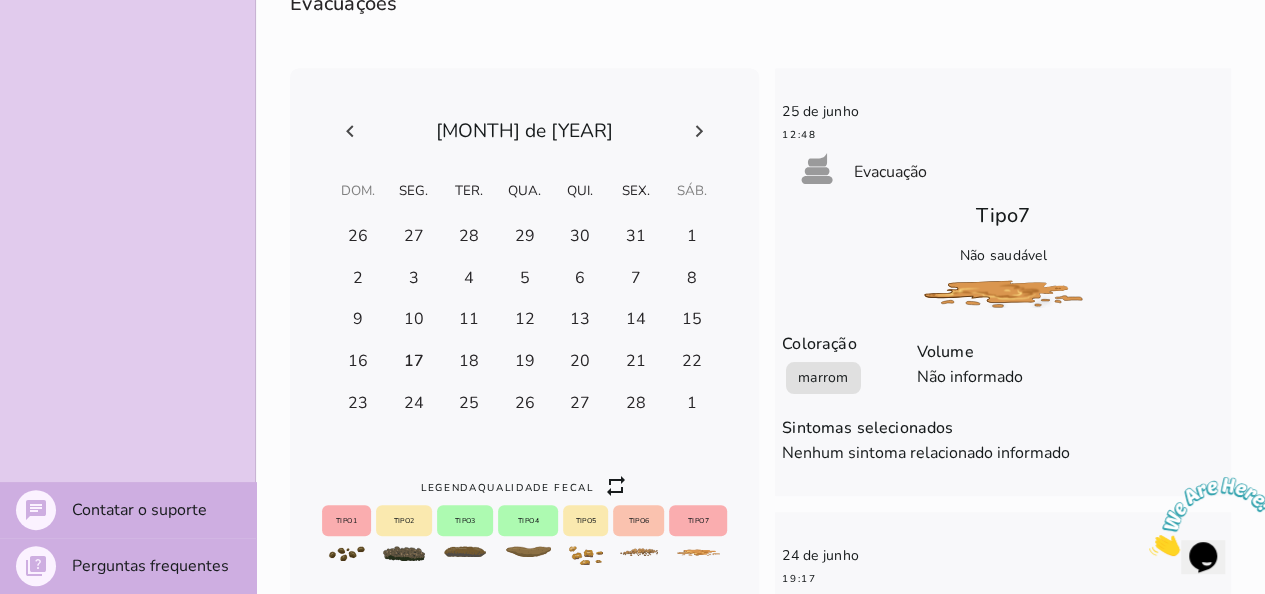 click 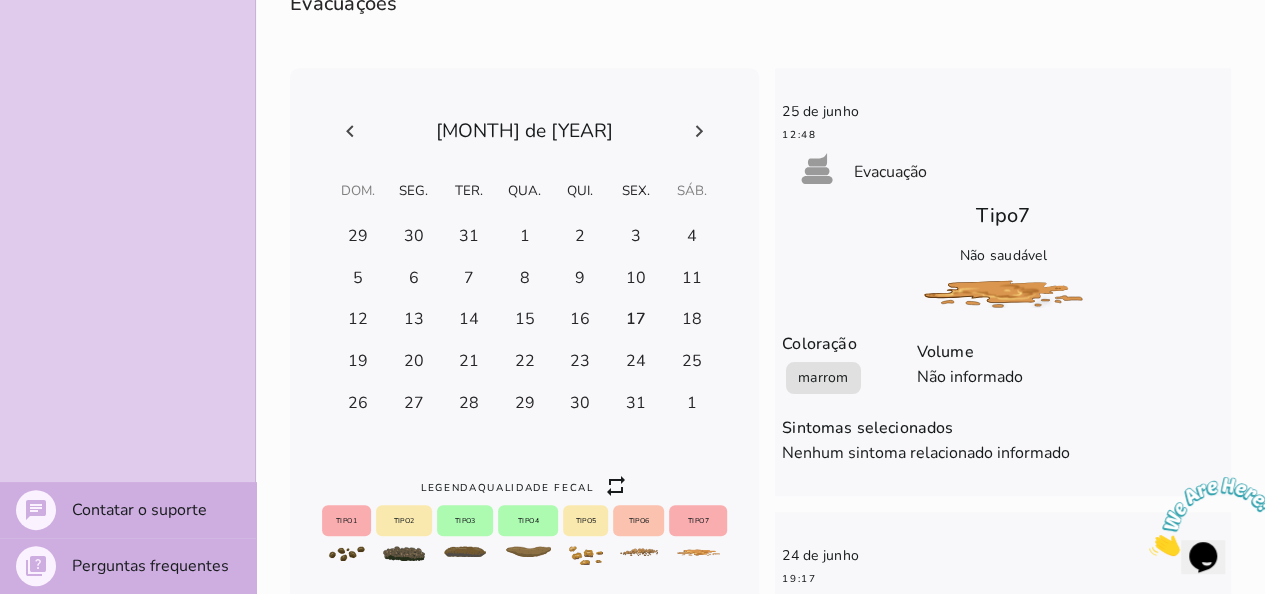 click 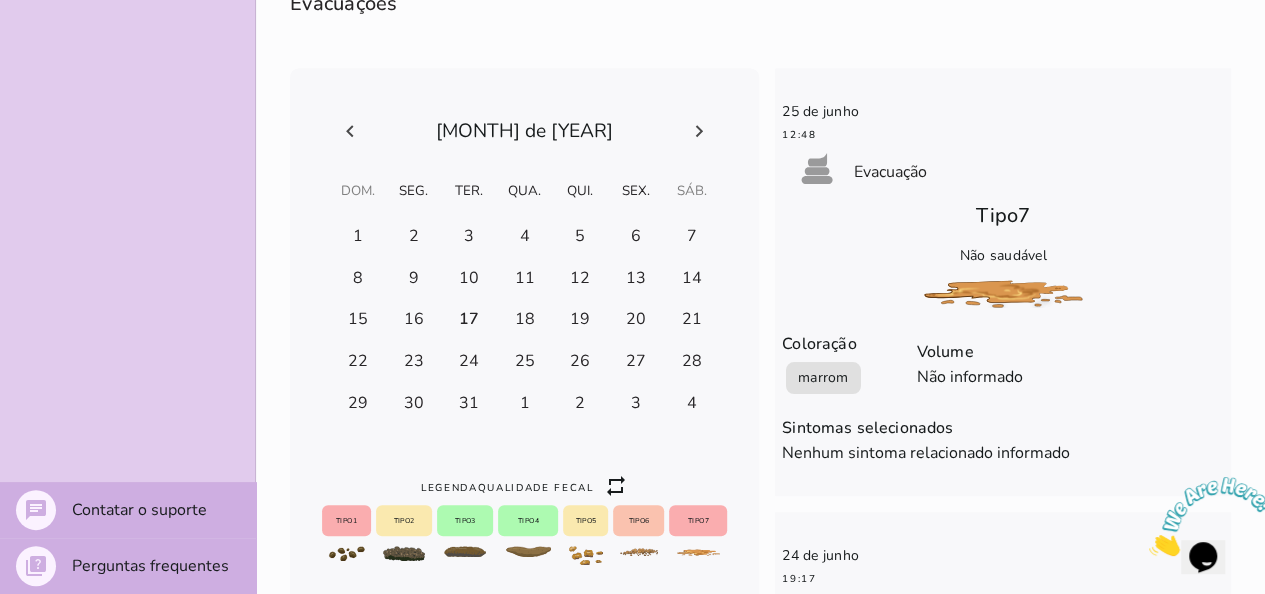 click 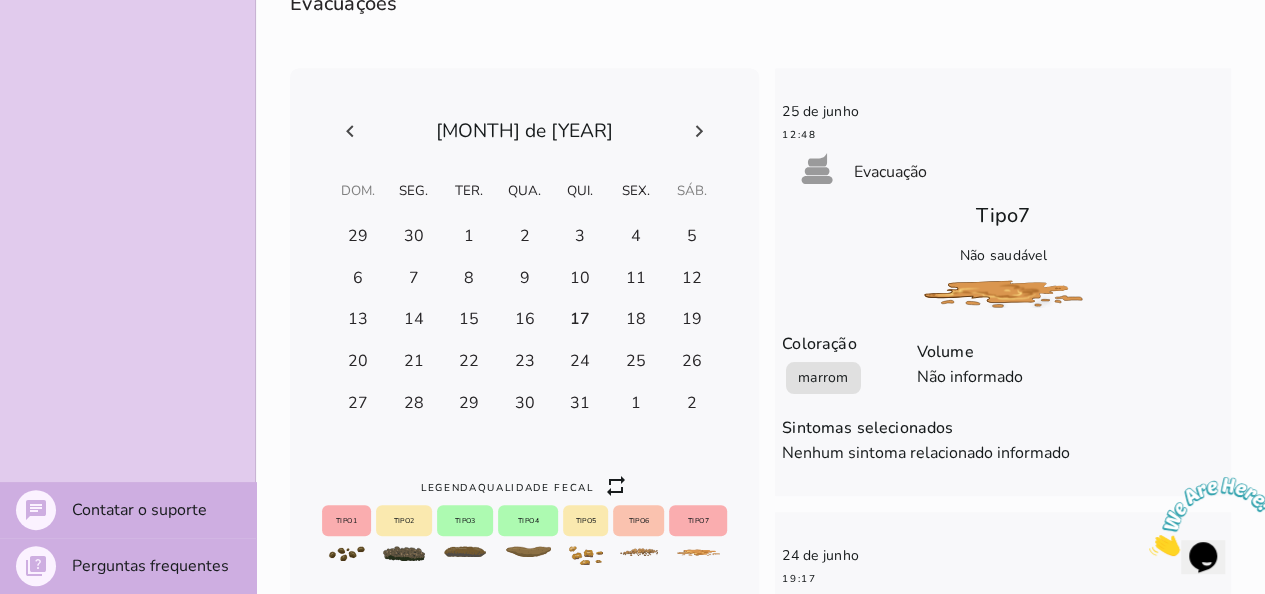 click 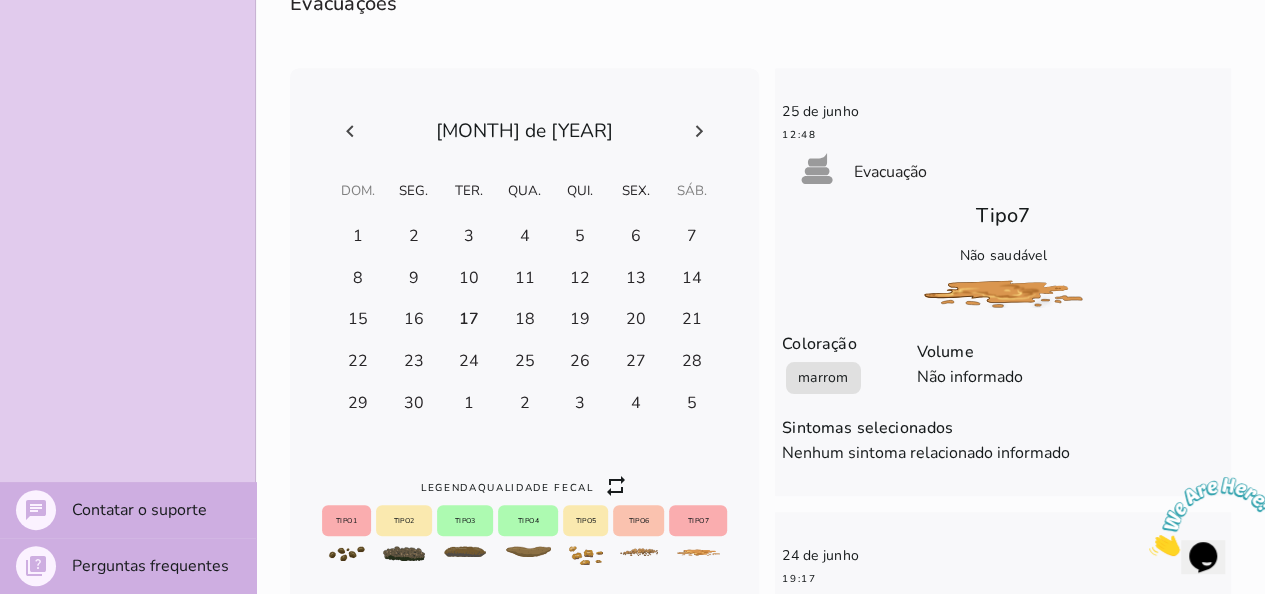 click 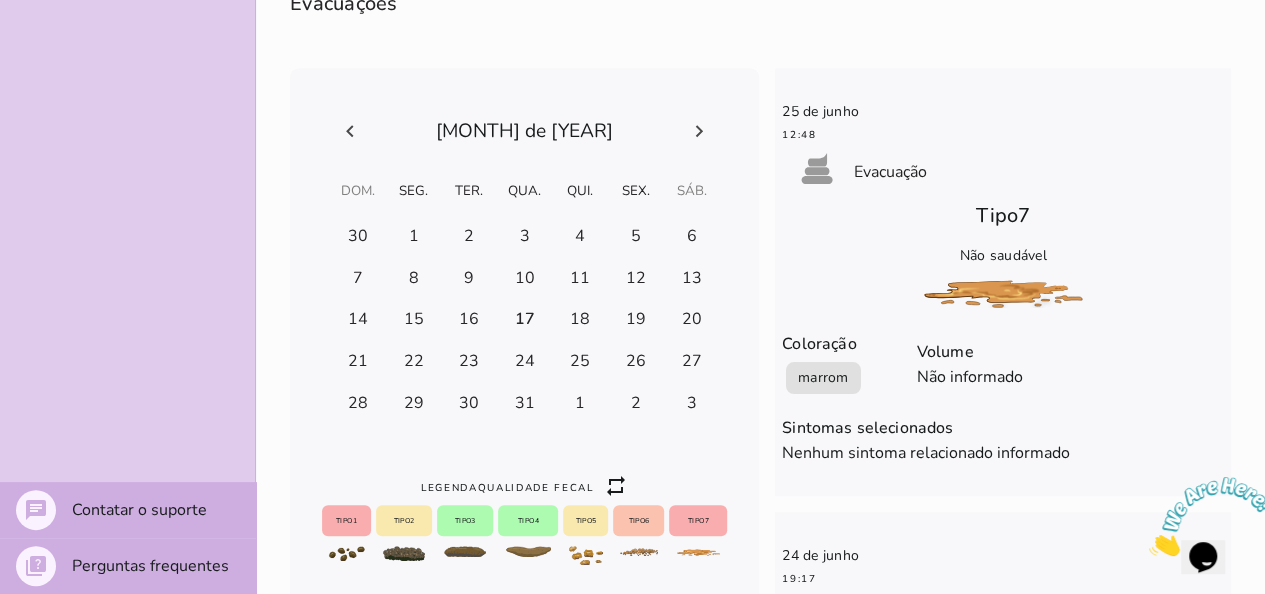 click 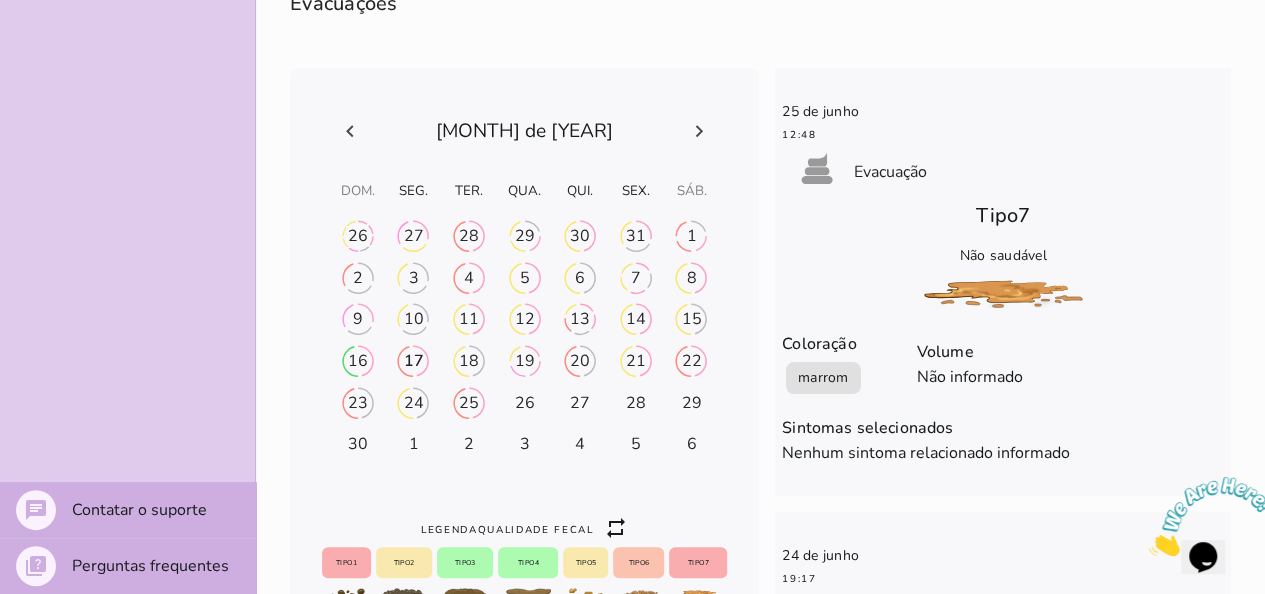 click 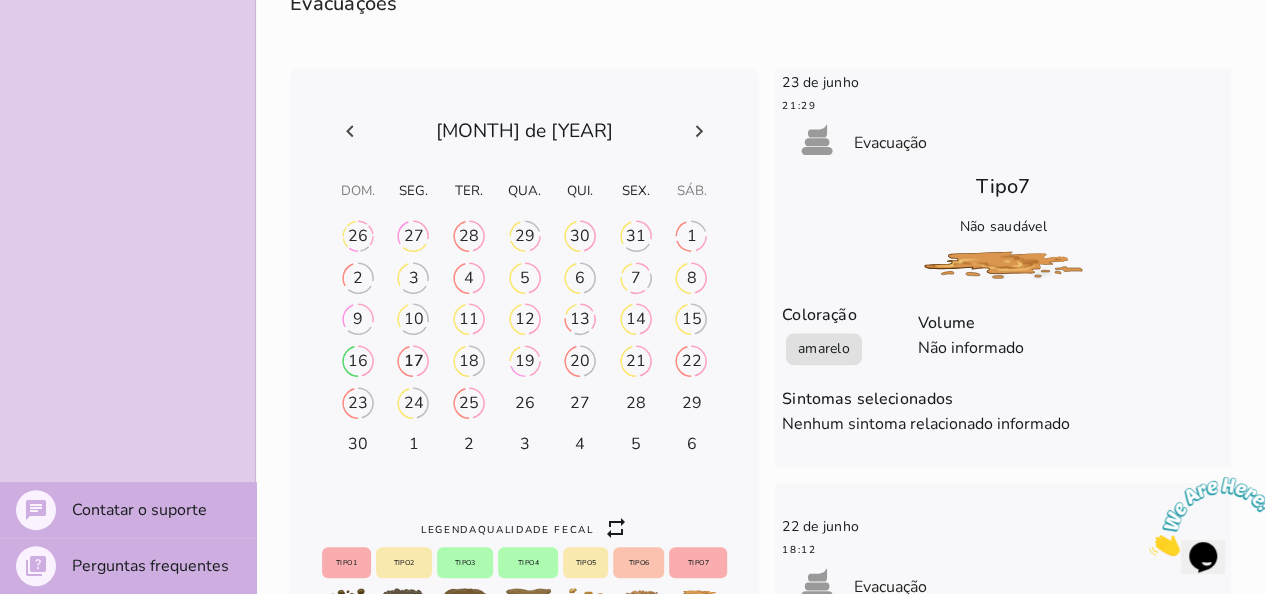 click 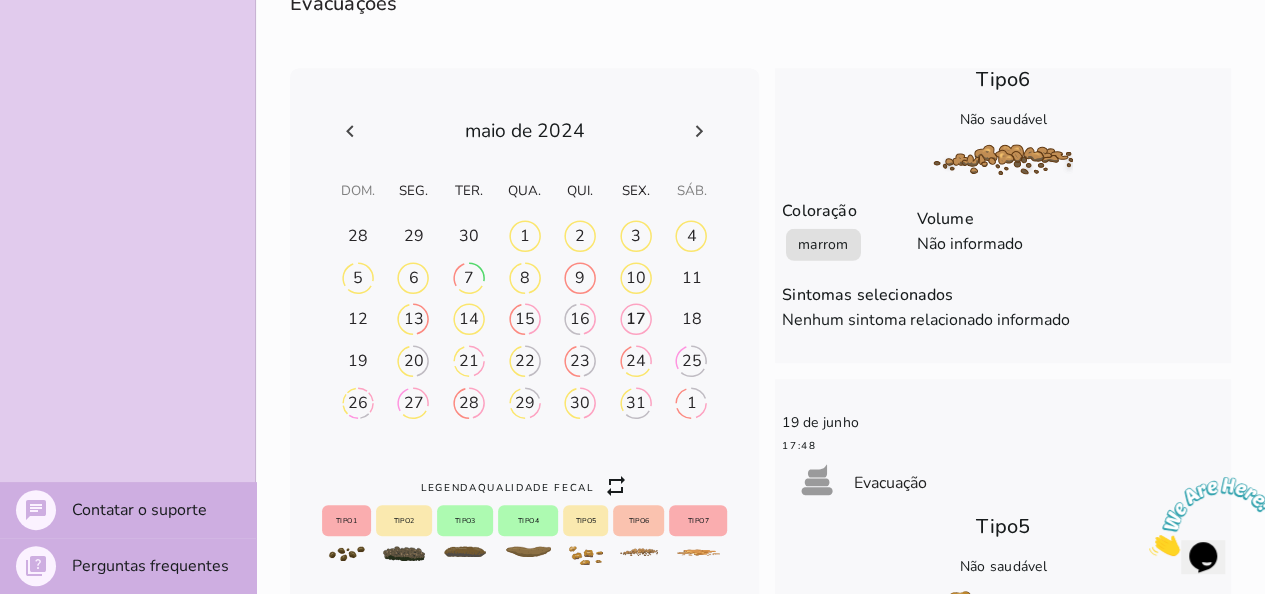 click 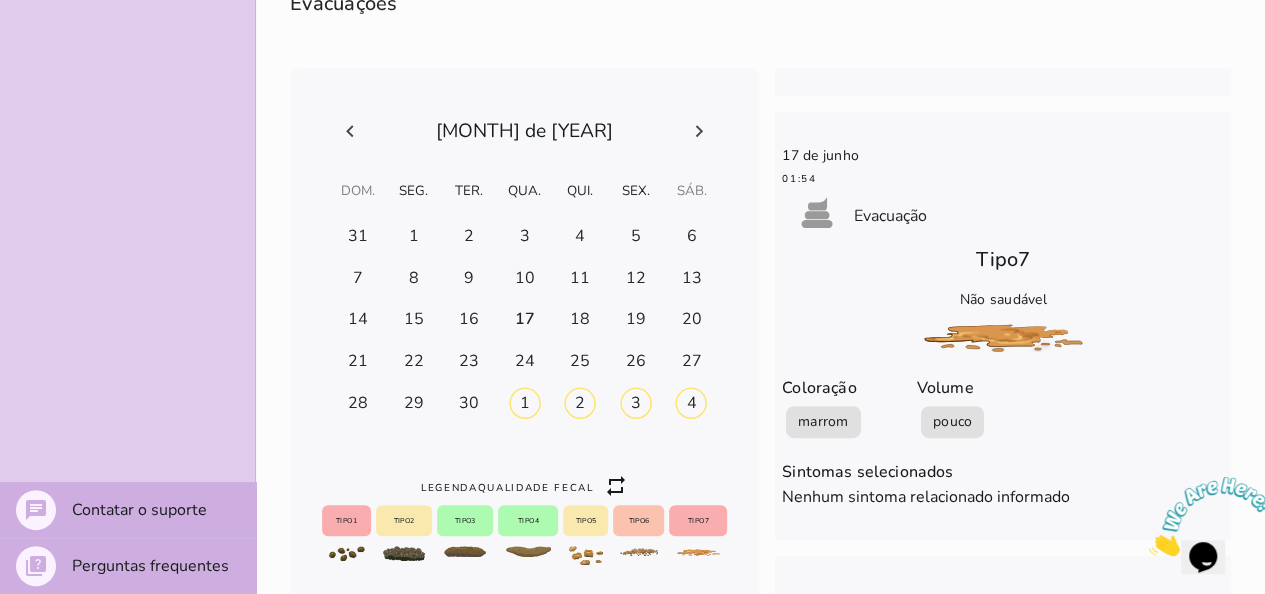 scroll, scrollTop: 4111, scrollLeft: 0, axis: vertical 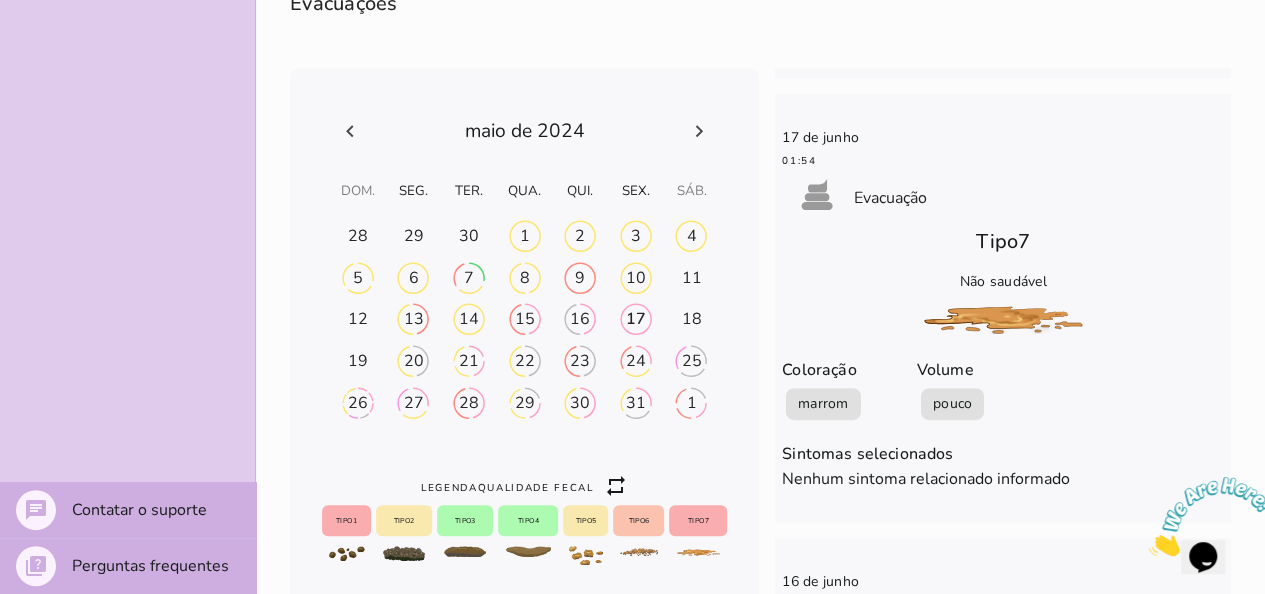 click 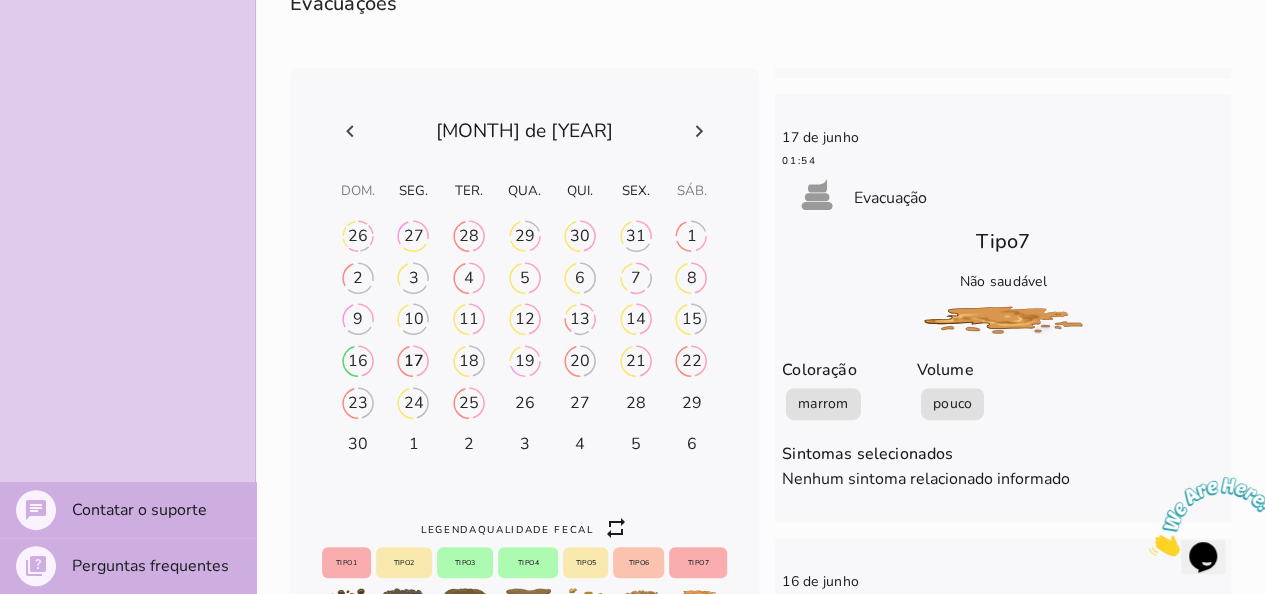 click 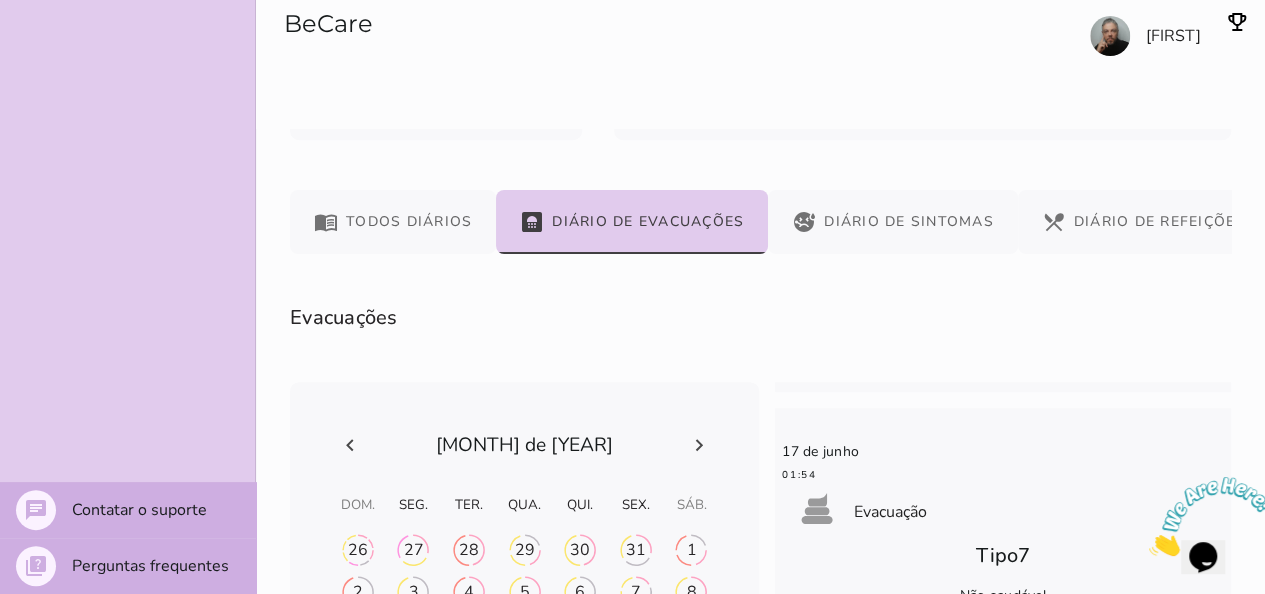 scroll, scrollTop: 403, scrollLeft: 0, axis: vertical 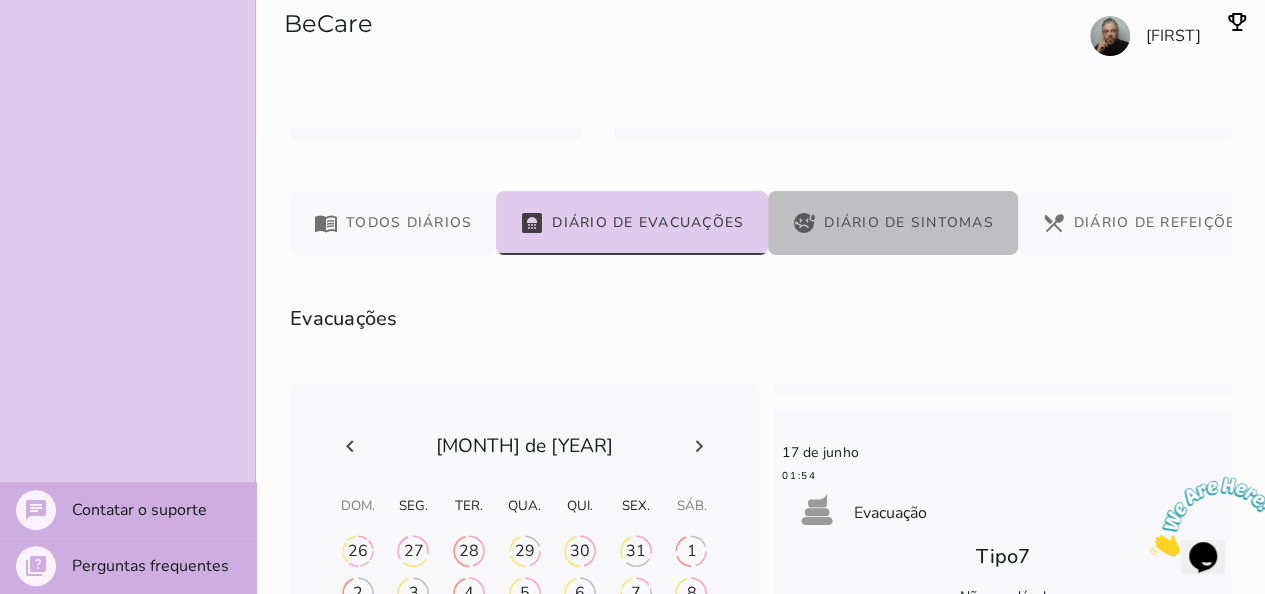 click on "sick
Diário de Sintomas" at bounding box center [893, 223] 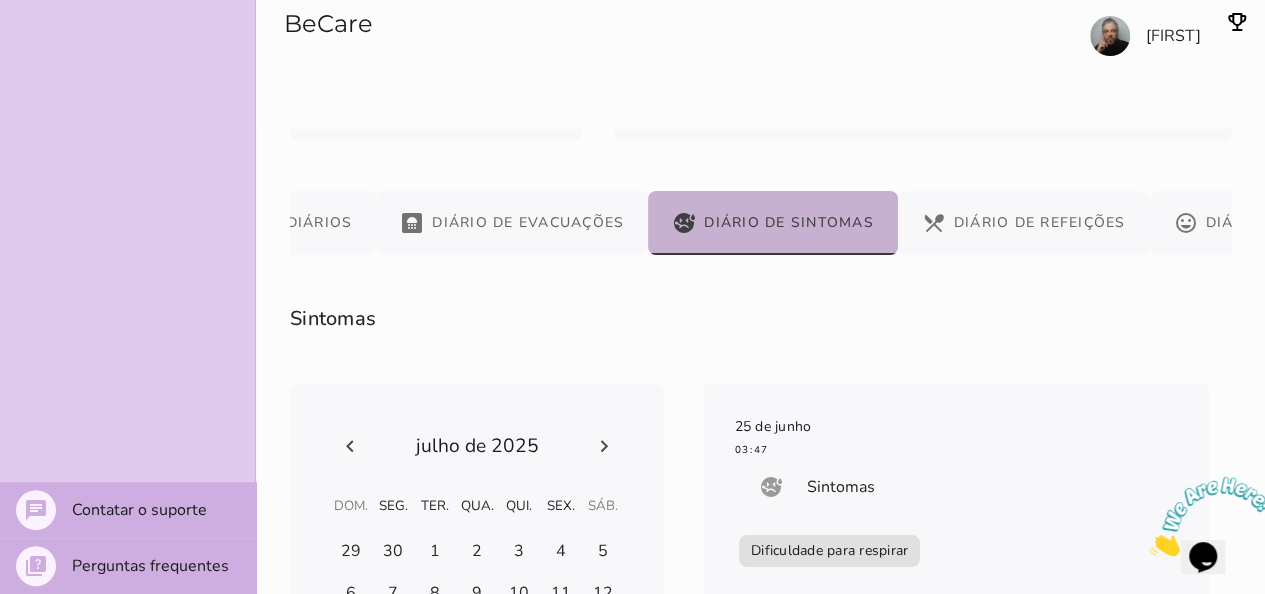 scroll, scrollTop: 552, scrollLeft: 0, axis: vertical 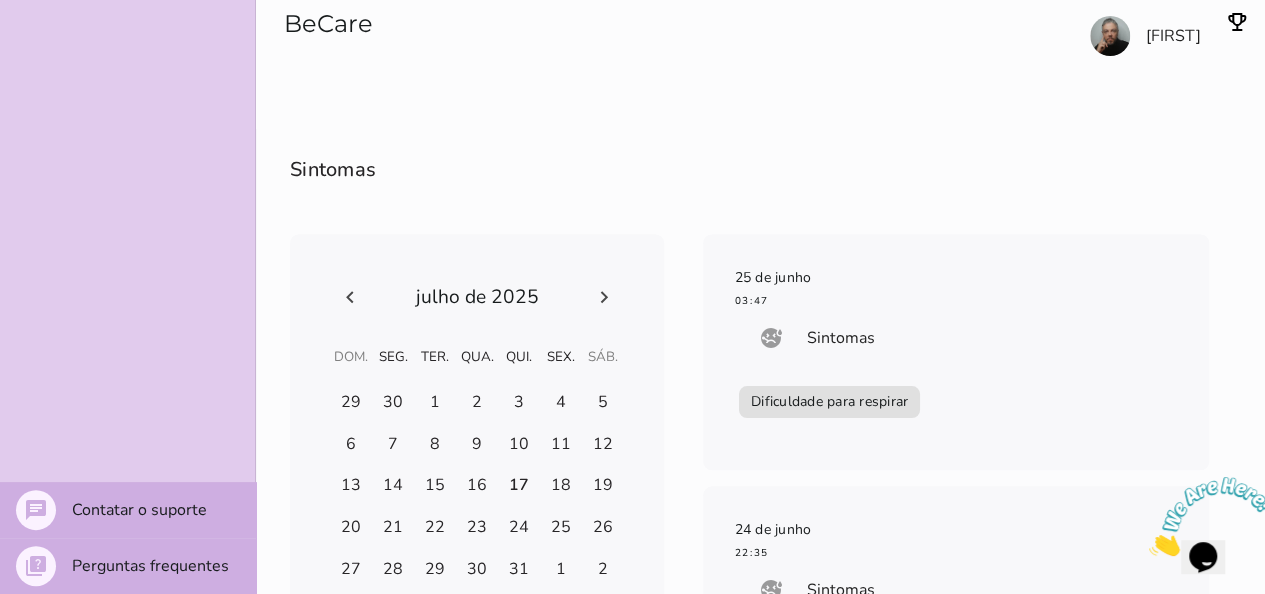 click at bounding box center (477, 433) 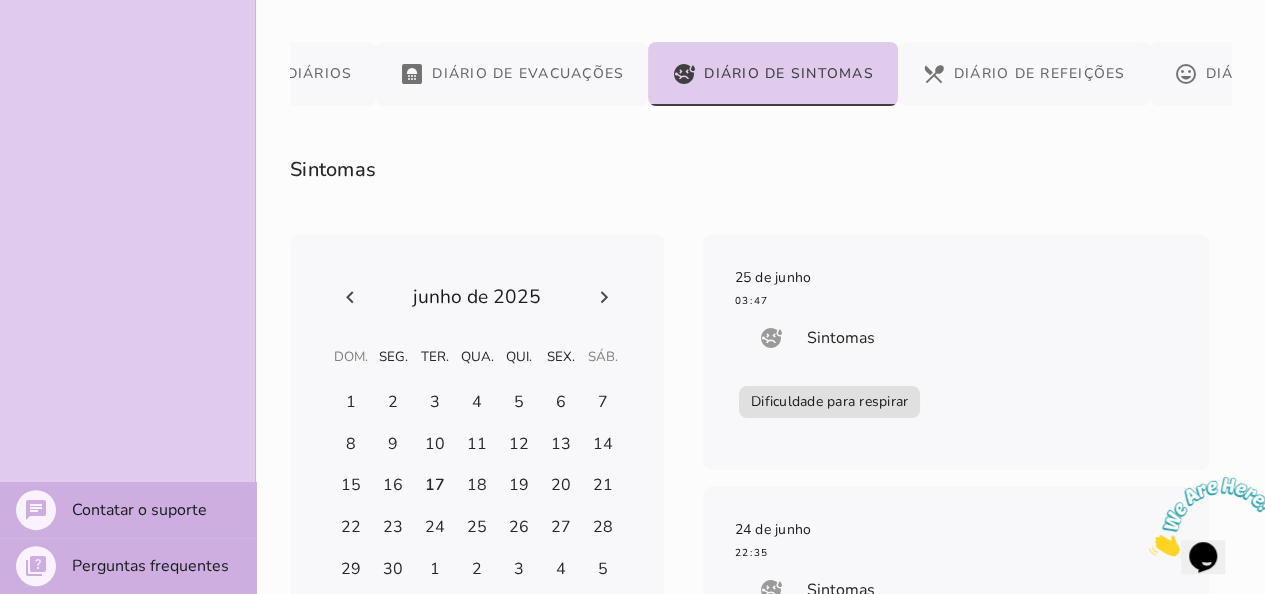 click at bounding box center (351, 403) 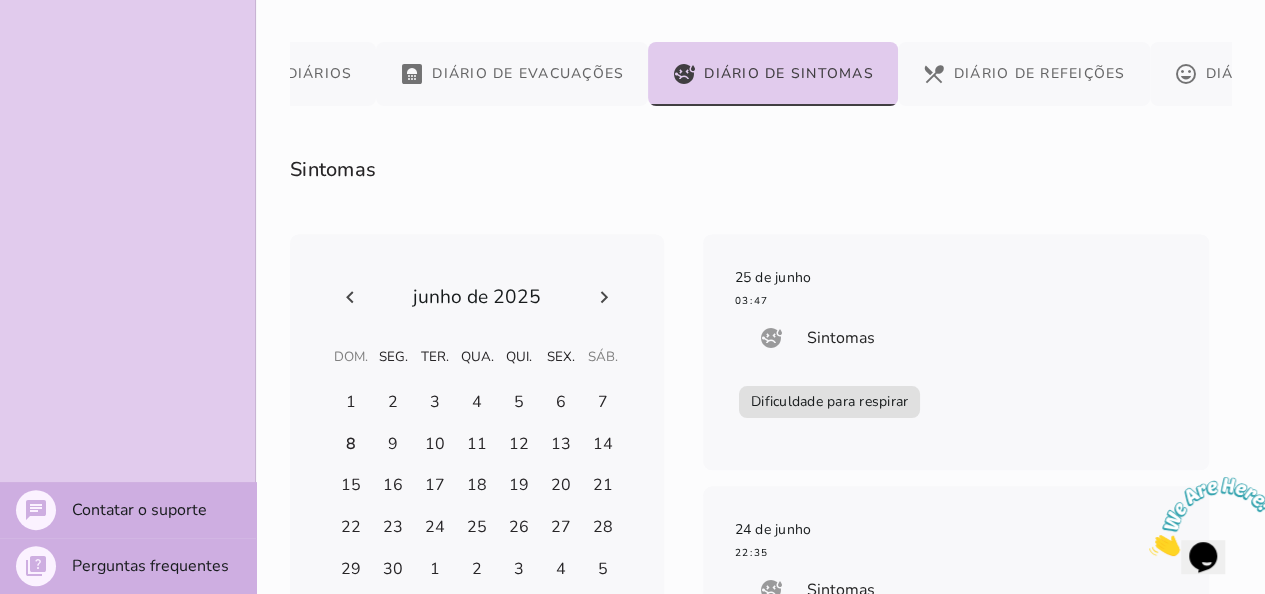 click at bounding box center (351, 403) 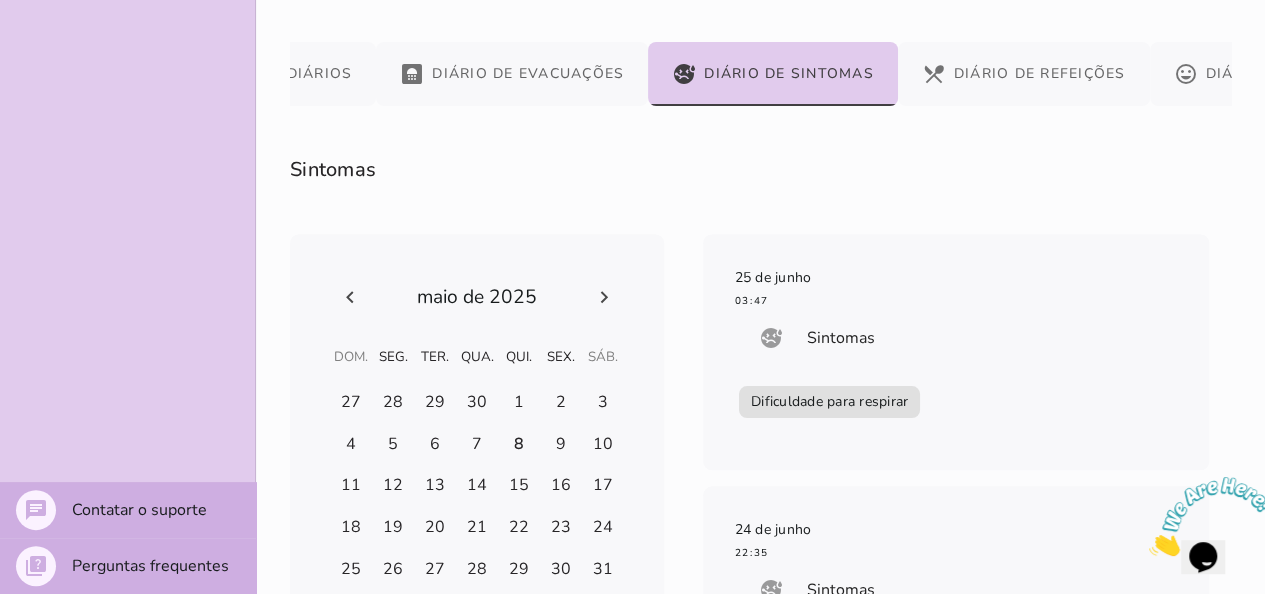 click 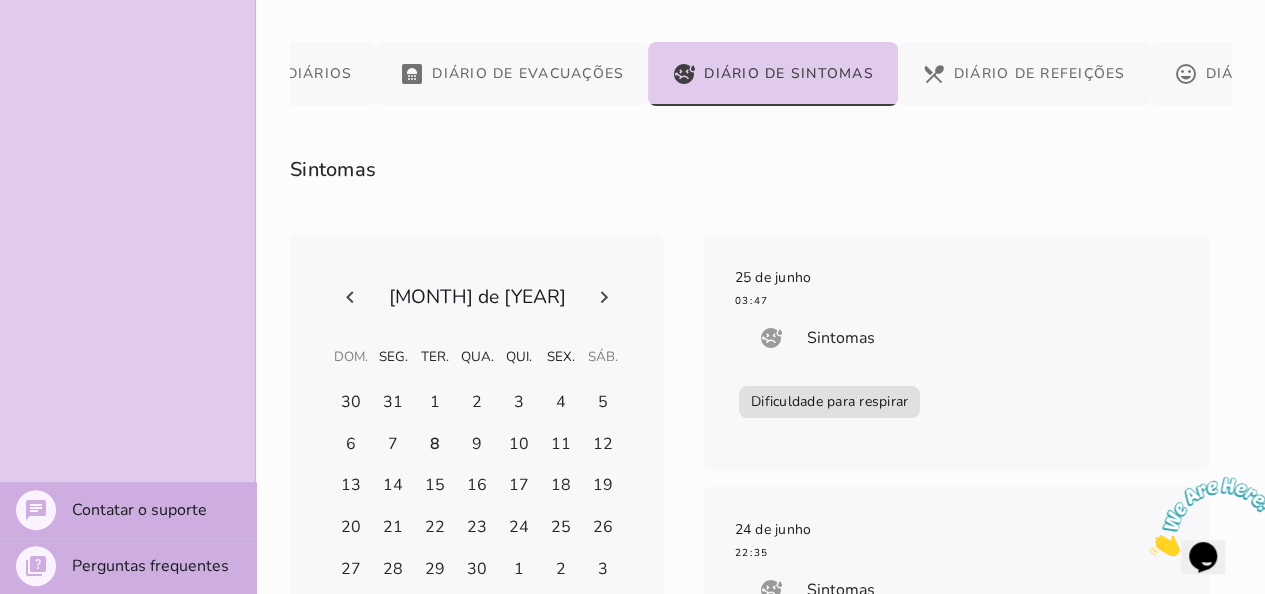 click 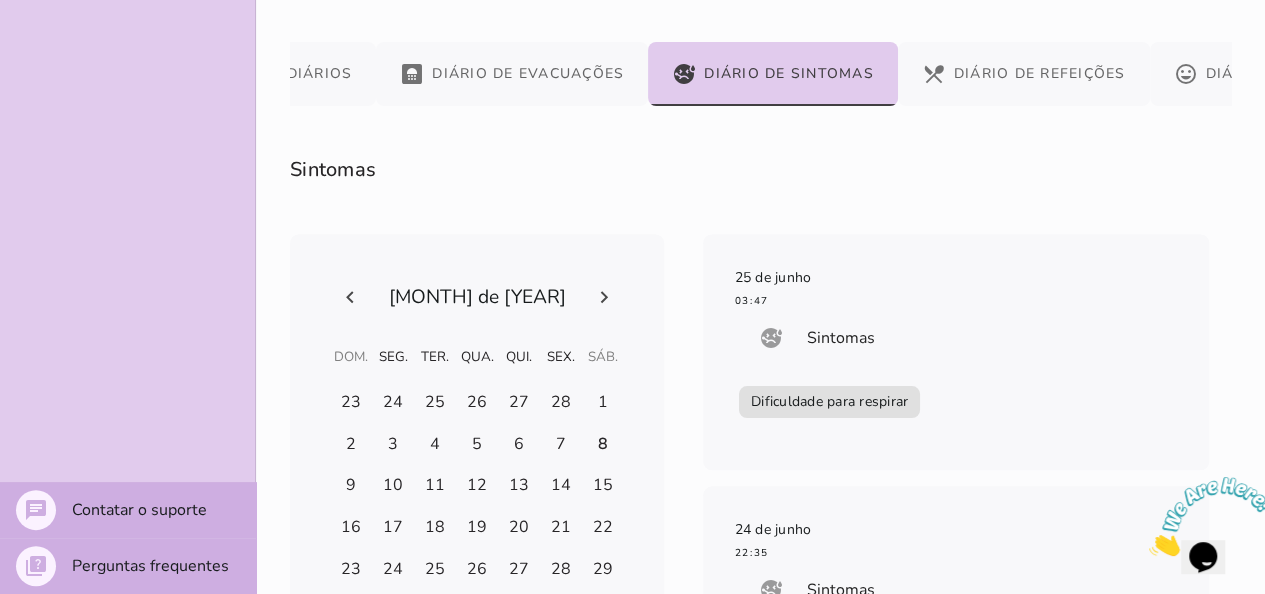 click 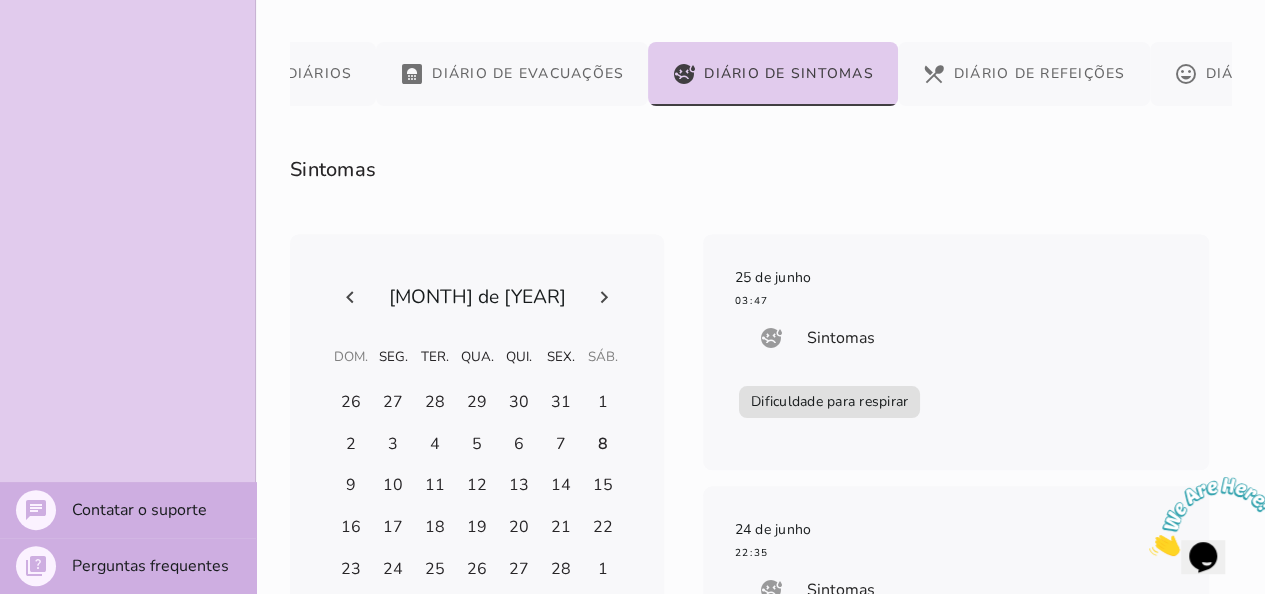 click 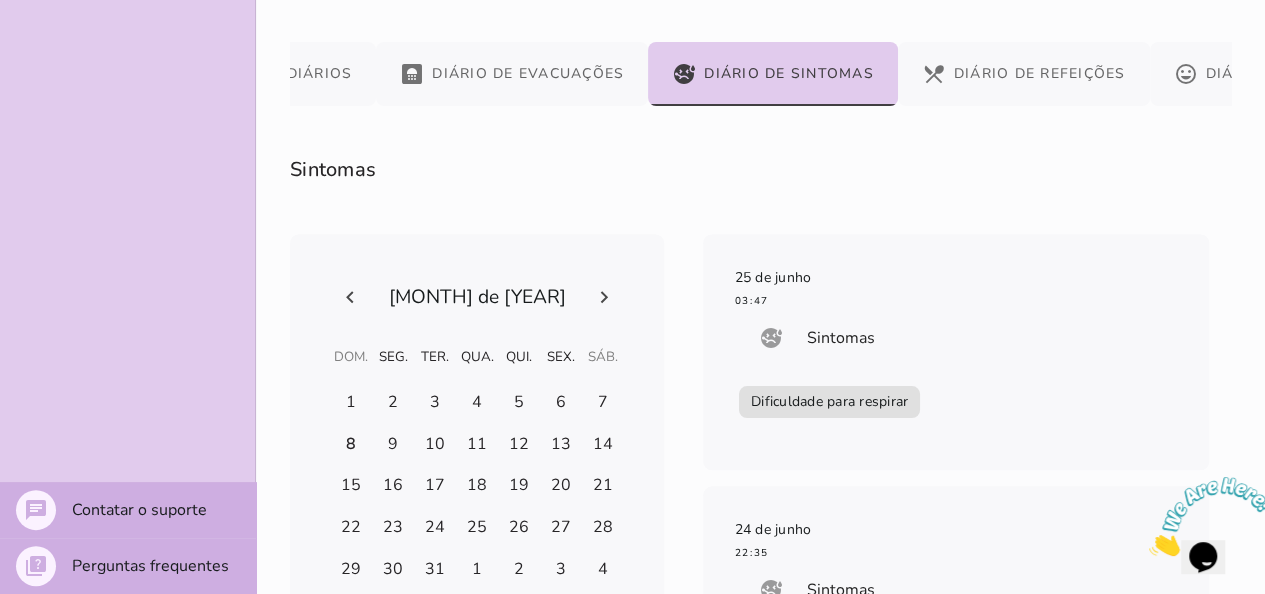 click 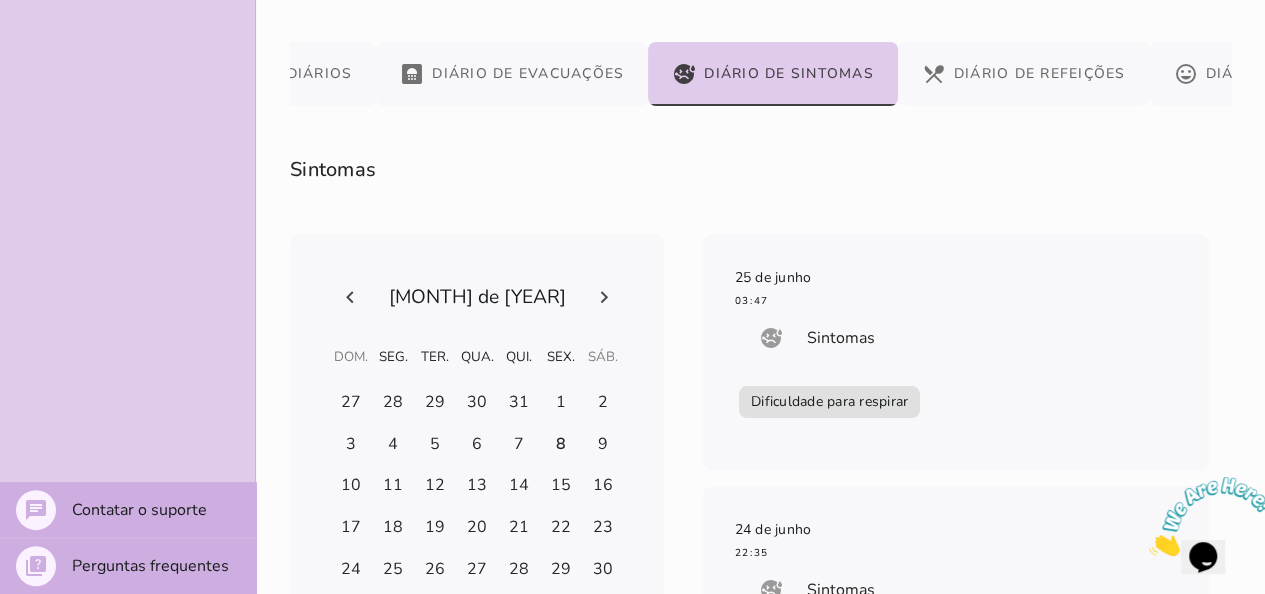 click 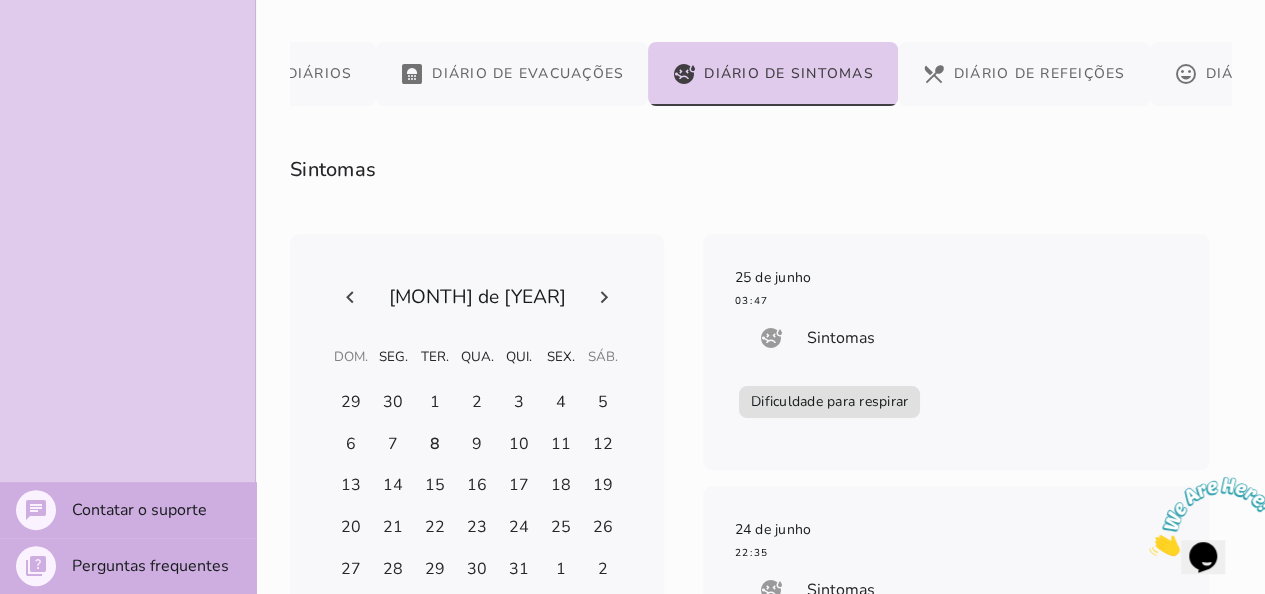 click 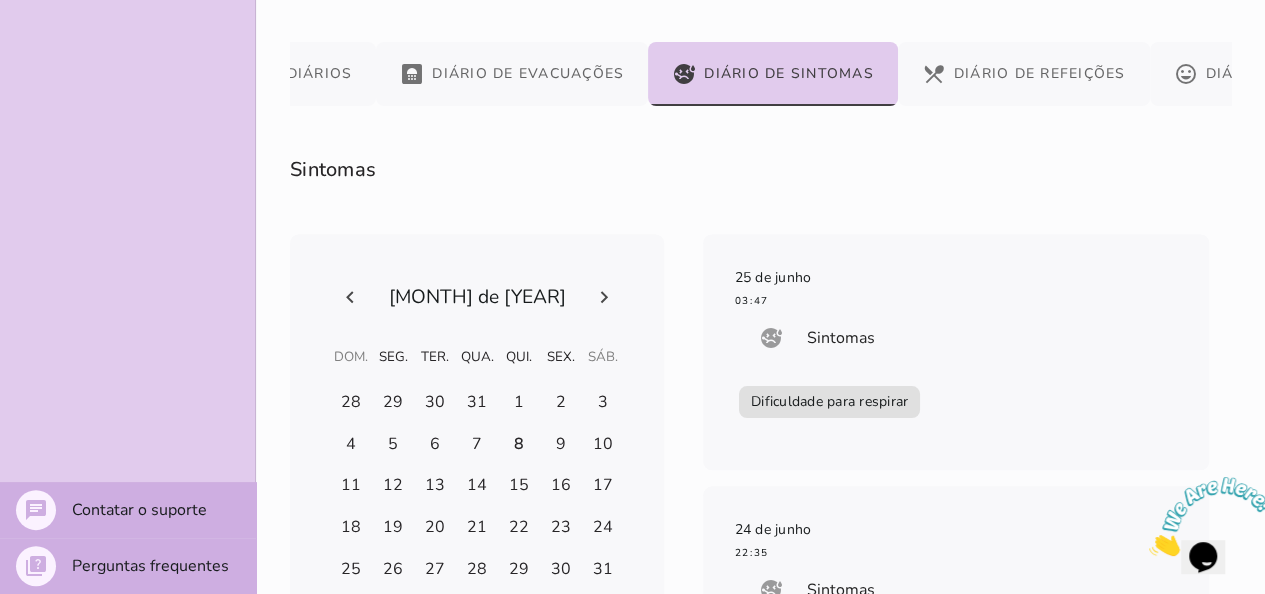 click 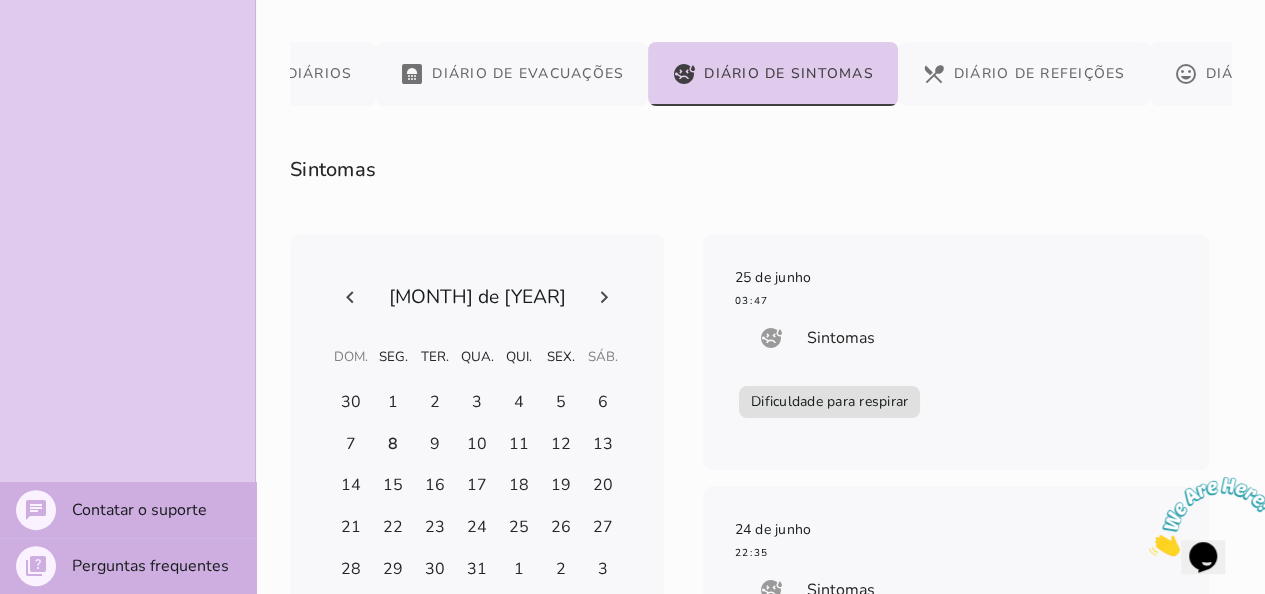 click 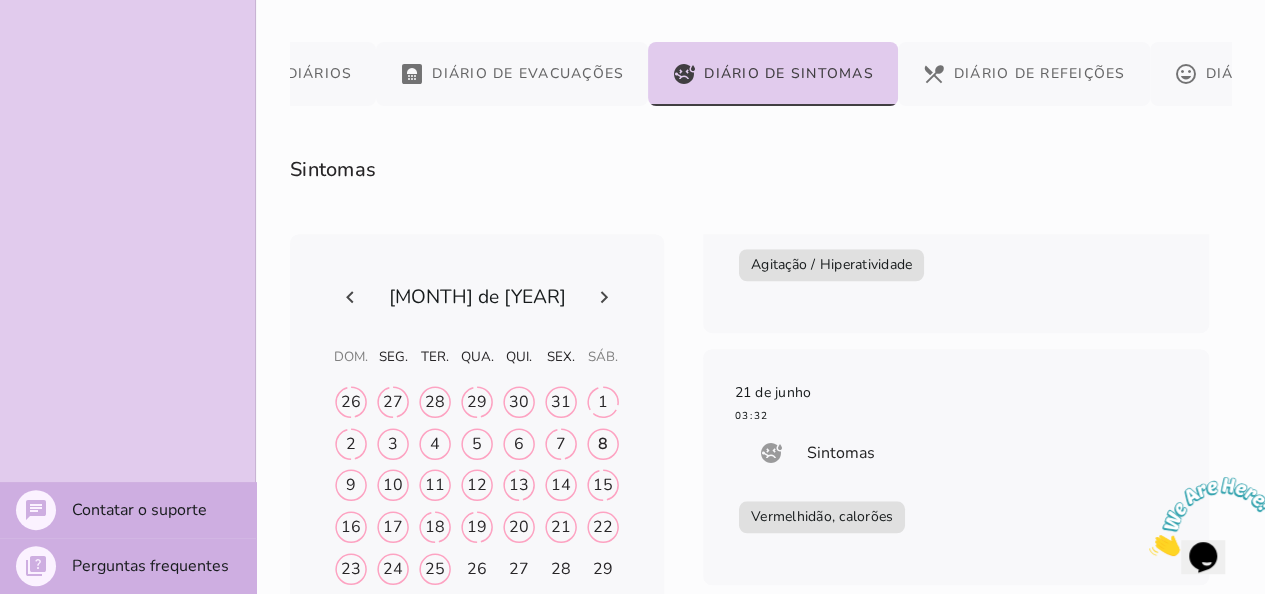 click 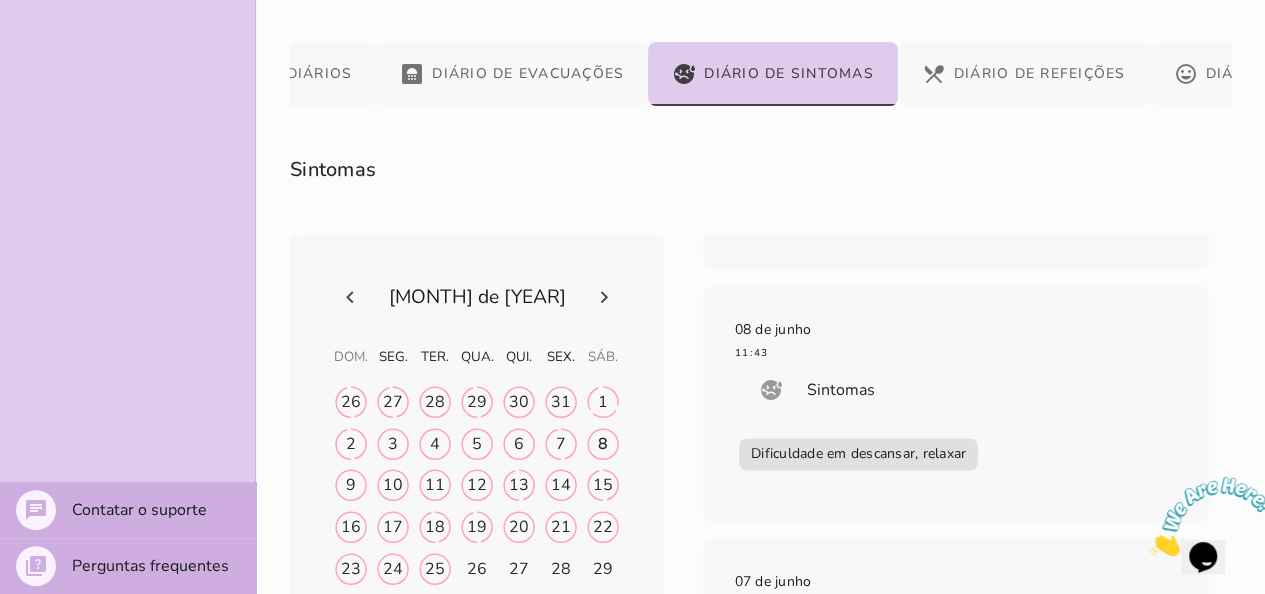 scroll, scrollTop: 5264, scrollLeft: 0, axis: vertical 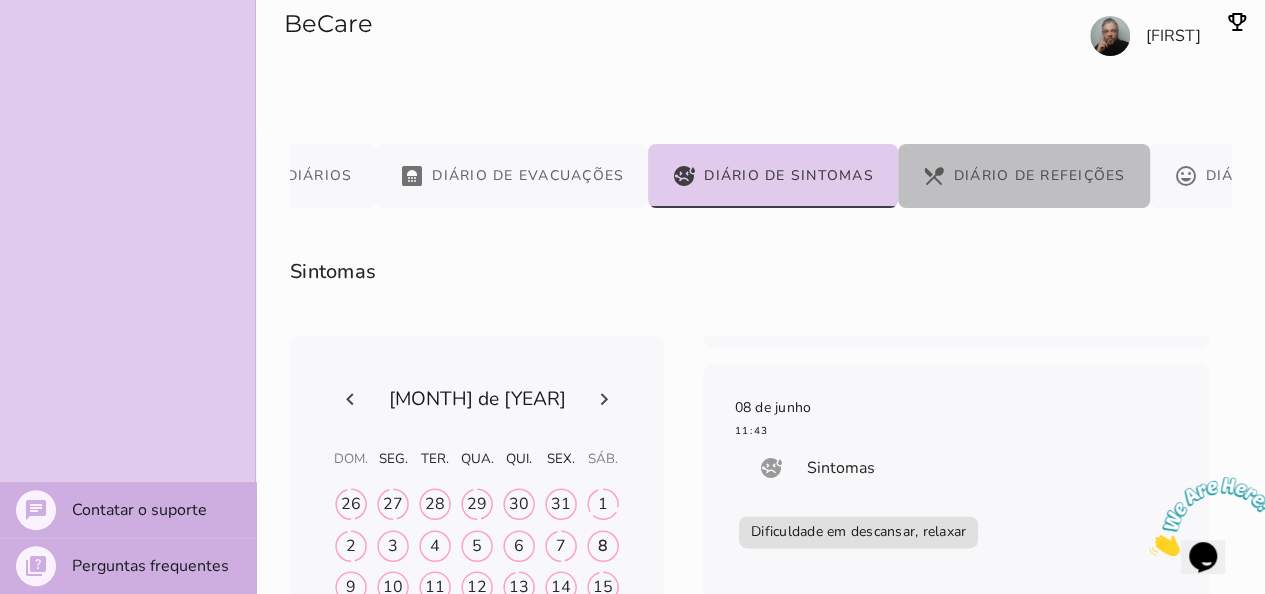 click on "restaurant_menu
Diário de Refeições" at bounding box center (1024, 176) 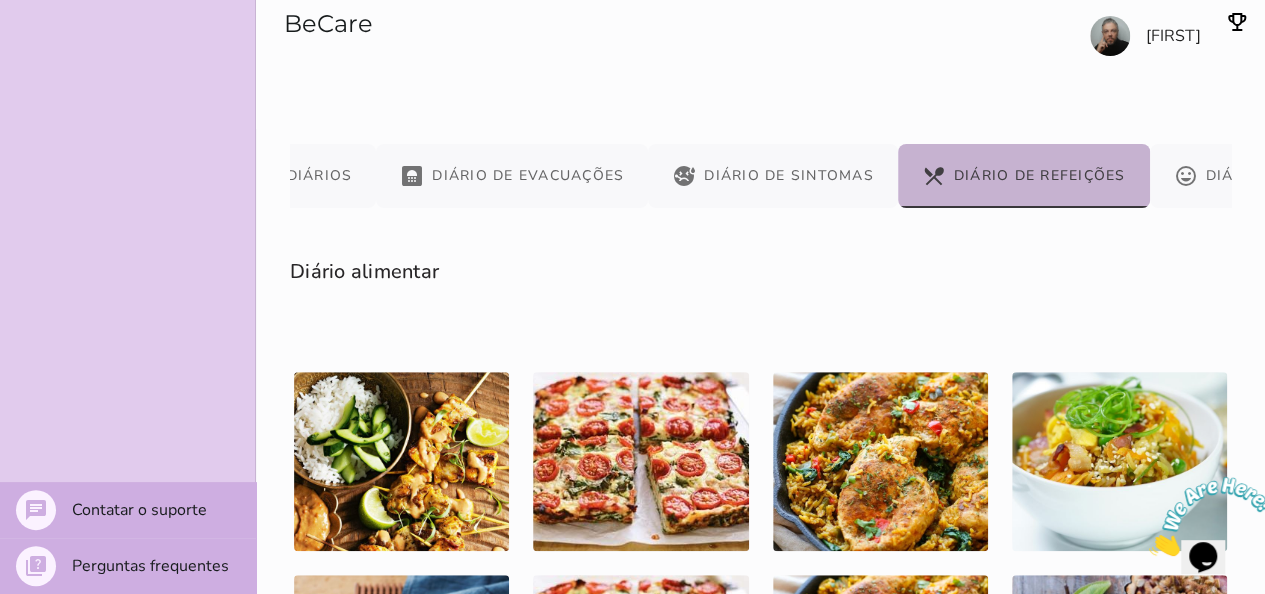 scroll, scrollTop: 0, scrollLeft: 264, axis: horizontal 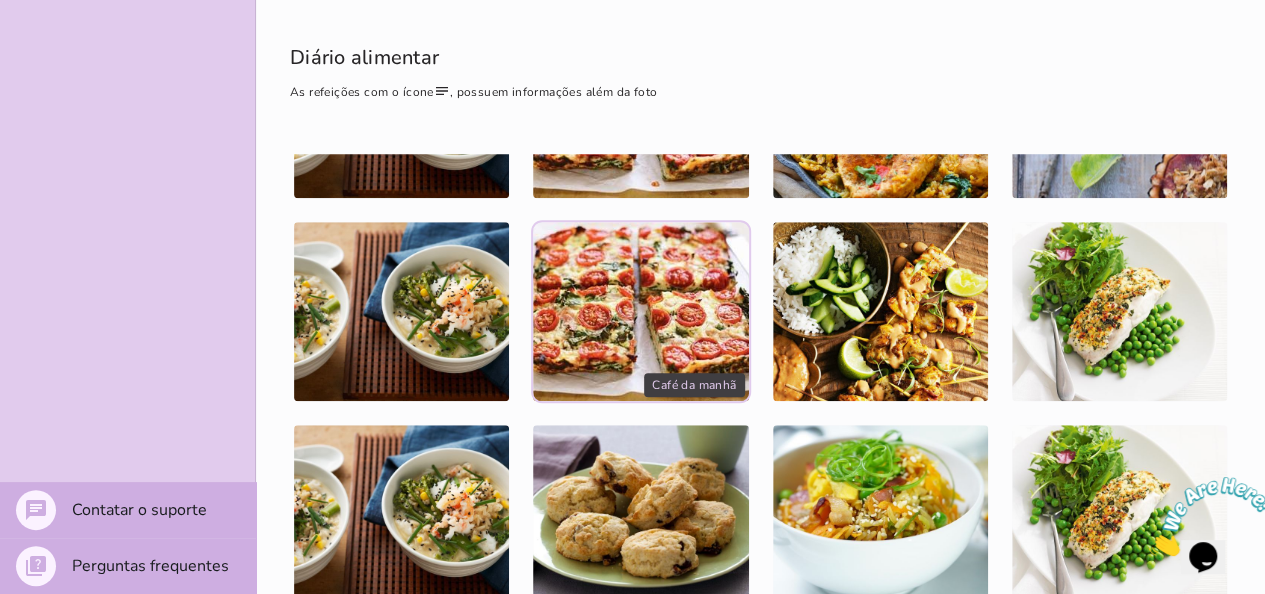 click at bounding box center [640, 514] 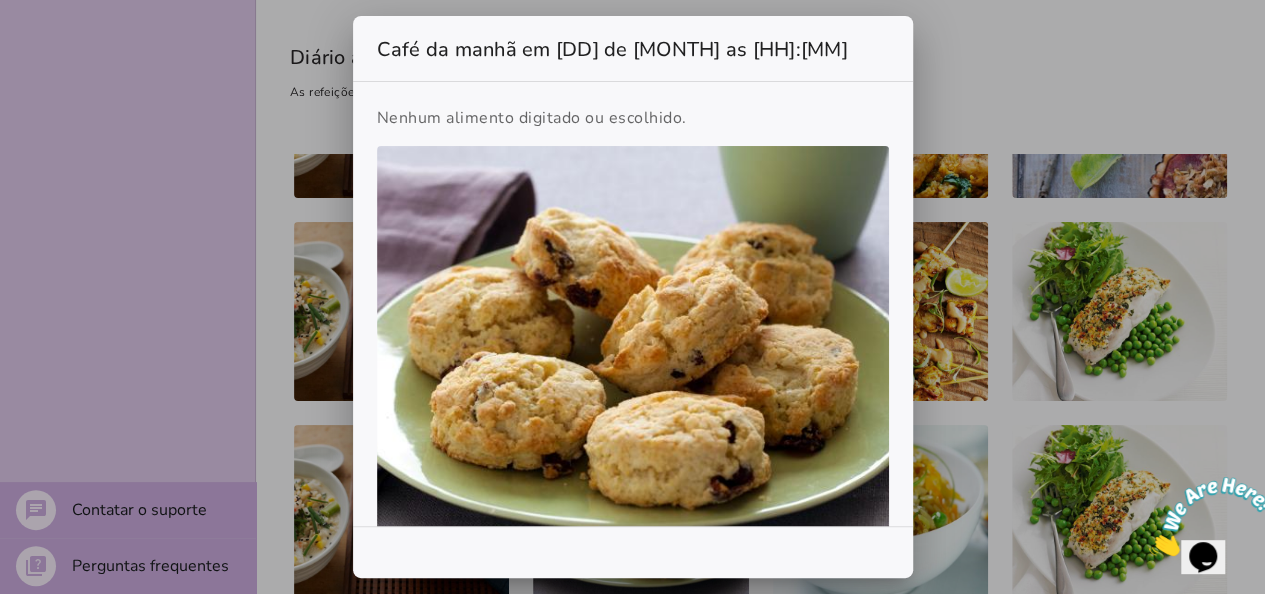 scroll, scrollTop: 0, scrollLeft: 249, axis: horizontal 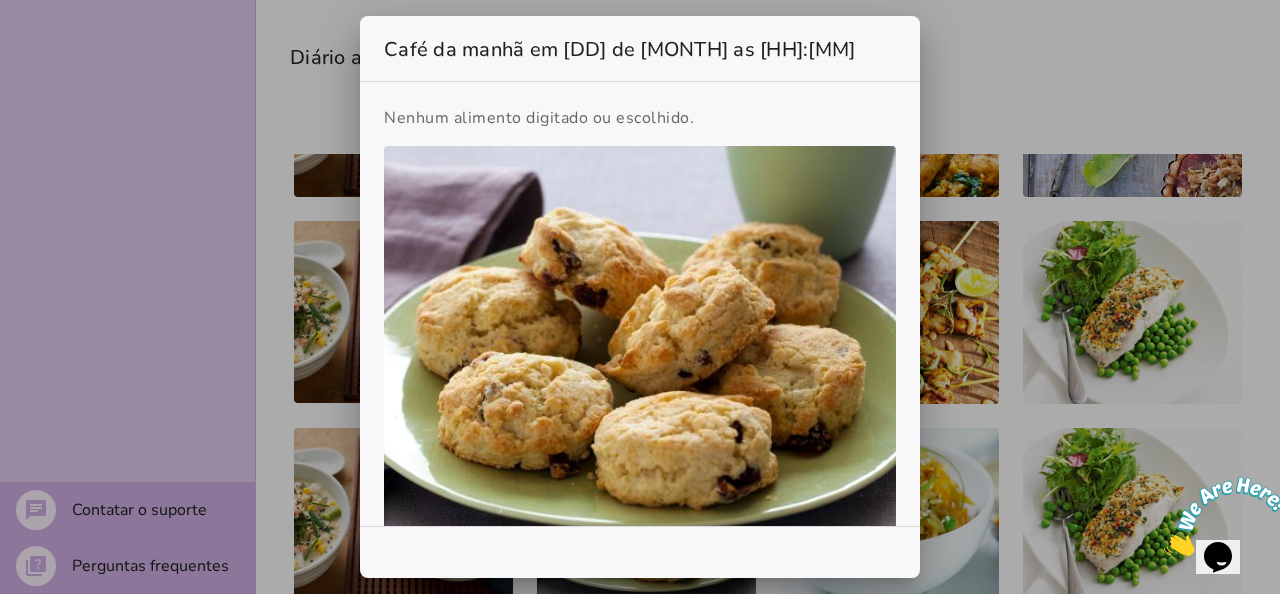 click at bounding box center [640, 297] 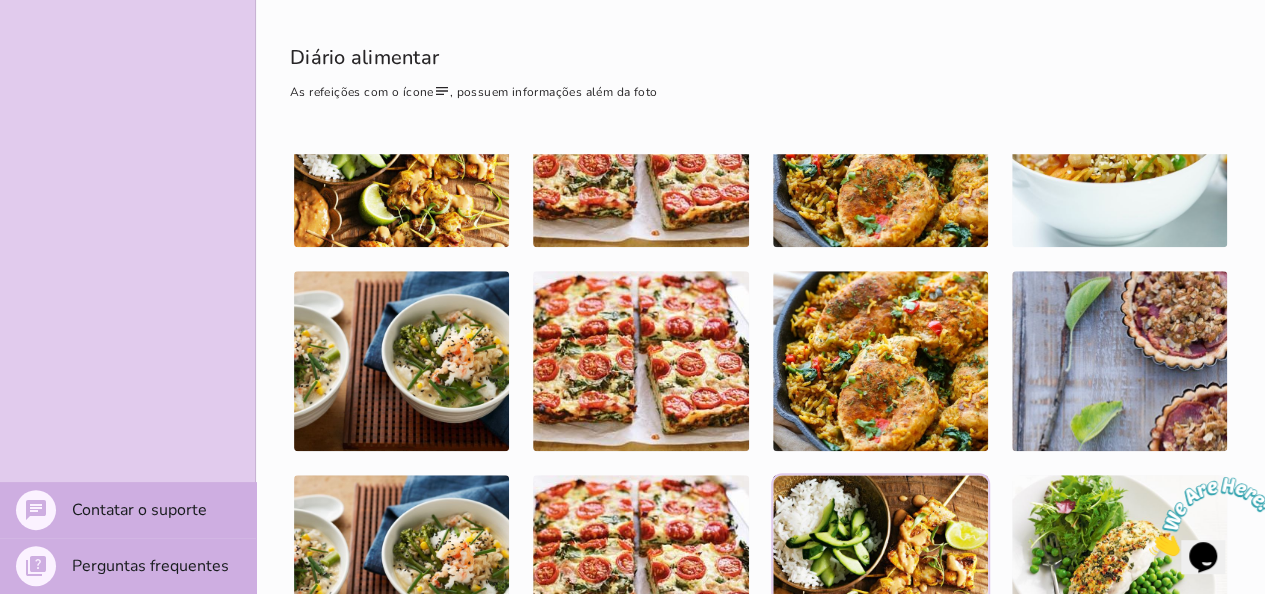 scroll, scrollTop: 0, scrollLeft: 0, axis: both 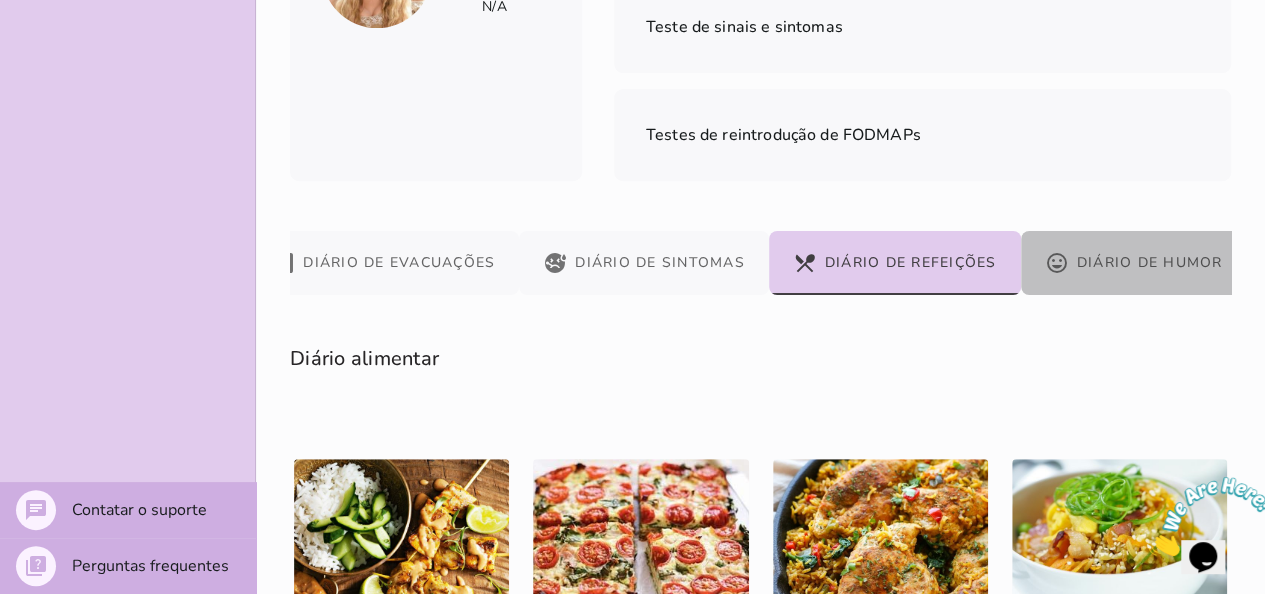 click on "mood
Diário de Humor" at bounding box center [1134, 263] 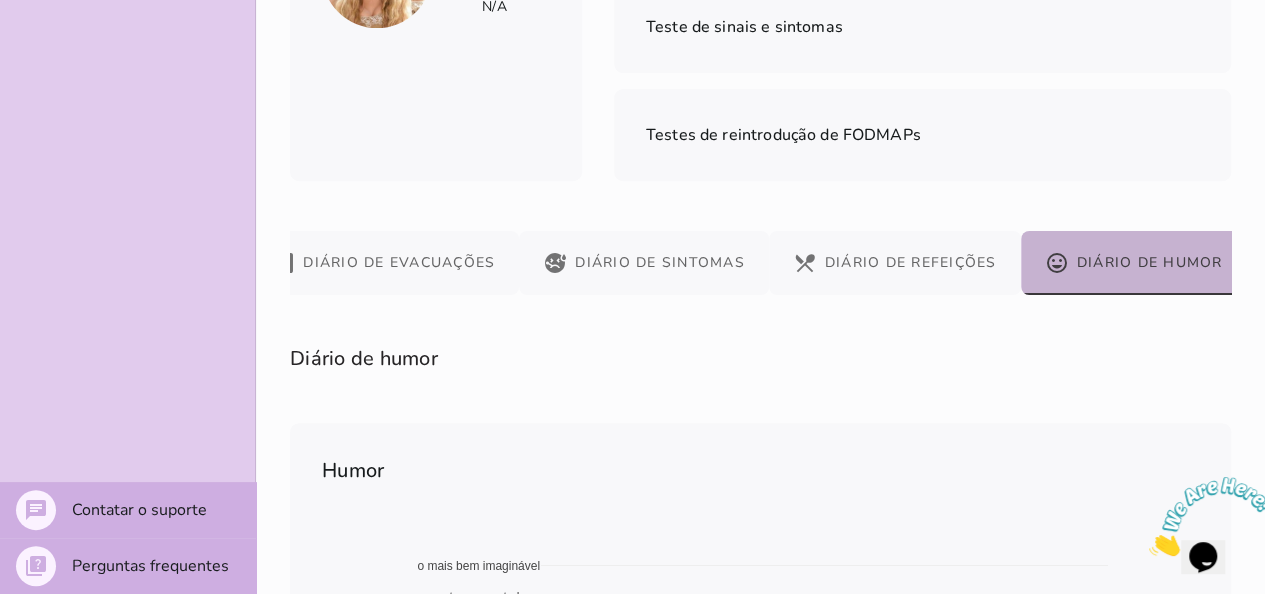 scroll, scrollTop: 0, scrollLeft: 264, axis: horizontal 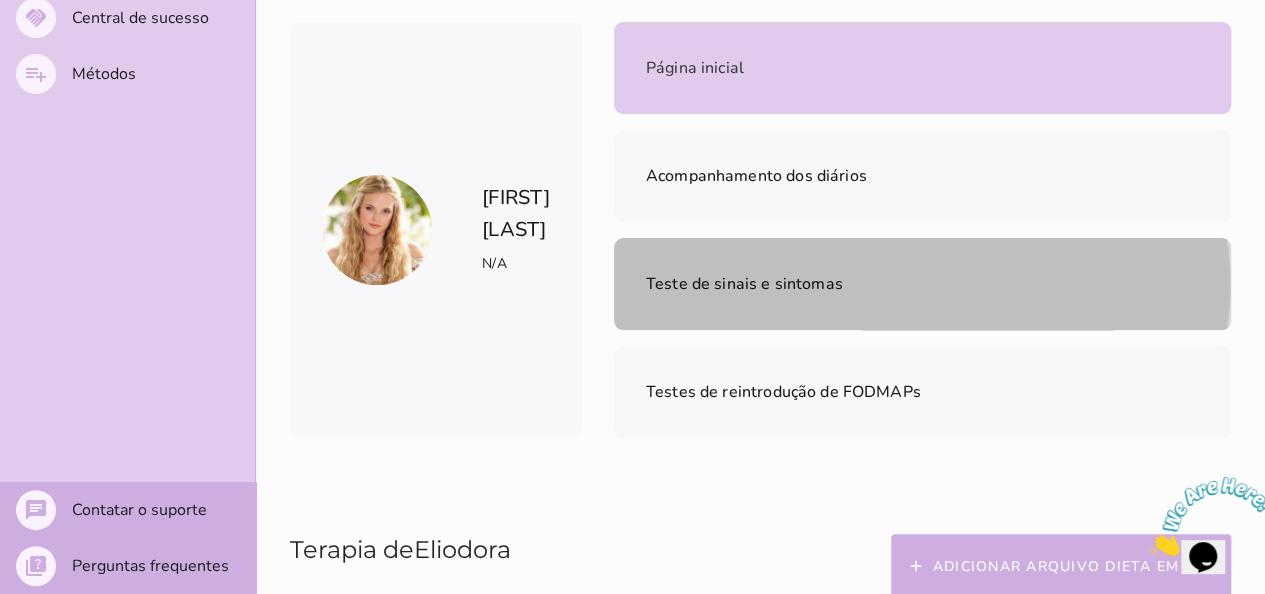 click on "Teste de sinais e sintomas" at bounding box center [922, 284] 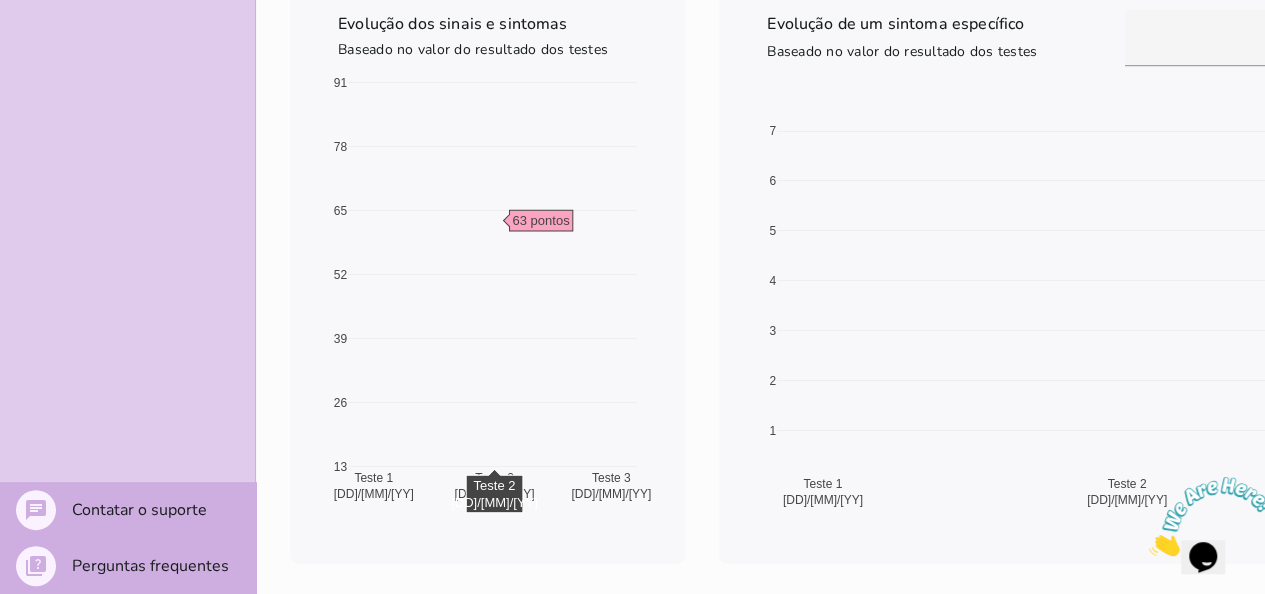 scroll, scrollTop: 699, scrollLeft: 0, axis: vertical 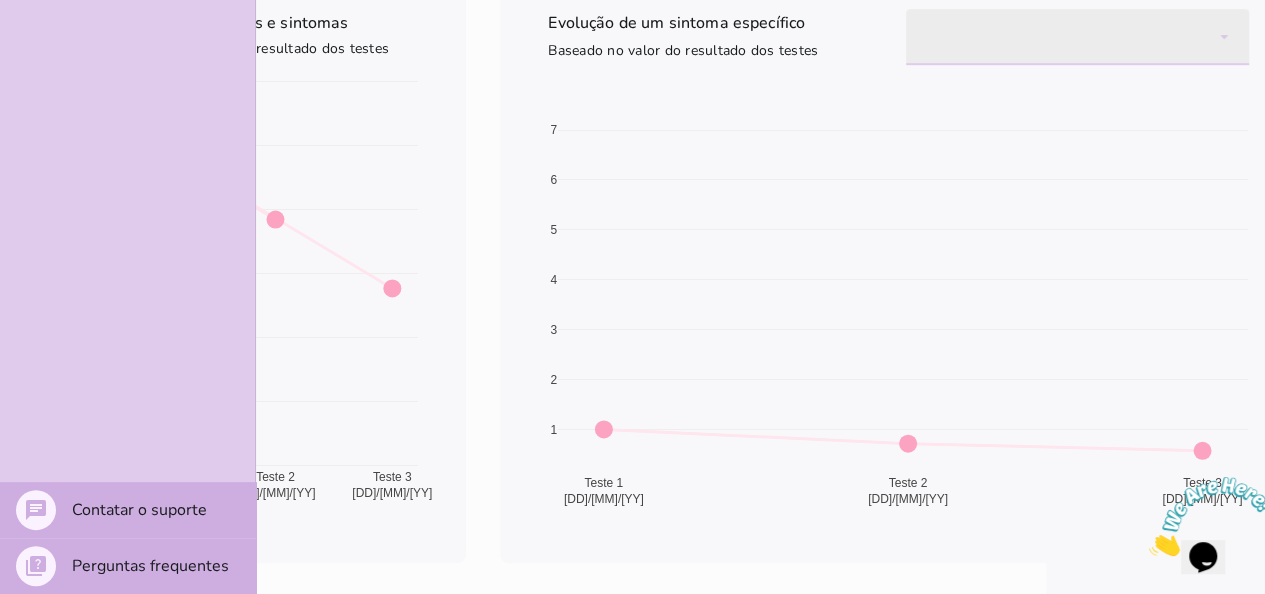 click at bounding box center (1077, 37) 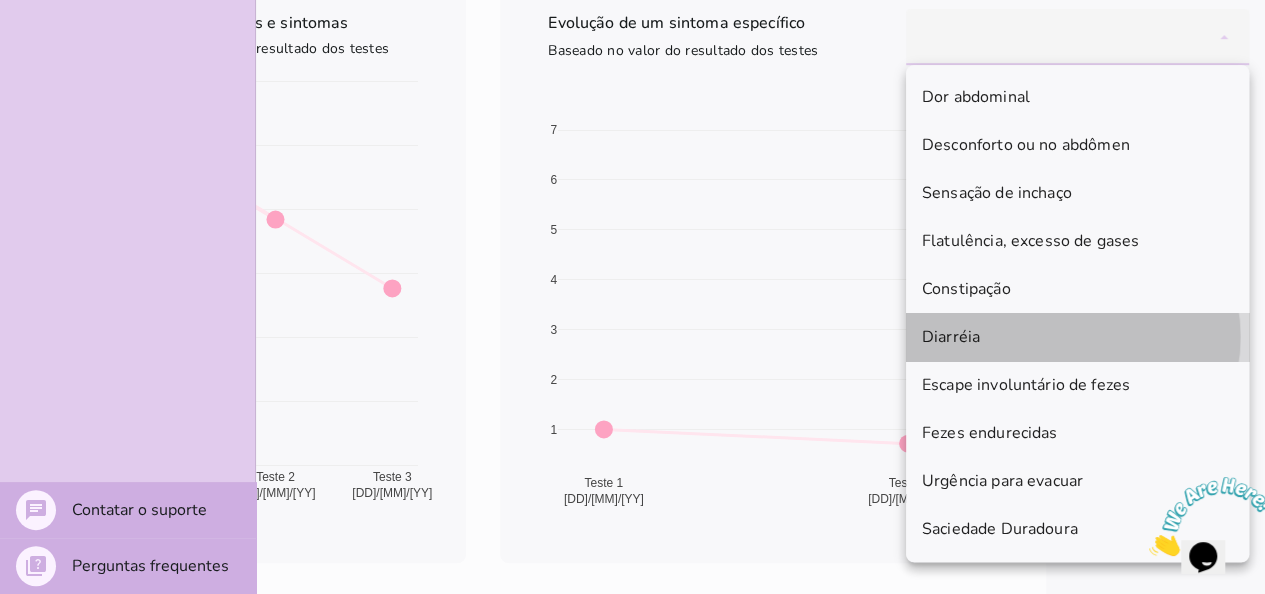 click on "Diarréia" at bounding box center [0, 0] 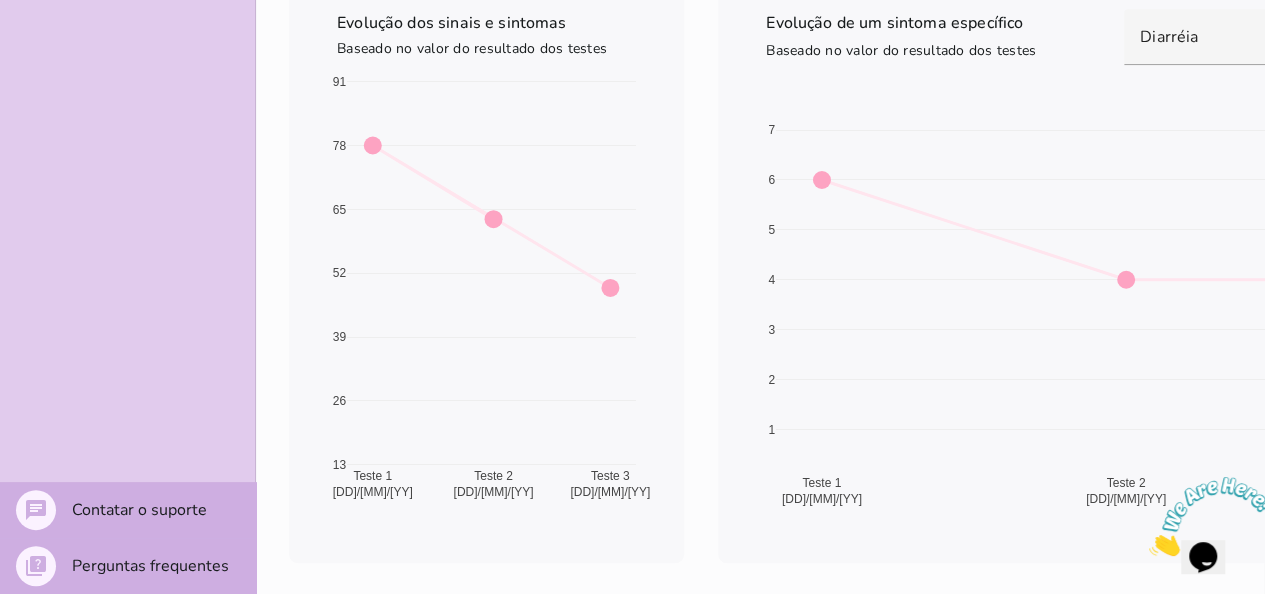 scroll, scrollTop: 0, scrollLeft: 0, axis: both 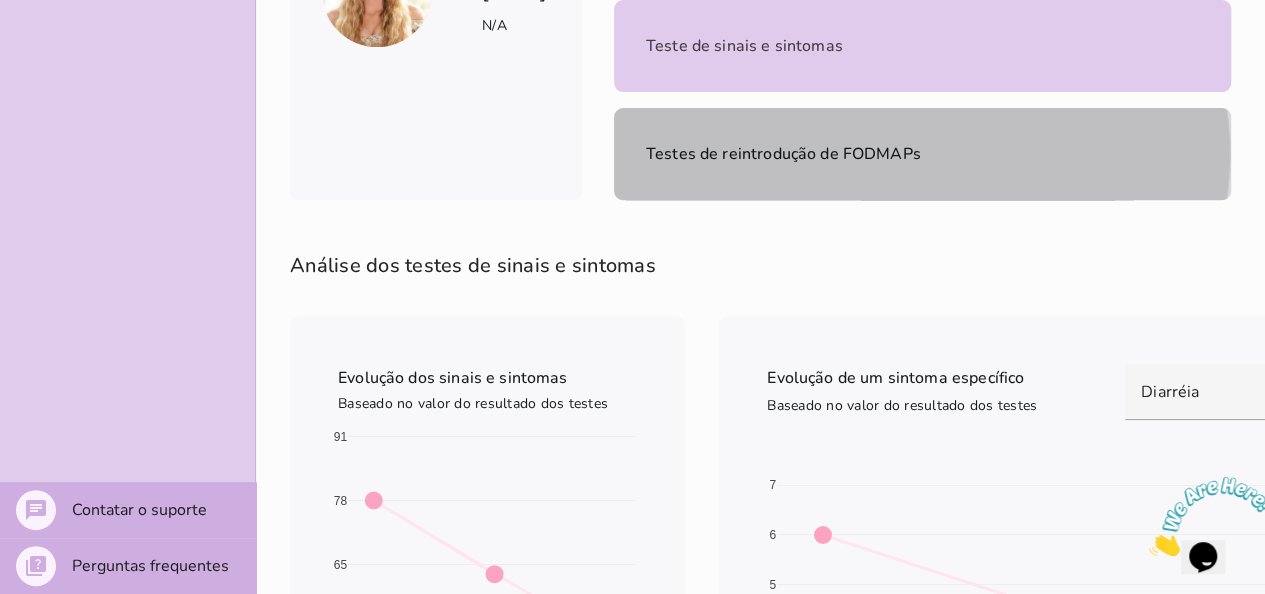 click on "Testes de reintrodução de FODMAPs" at bounding box center [783, 154] 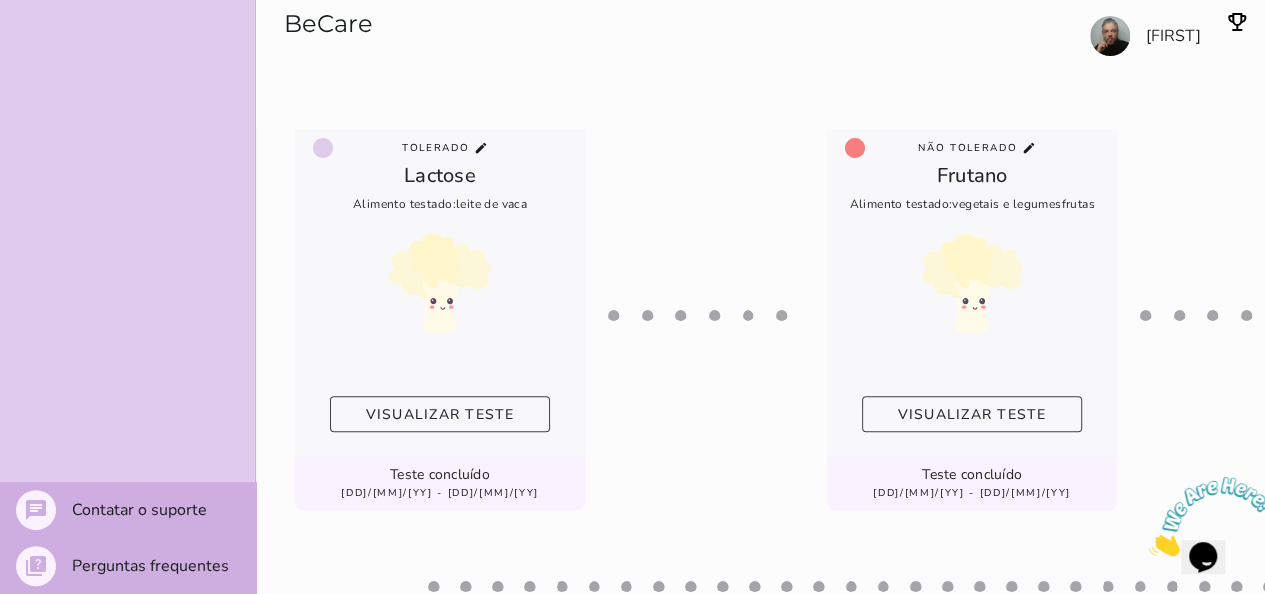 scroll, scrollTop: 539, scrollLeft: 0, axis: vertical 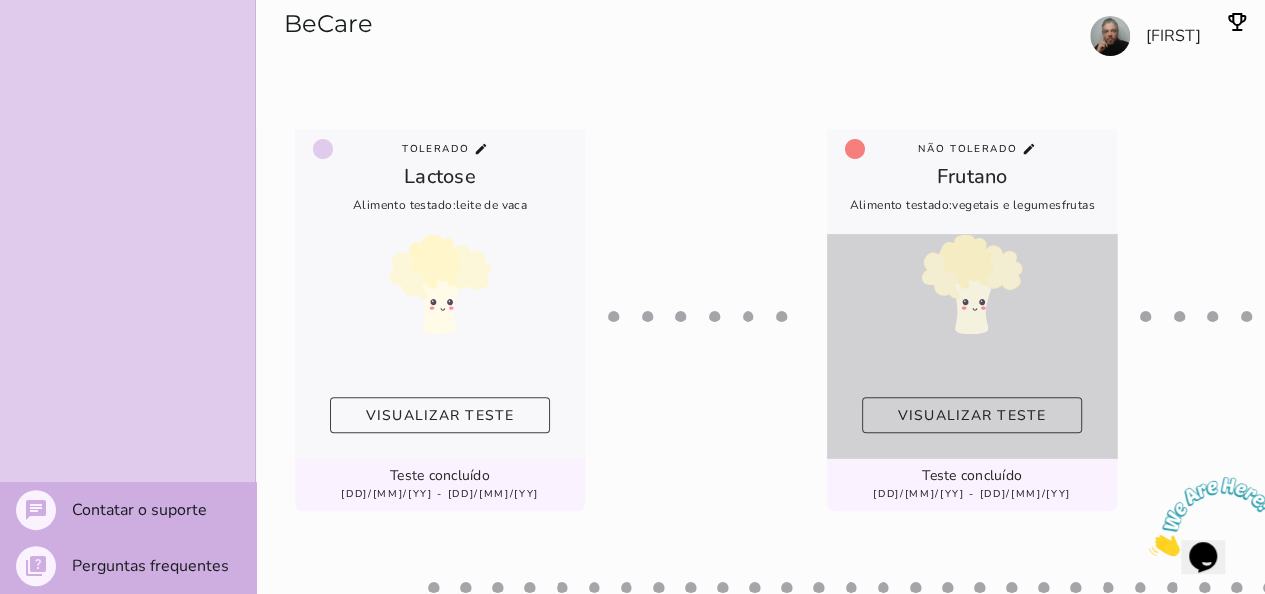 click at bounding box center (971, 284) 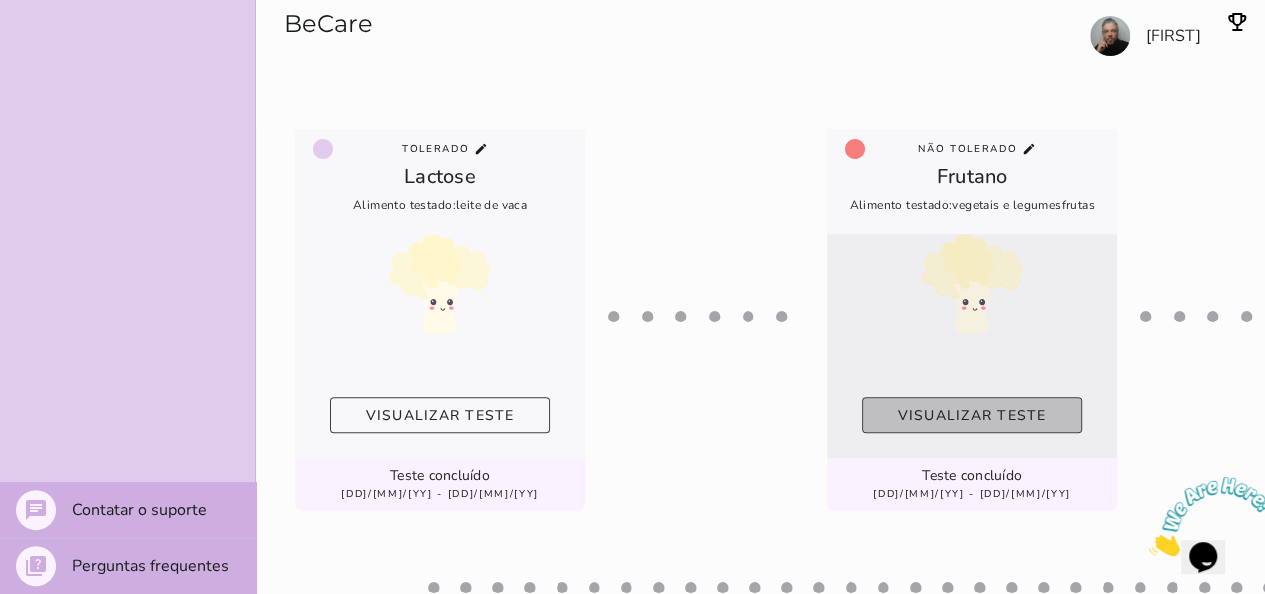click on "Visualizar teste" at bounding box center (0, 0) 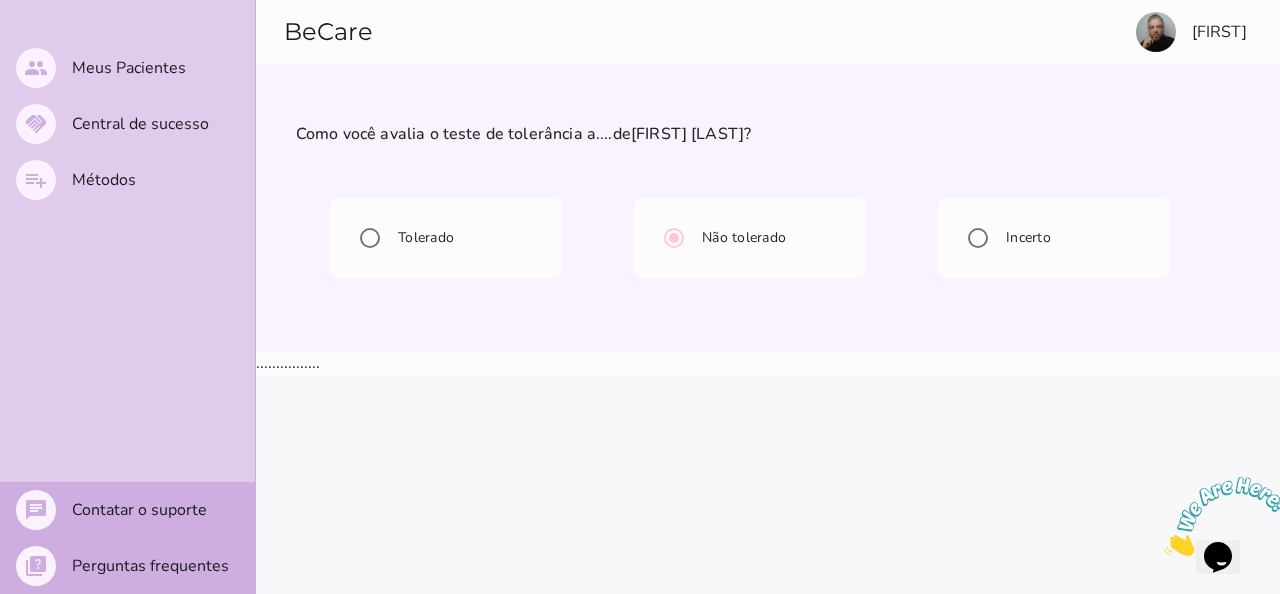 radio on "****" 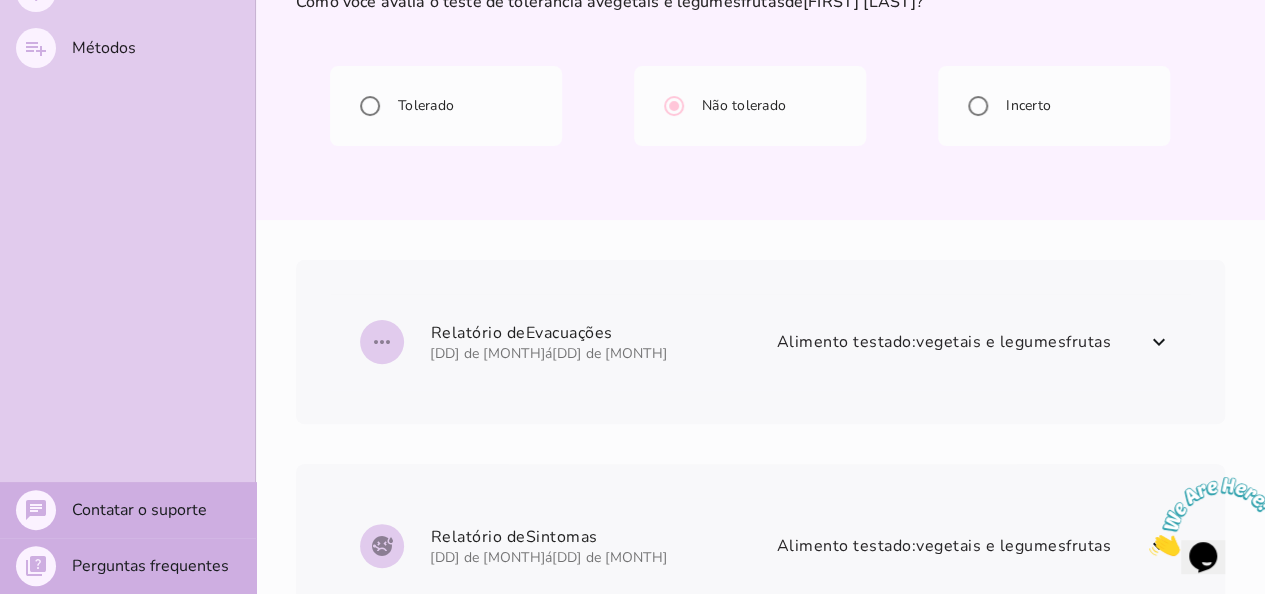 scroll, scrollTop: 212, scrollLeft: 0, axis: vertical 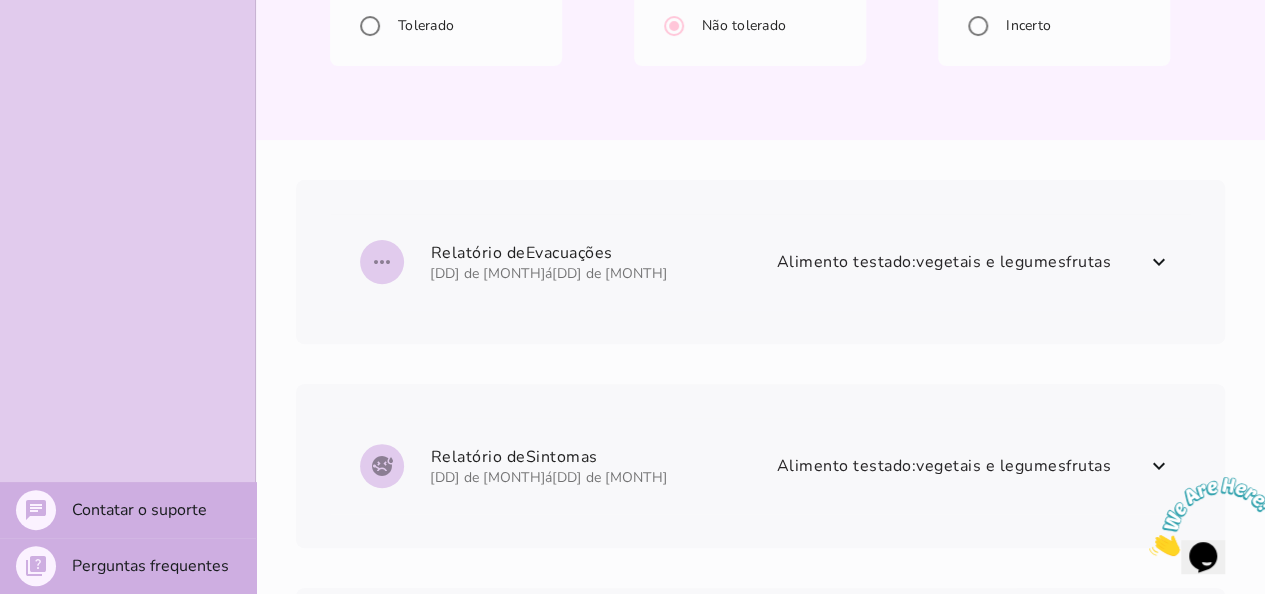 click on "sick
Relatório de  Sintomas
[DD] de [MONTH]
á
[DD] de [MONTH]
Alimento testado:  vegetais e legumes frutas" 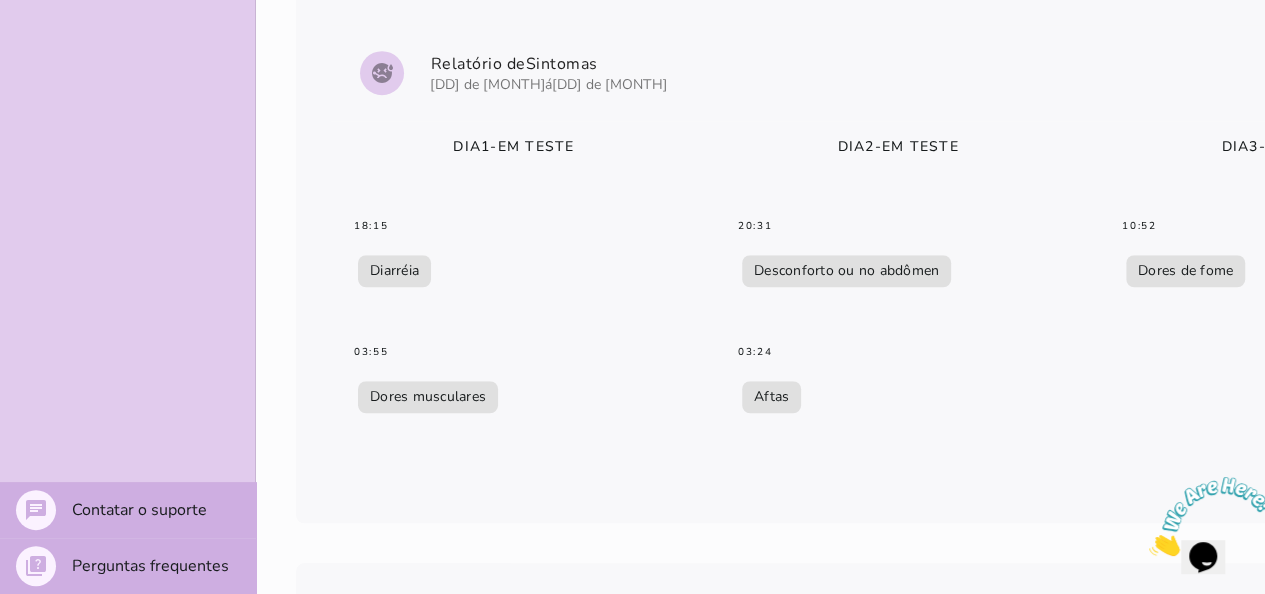 scroll, scrollTop: 606, scrollLeft: 0, axis: vertical 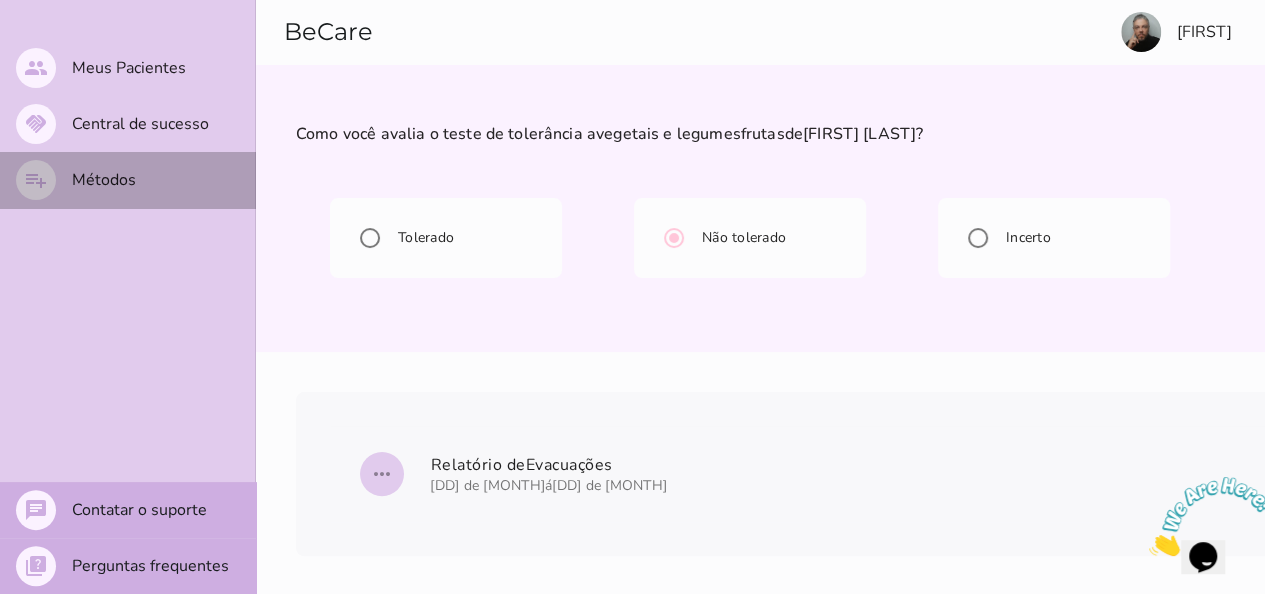 click on "Métodos" at bounding box center [0, 0] 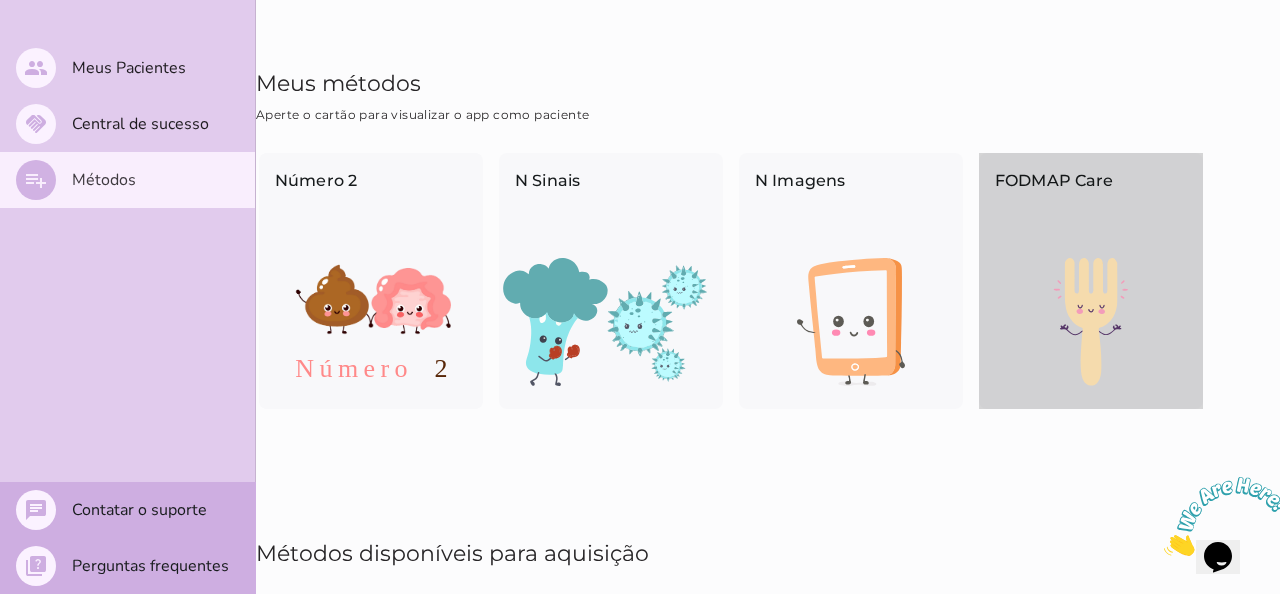 click on "FODMAP Care" at bounding box center [1091, 202] 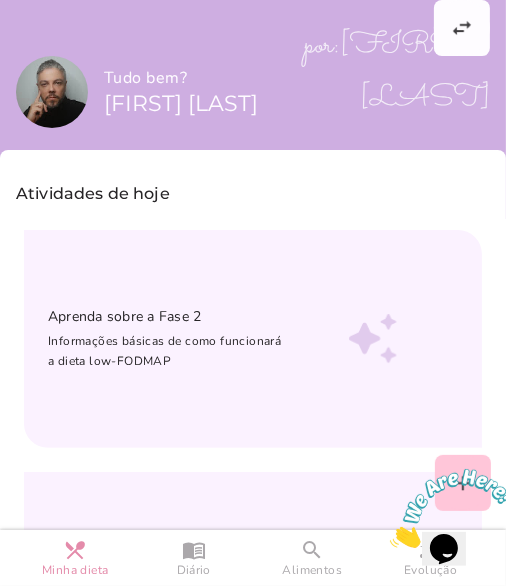 scroll, scrollTop: 35, scrollLeft: 0, axis: vertical 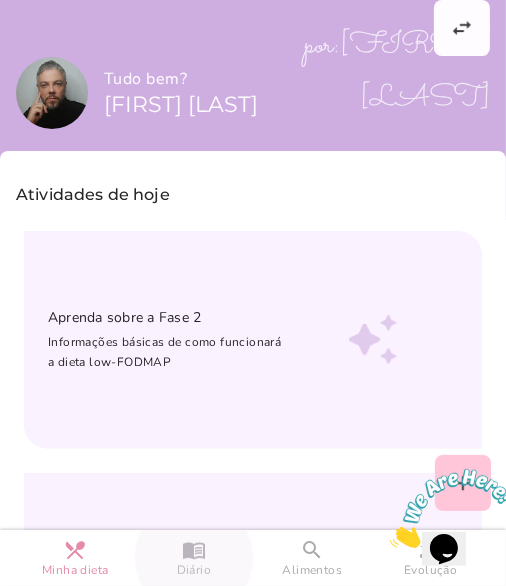 click on "menu_book" at bounding box center [0, 0] 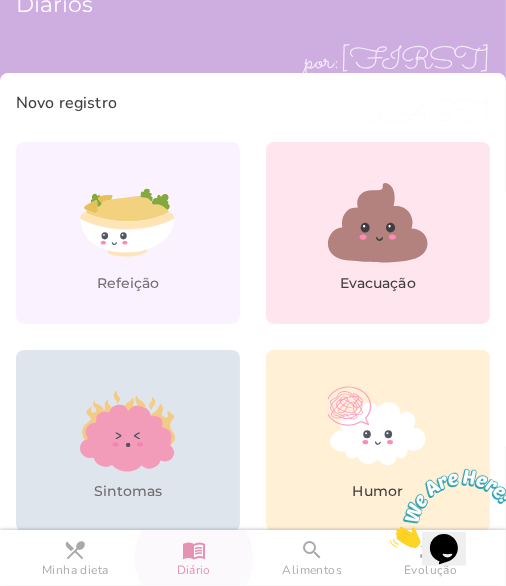 scroll, scrollTop: 0, scrollLeft: 0, axis: both 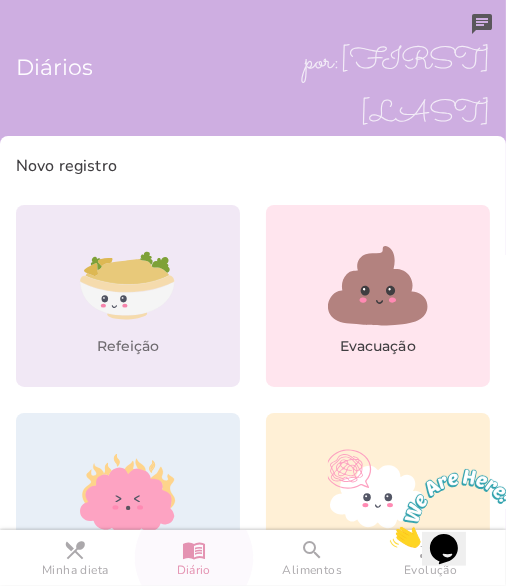 click 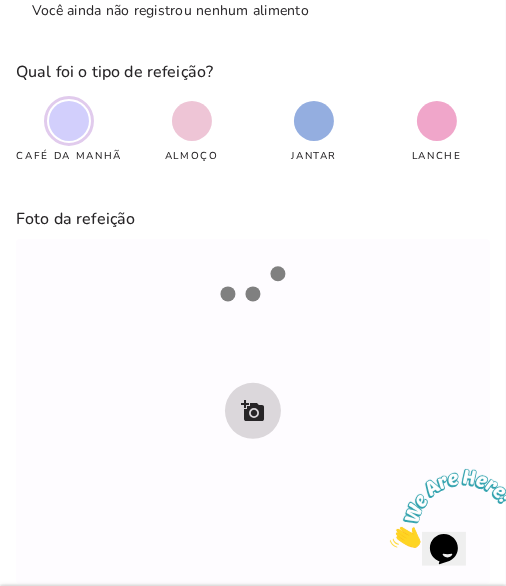 scroll, scrollTop: 205, scrollLeft: 0, axis: vertical 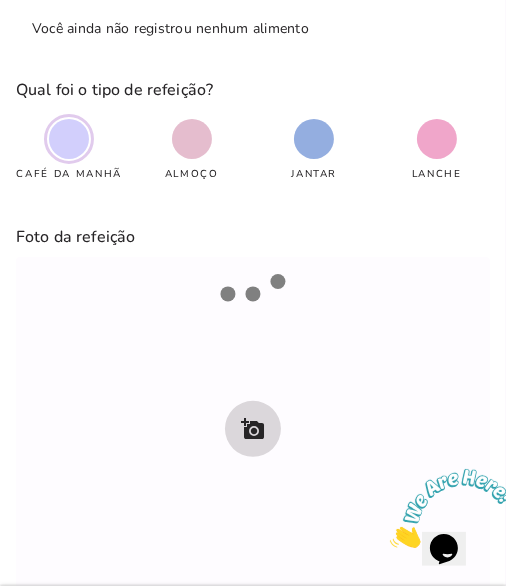click at bounding box center (192, 139) 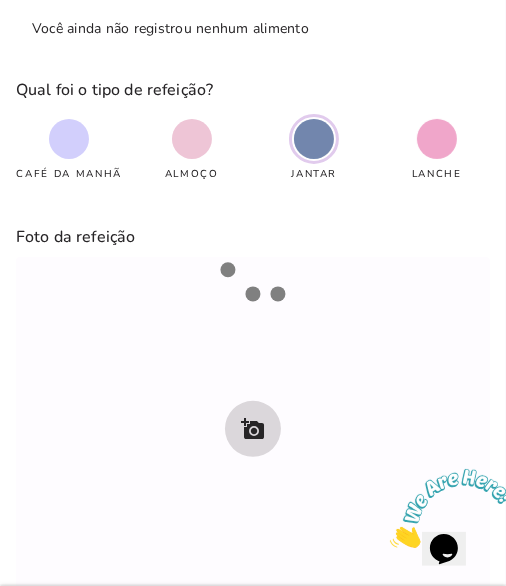 click at bounding box center [314, 139] 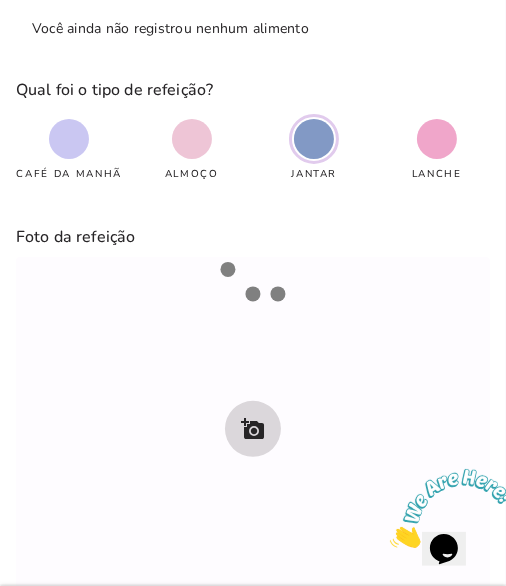 type on "breakfast" 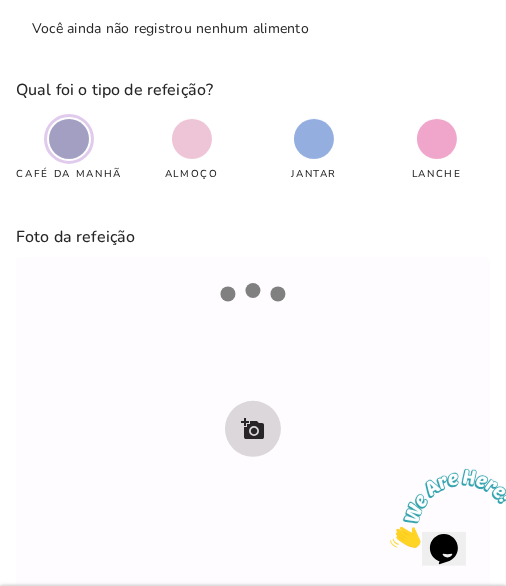 click at bounding box center [69, 139] 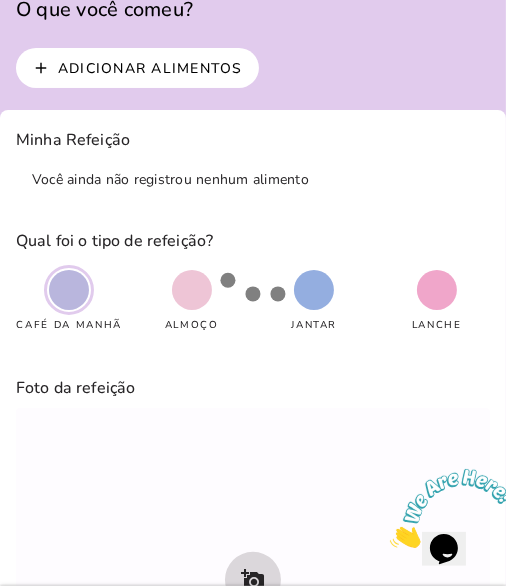 scroll, scrollTop: 35, scrollLeft: 0, axis: vertical 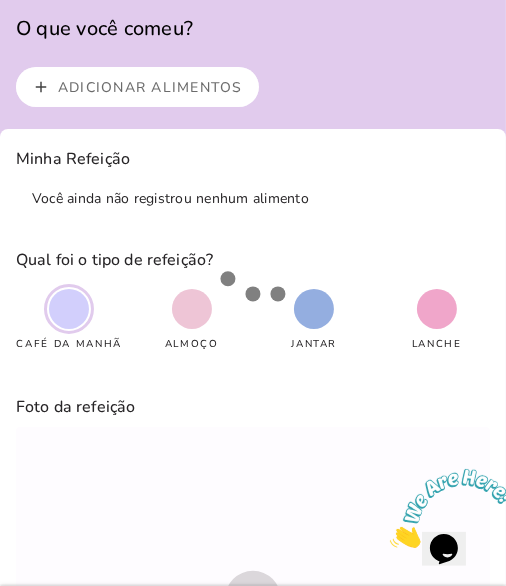 click on "Adicionar alimentos" at bounding box center (0, 0) 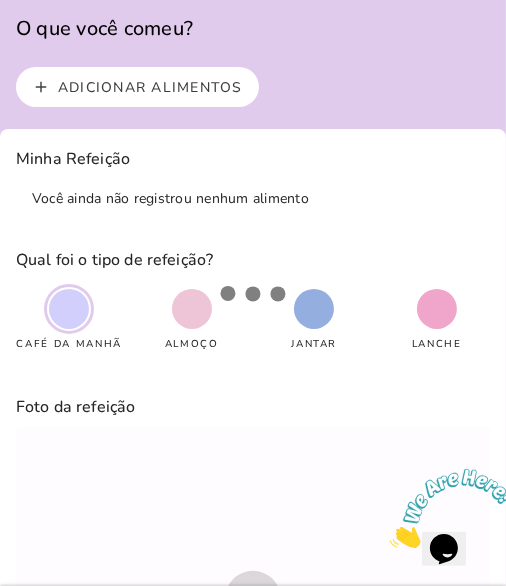 scroll, scrollTop: 1, scrollLeft: 0, axis: vertical 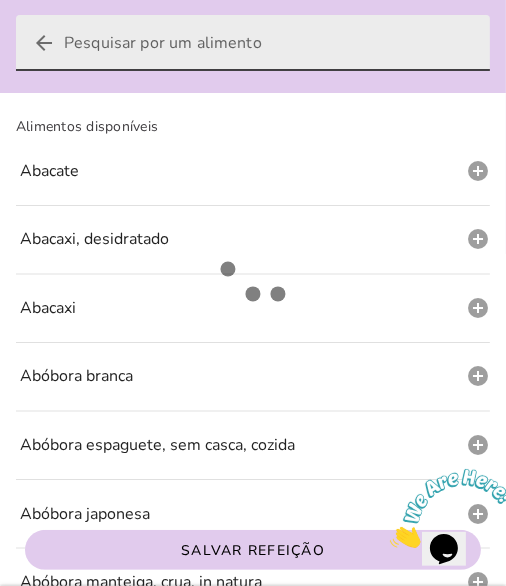 click on "arrow_back" at bounding box center (269, 43) 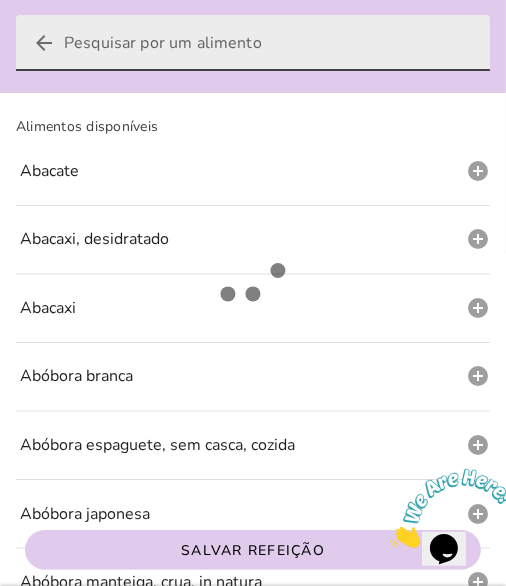click on "arrow_back" at bounding box center (269, 43) 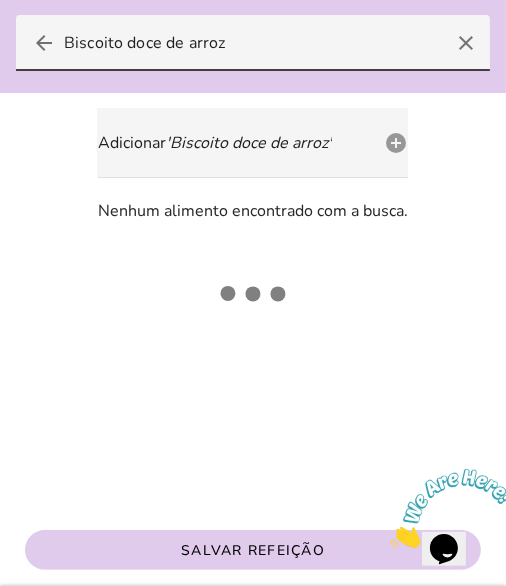 type on "Biscoito doce de arroz" 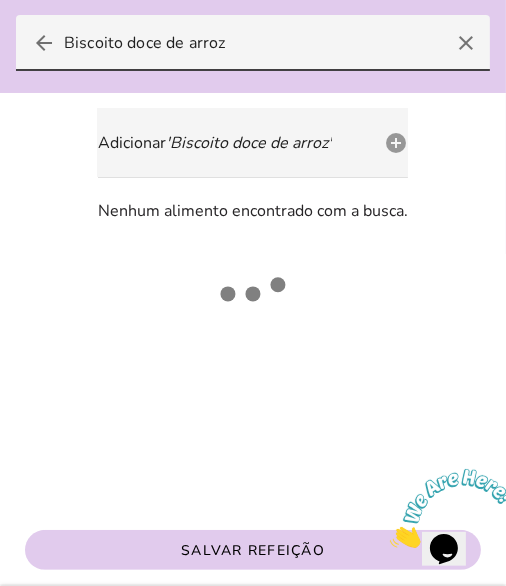 type on "Biscoito doce de arroz" 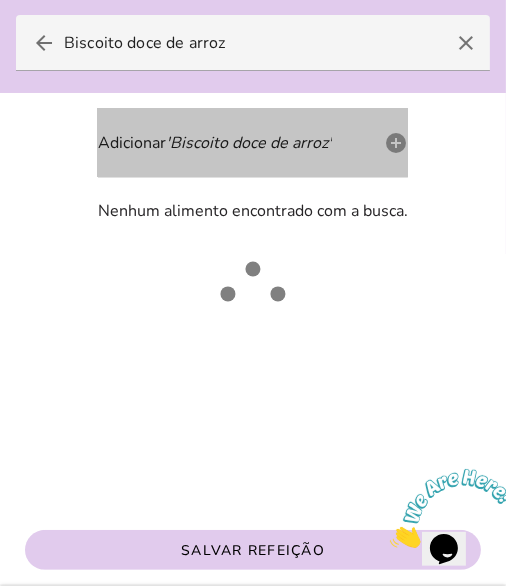 click on "Adicionar  ' Biscoito doce de arroz '
add_circle" at bounding box center [253, 143] 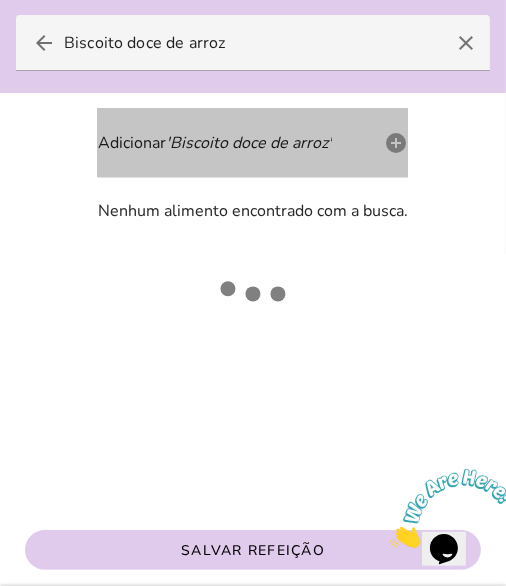 type 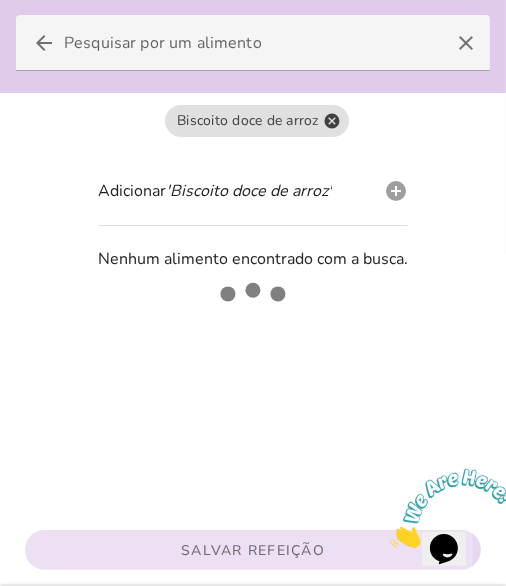 click on "Salvar Refeição" at bounding box center [252, 550] 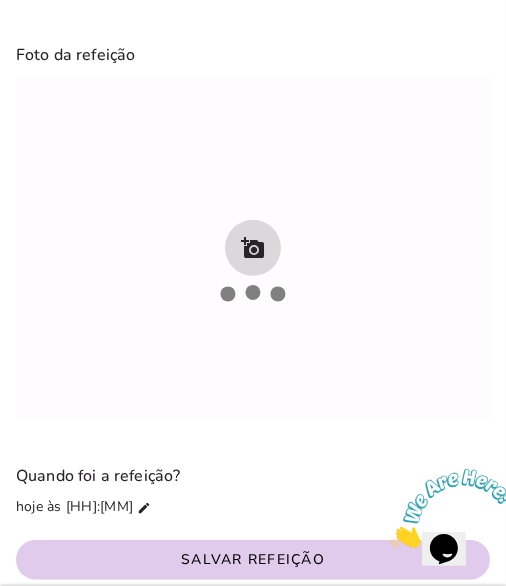 scroll, scrollTop: 428, scrollLeft: 0, axis: vertical 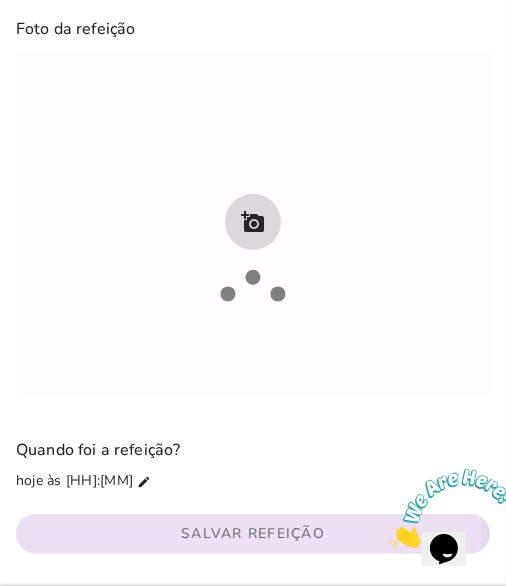 click on "Salvar Refeição" at bounding box center (0, 0) 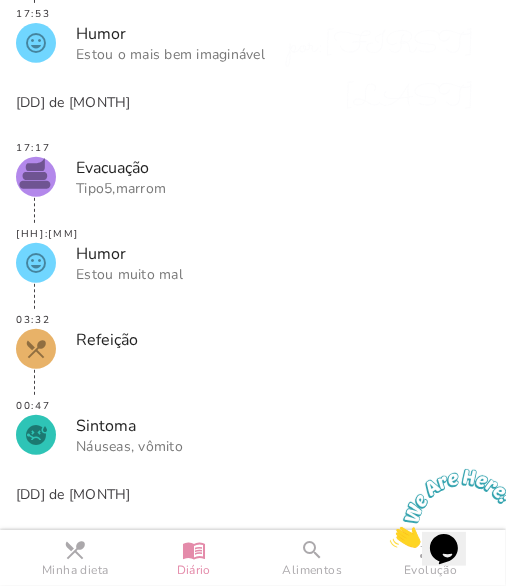 scroll, scrollTop: 1, scrollLeft: 0, axis: vertical 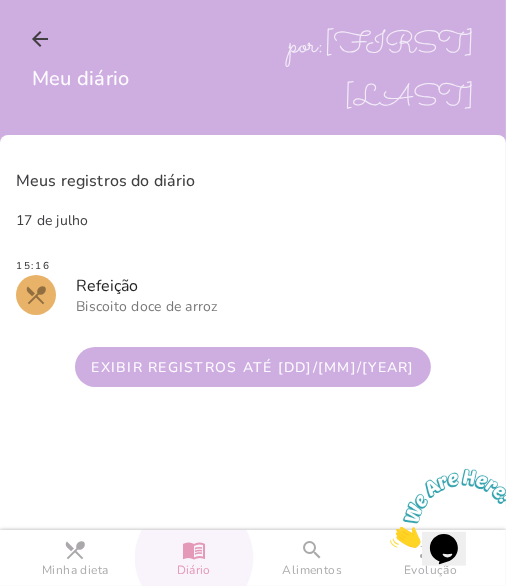 click on "Diário" at bounding box center [194, 570] 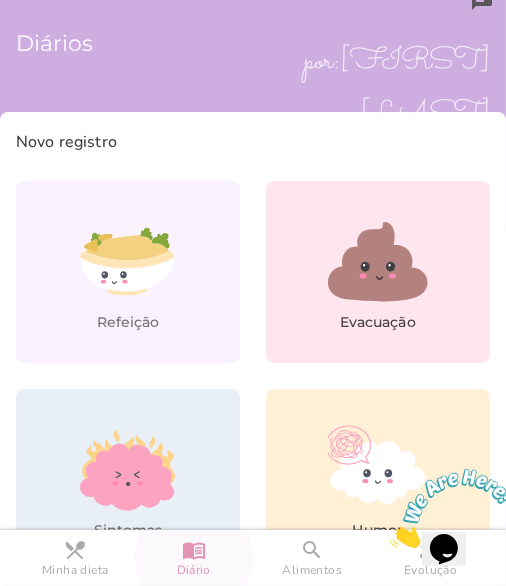 scroll, scrollTop: 23, scrollLeft: 0, axis: vertical 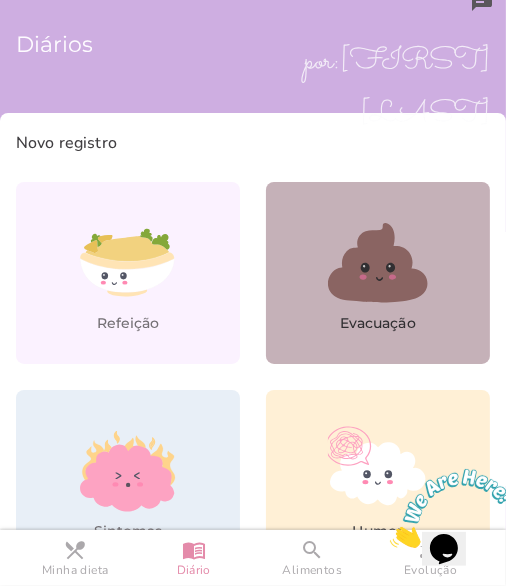 click on "Evacuação" 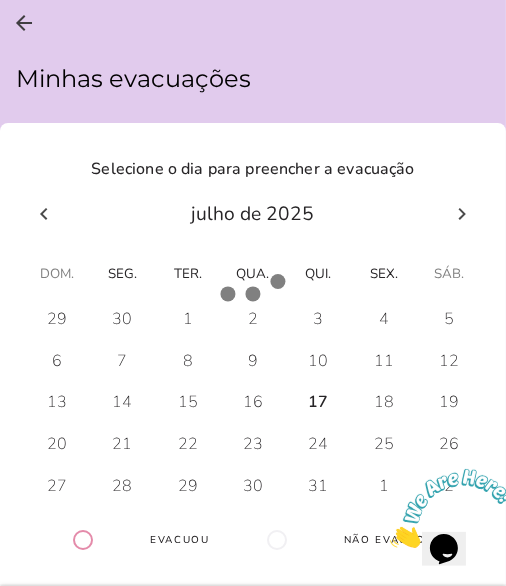 scroll, scrollTop: 4, scrollLeft: 0, axis: vertical 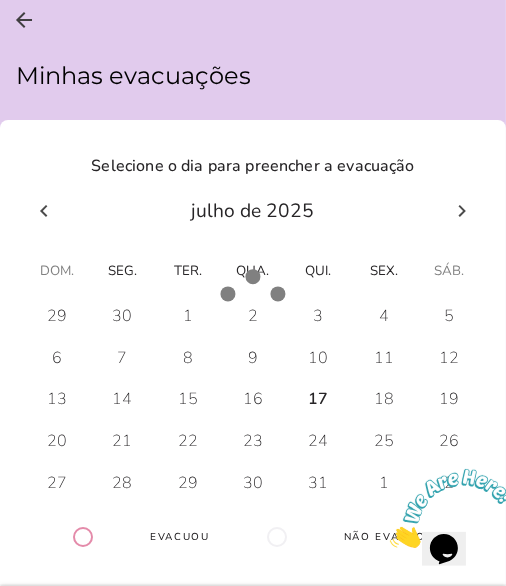 click at bounding box center (56, 317) 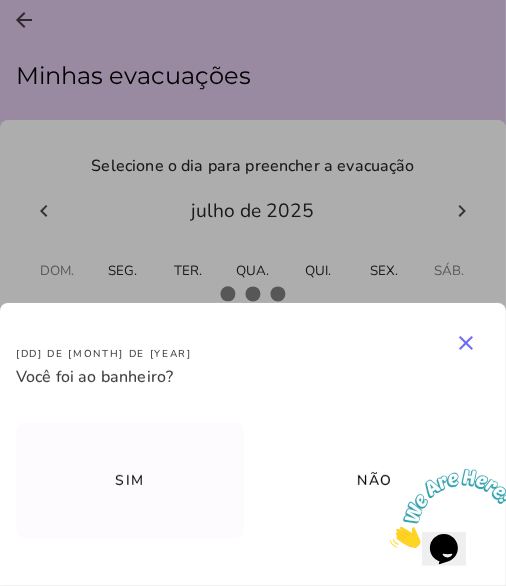 click on "Sim" at bounding box center [0, 0] 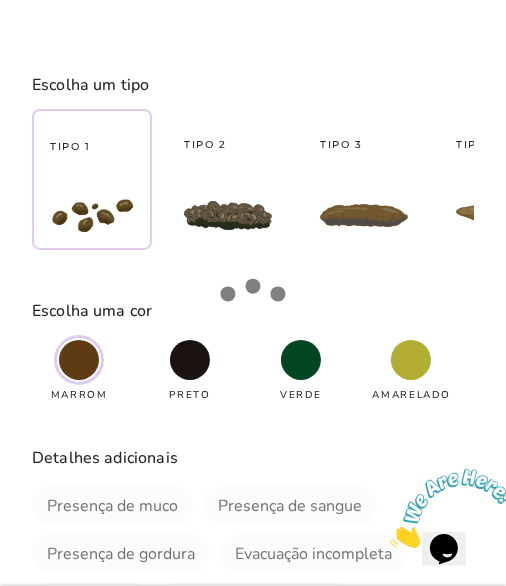 scroll, scrollTop: 0, scrollLeft: 0, axis: both 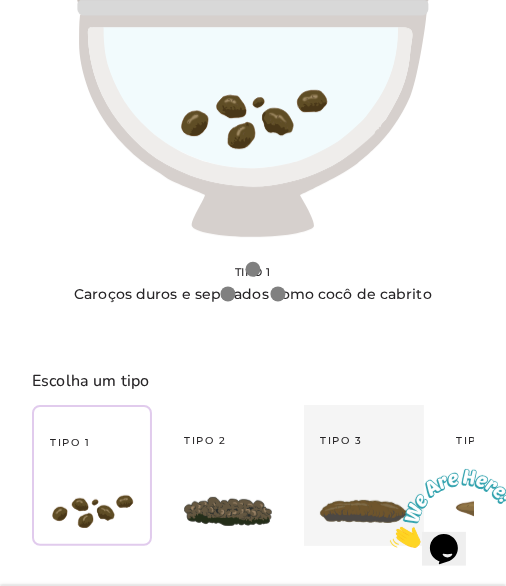 type on "3" 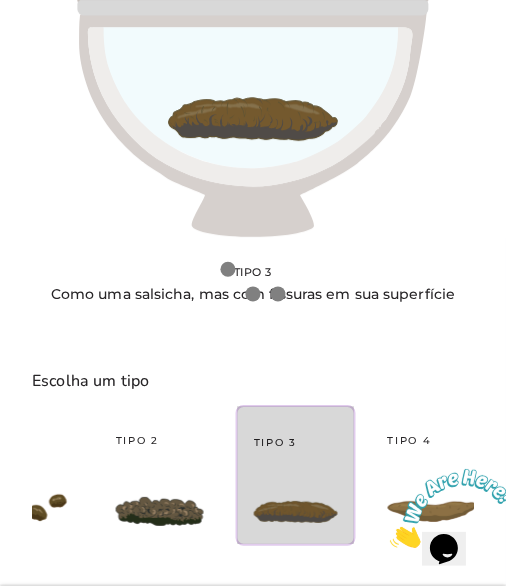 click on "Tipo 3" 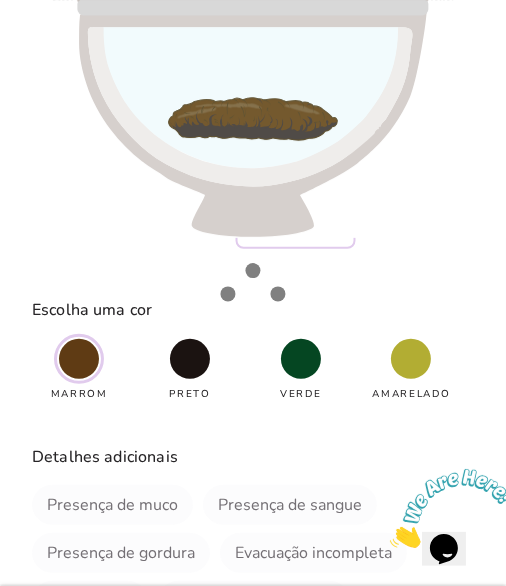 scroll, scrollTop: 298, scrollLeft: 0, axis: vertical 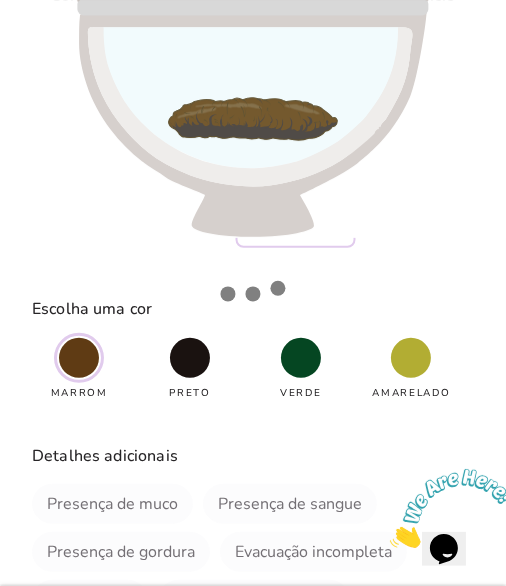 type on "[NUMBER]" 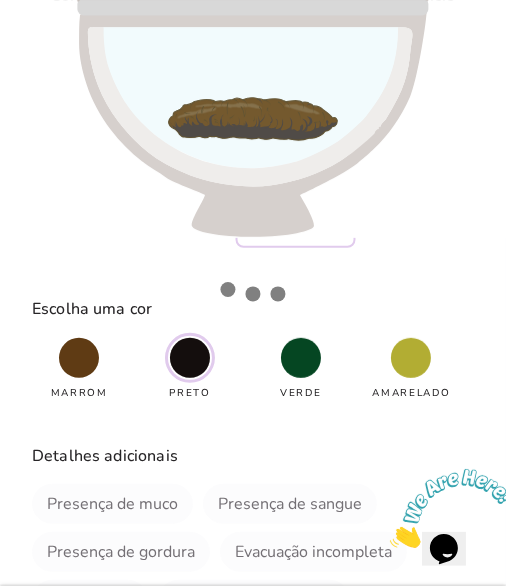 click 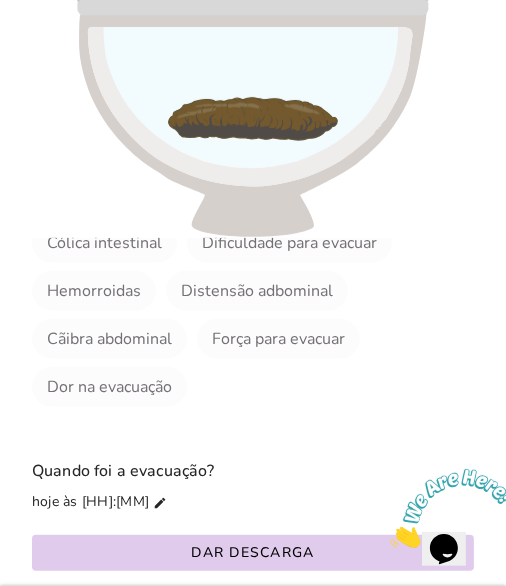 scroll, scrollTop: 728, scrollLeft: 0, axis: vertical 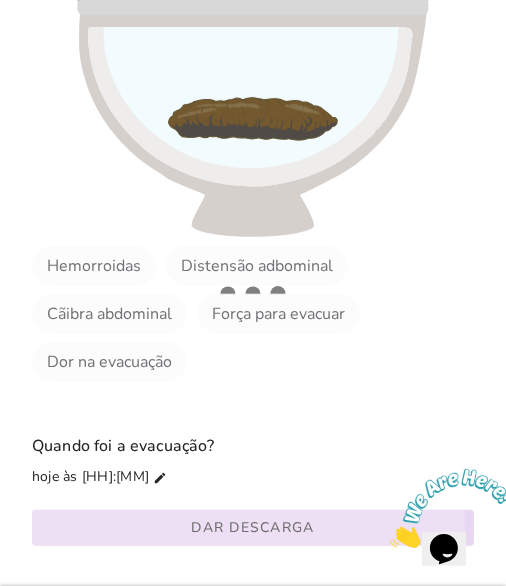 click on "Dar descarga" at bounding box center (0, 0) 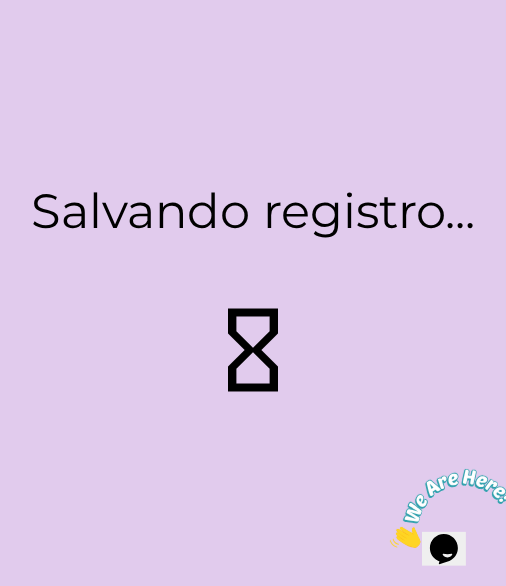 type on "1" 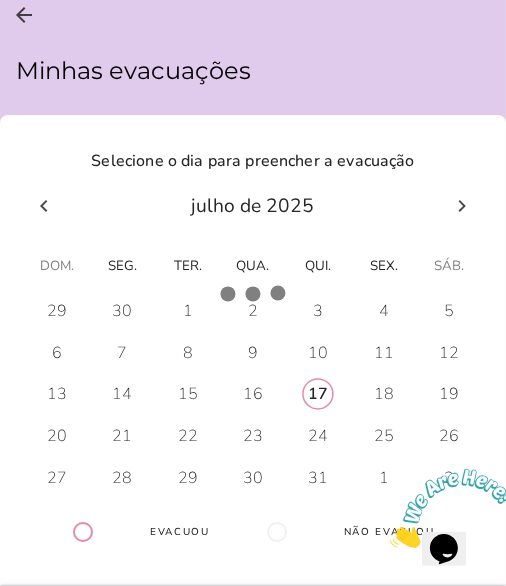 scroll, scrollTop: 4, scrollLeft: 0, axis: vertical 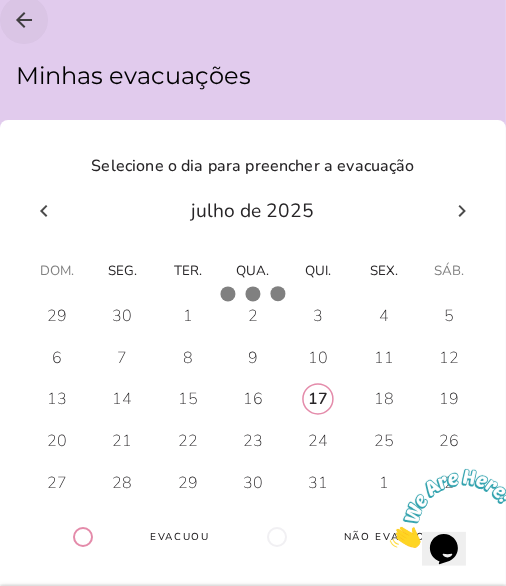 click on "arrow_back" 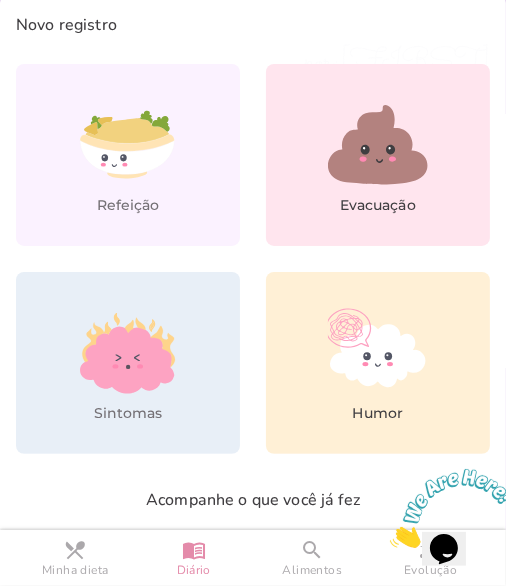 scroll, scrollTop: 157, scrollLeft: 0, axis: vertical 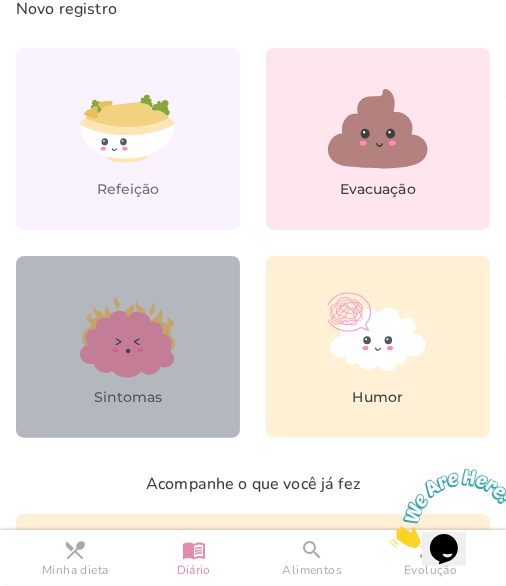click 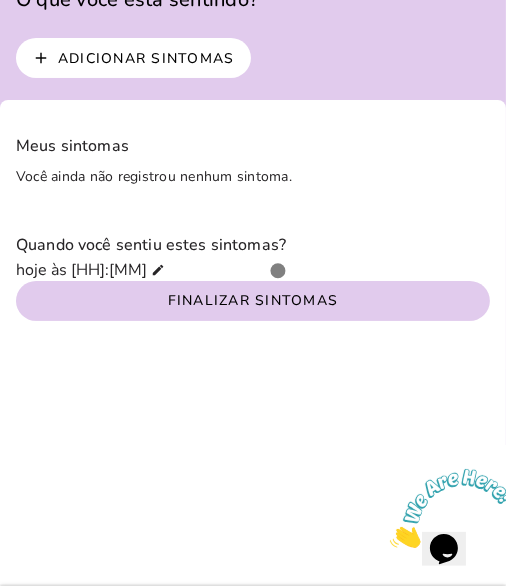 scroll, scrollTop: 64, scrollLeft: 0, axis: vertical 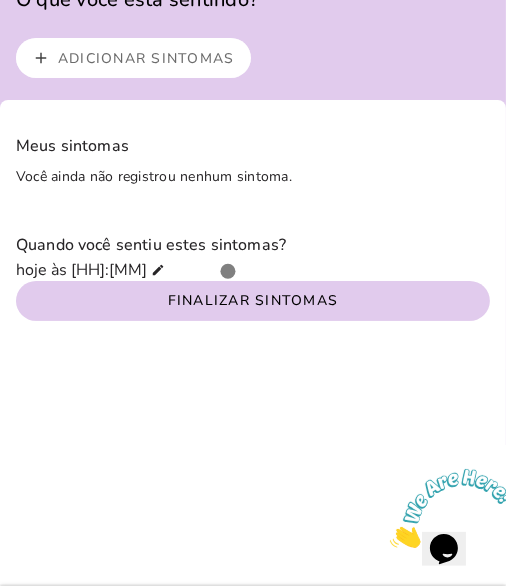 click on "Adicionar sintomas" at bounding box center (0, 0) 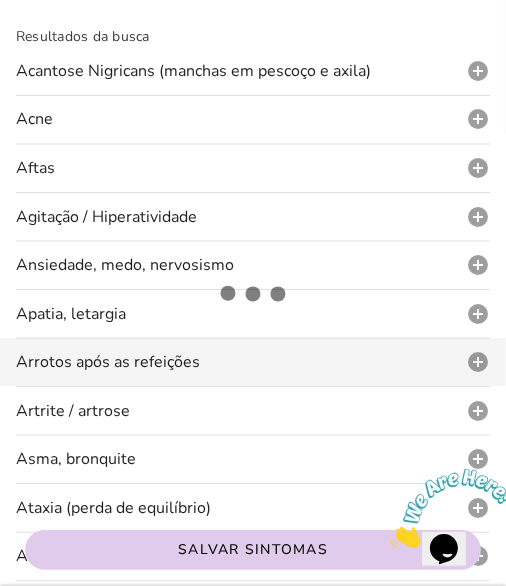 scroll, scrollTop: 122, scrollLeft: 0, axis: vertical 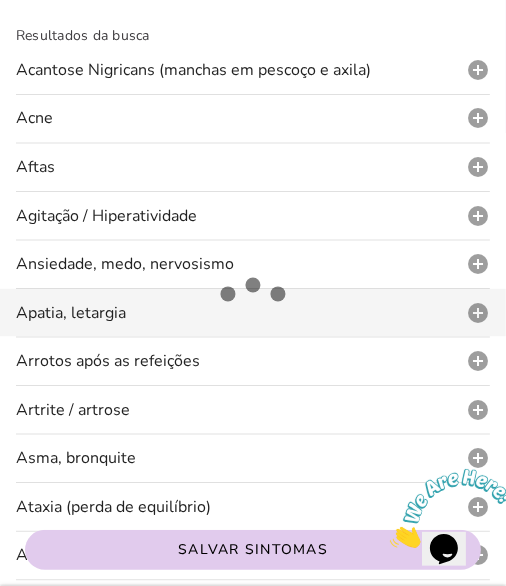 click on "Apatia, letargia
add_circle" at bounding box center (253, 313) 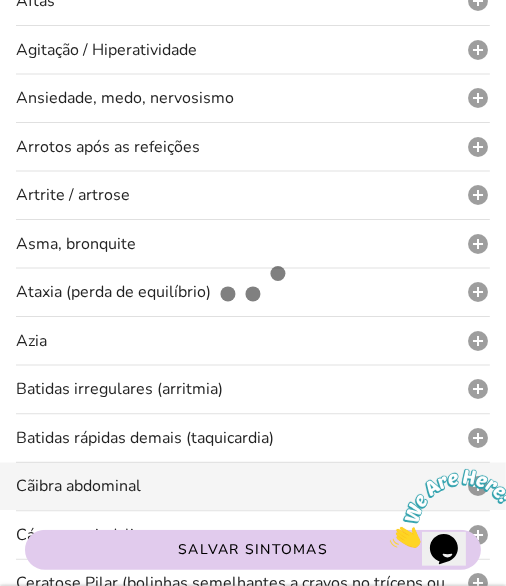 scroll, scrollTop: 309, scrollLeft: 0, axis: vertical 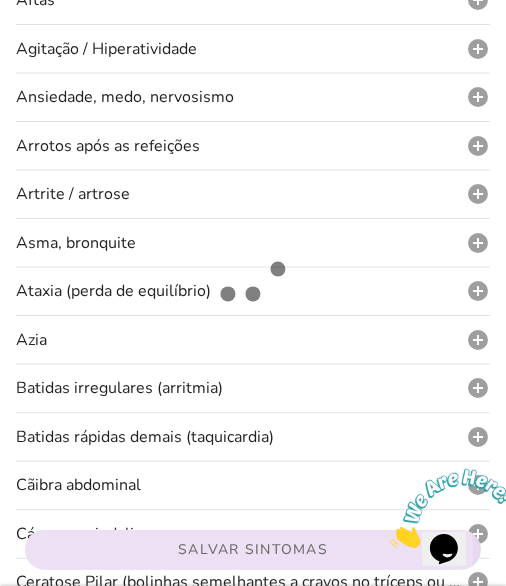 click on "Salvar Sintomas" at bounding box center (0, 0) 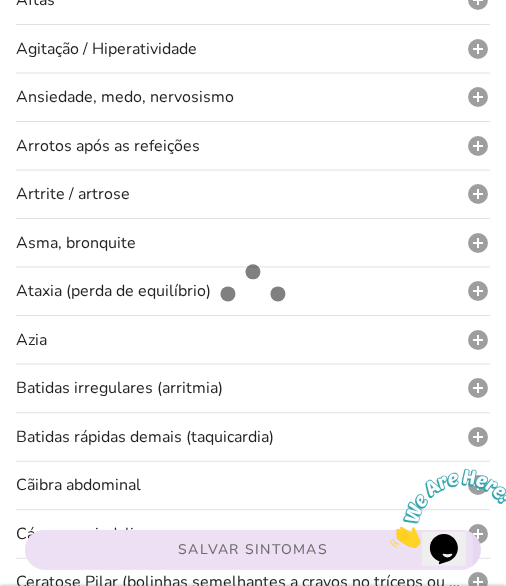 scroll, scrollTop: 64, scrollLeft: 0, axis: vertical 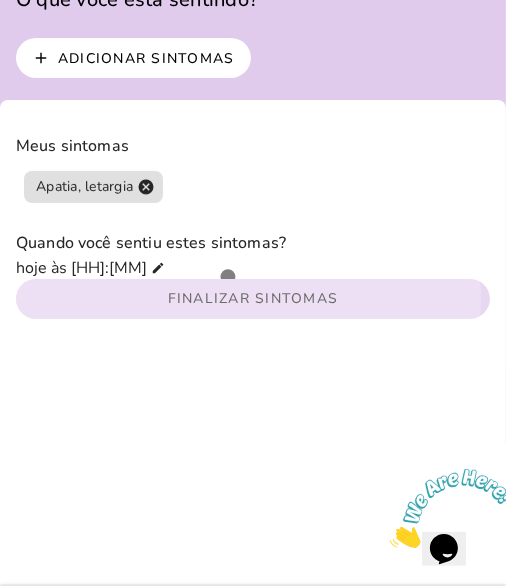 click on "Finalizar Sintomas" at bounding box center (0, 0) 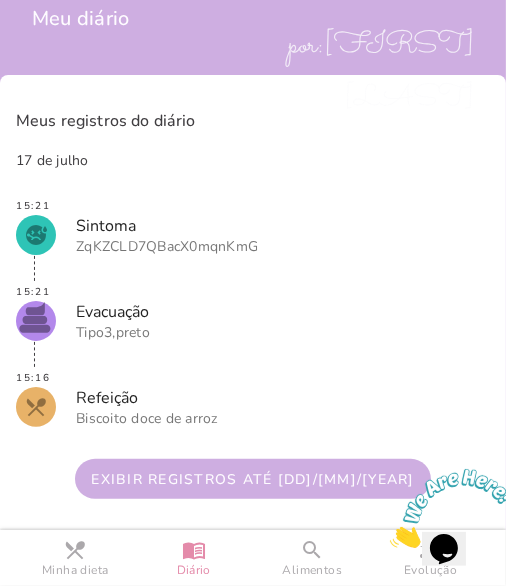 scroll, scrollTop: 0, scrollLeft: 0, axis: both 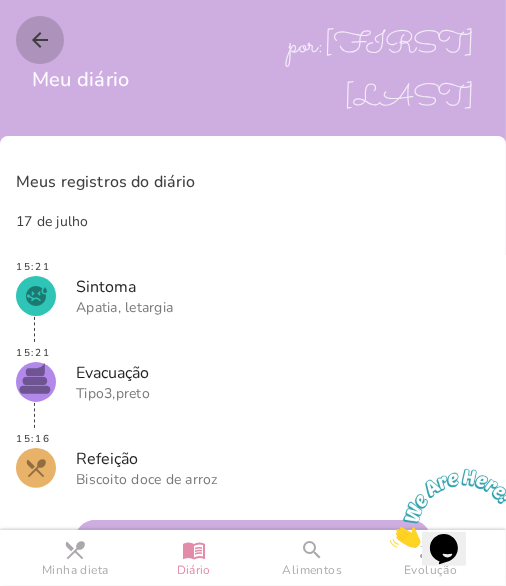 click on "arrow_back" 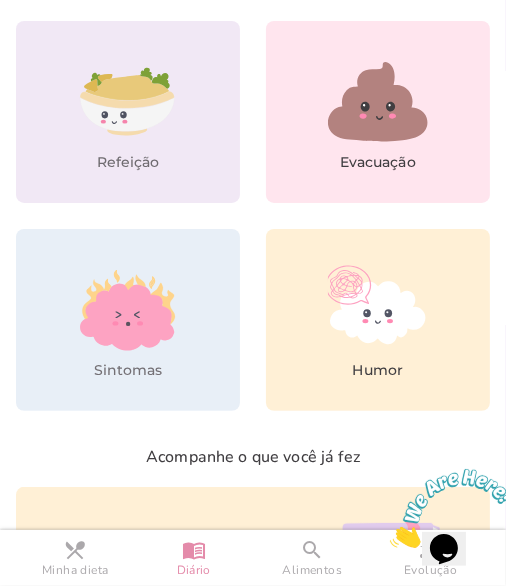 scroll, scrollTop: 184, scrollLeft: 0, axis: vertical 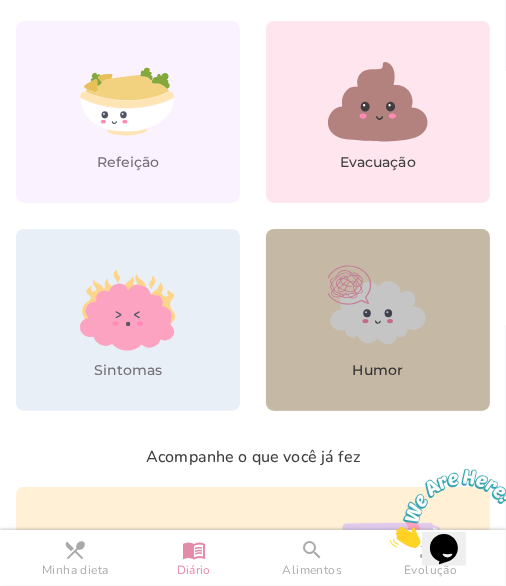 click on "Humor" 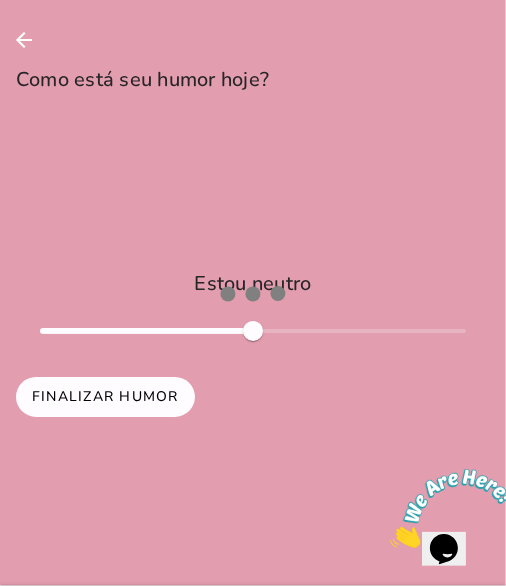 scroll, scrollTop: 0, scrollLeft: 0, axis: both 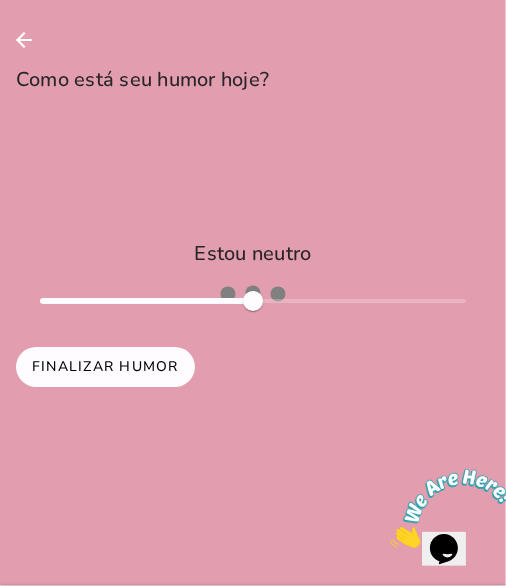 type on "***" 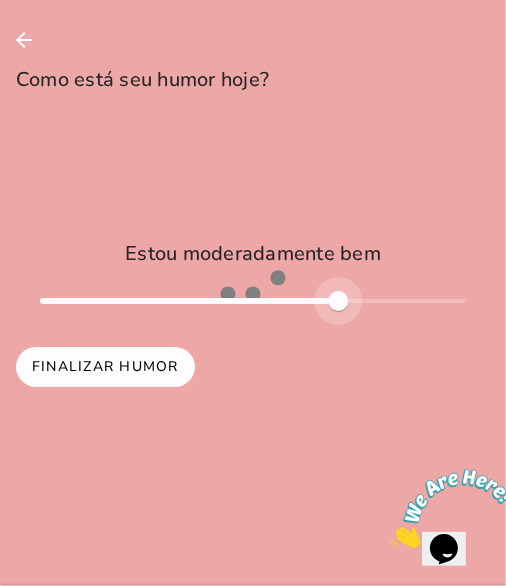type on "0.4" 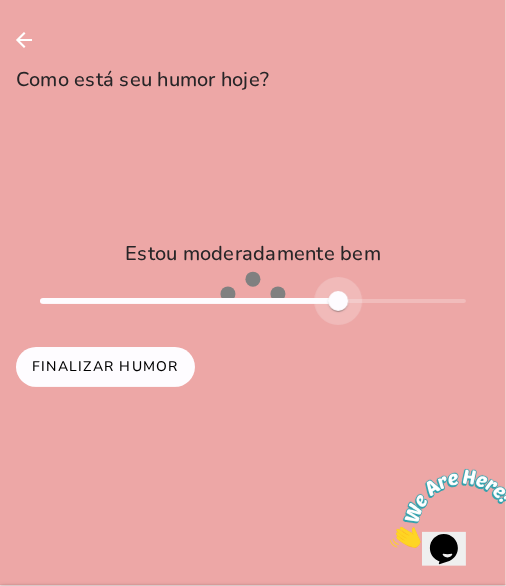 click 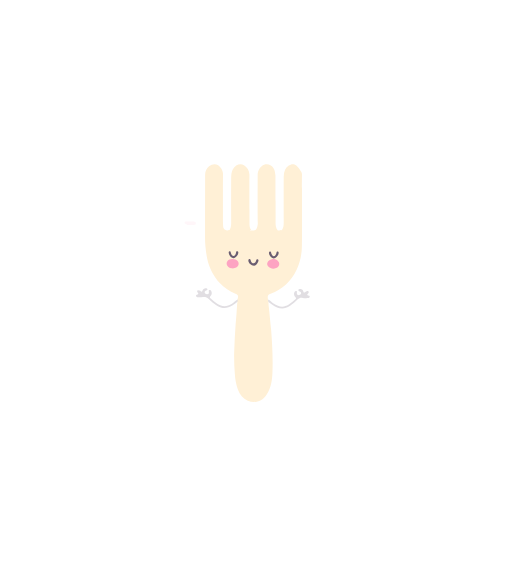 scroll, scrollTop: 0, scrollLeft: 0, axis: both 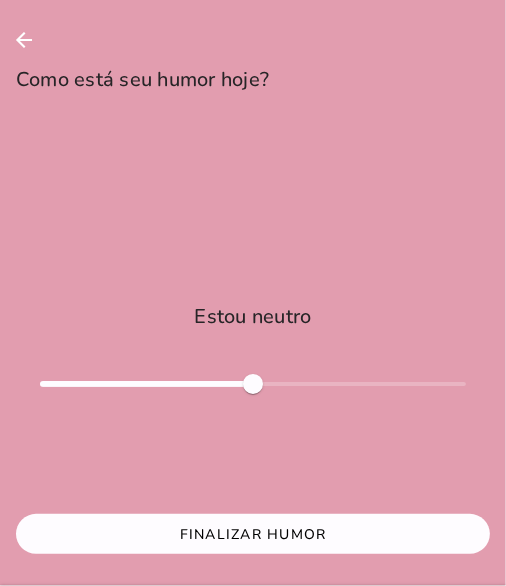 type on "***" 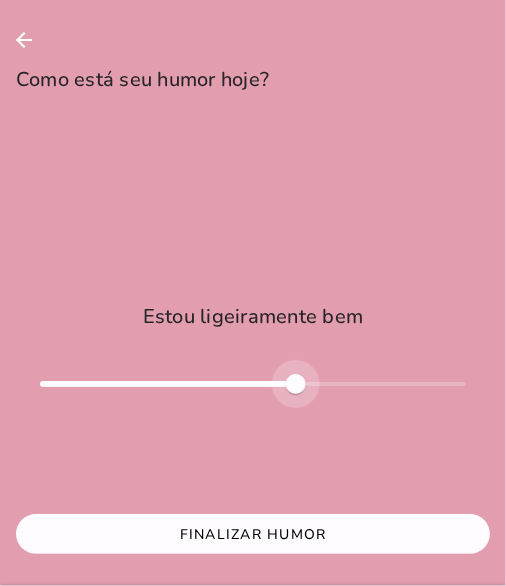 type on "0.2" 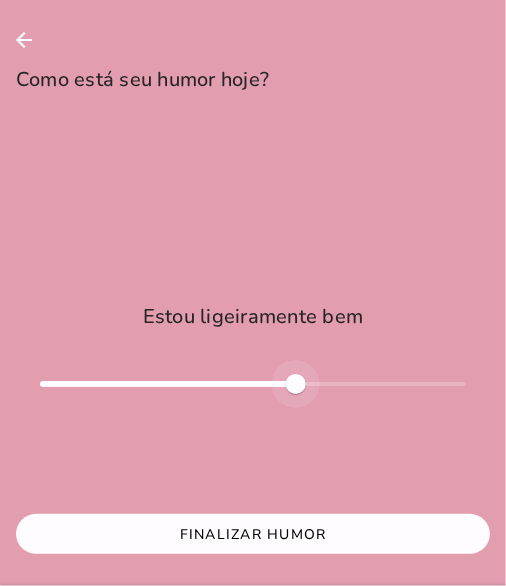 type on "***" 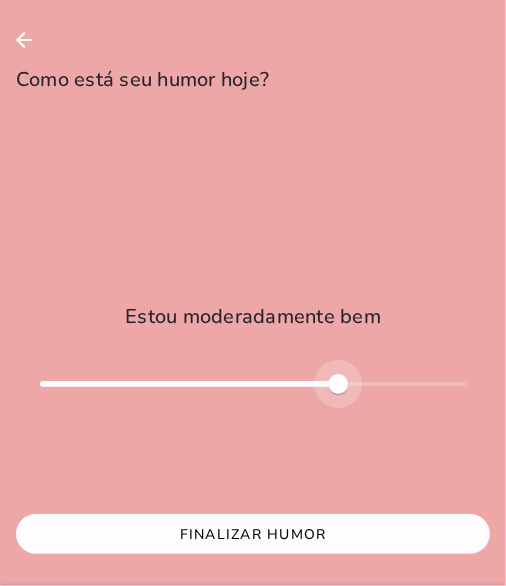 type on "0.4" 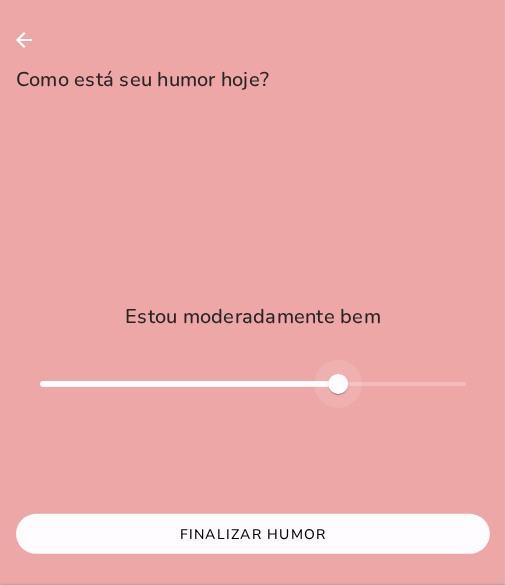 type on "***" 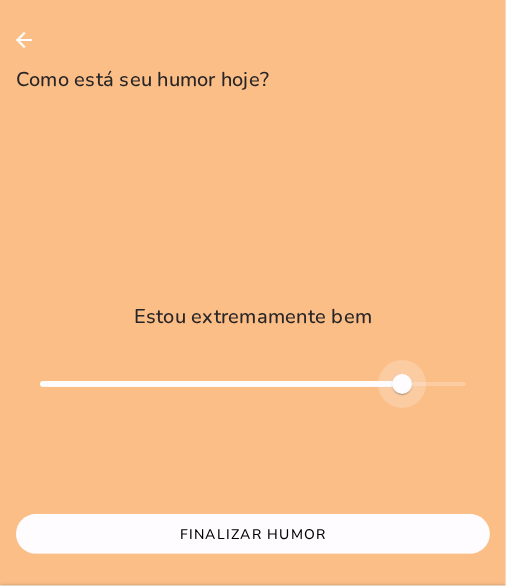 type on "0.7" 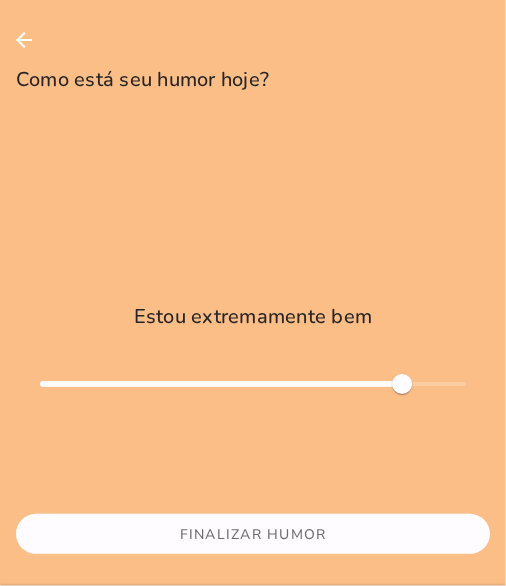 click on "Finalizar Humor" at bounding box center (0, 0) 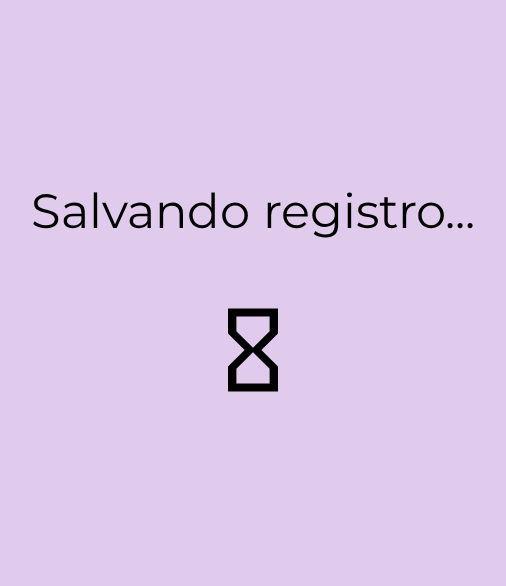 type on "*" 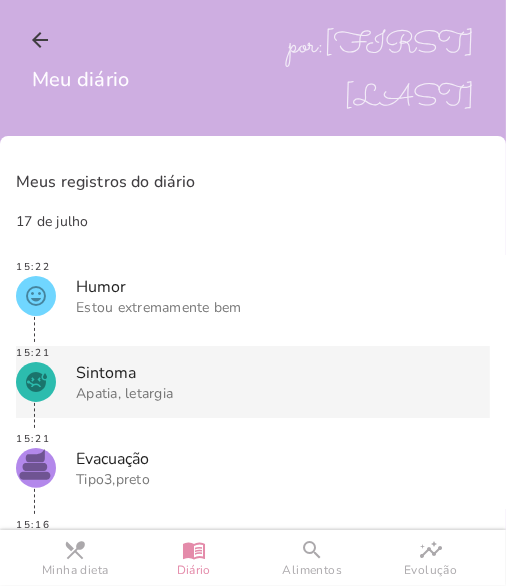 scroll, scrollTop: 147, scrollLeft: 0, axis: vertical 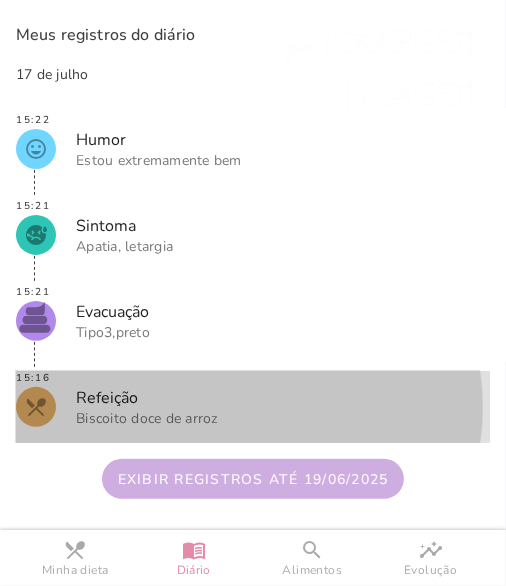 click on "local_dining
Refeição
Biscoito doce de arroz" at bounding box center [253, 407] 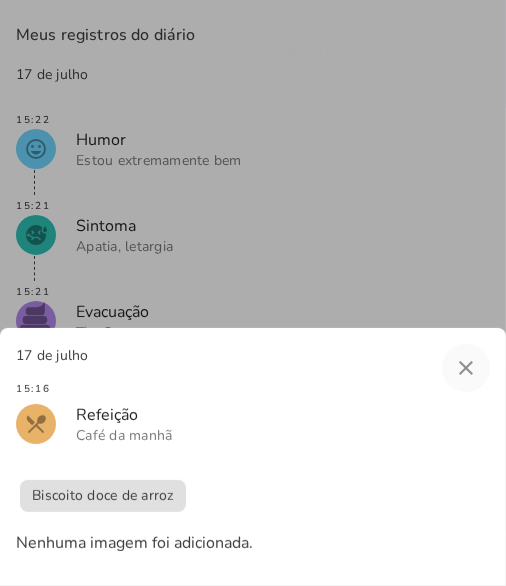 click on "close" at bounding box center [466, 368] 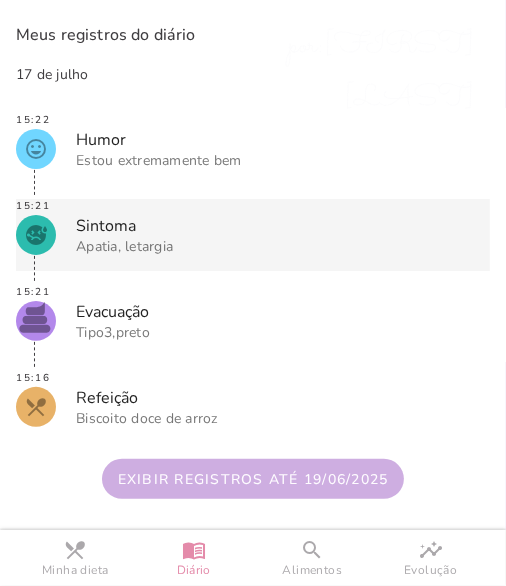 click on "sick
Sintoma
Apatia, letargia" at bounding box center (253, 235) 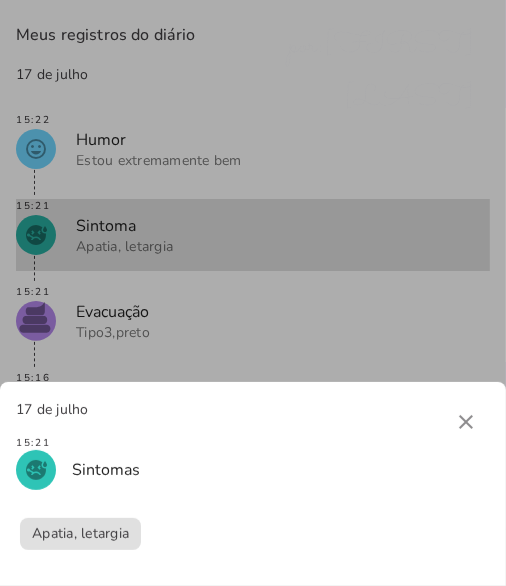 click at bounding box center [253, 293] 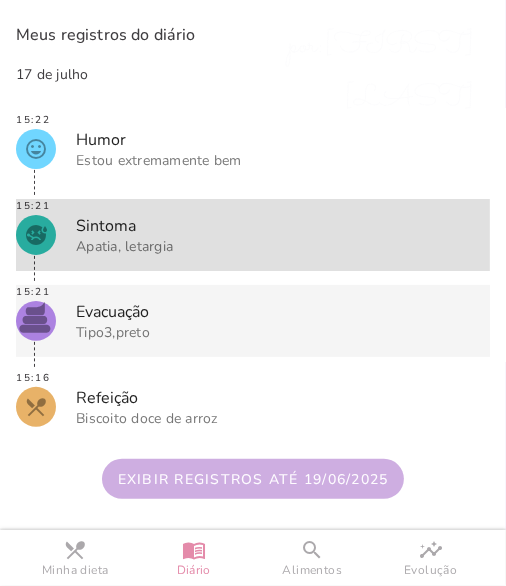 scroll, scrollTop: 0, scrollLeft: 0, axis: both 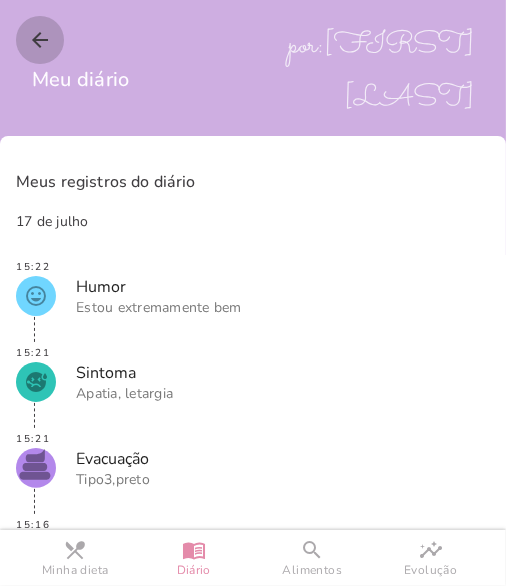 click on "arrow_back" 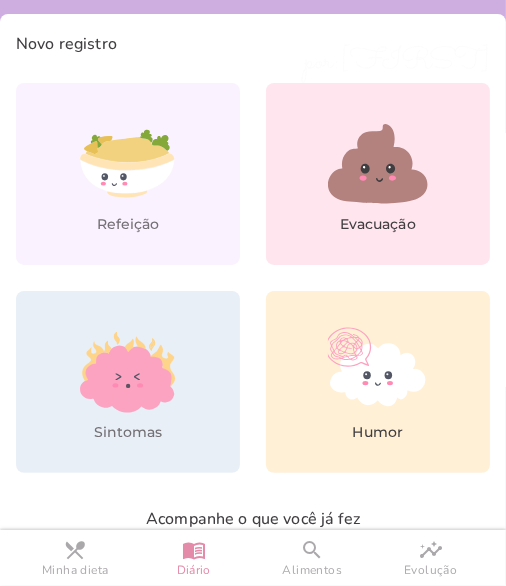 scroll, scrollTop: 0, scrollLeft: 0, axis: both 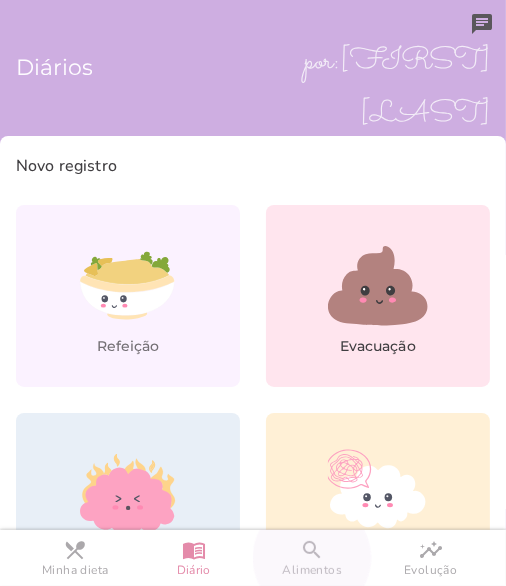 click on "Alimentos" at bounding box center (312, 570) 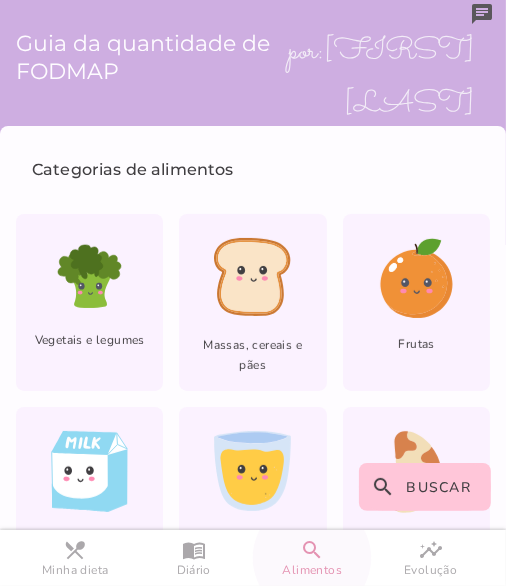 scroll, scrollTop: 9, scrollLeft: 0, axis: vertical 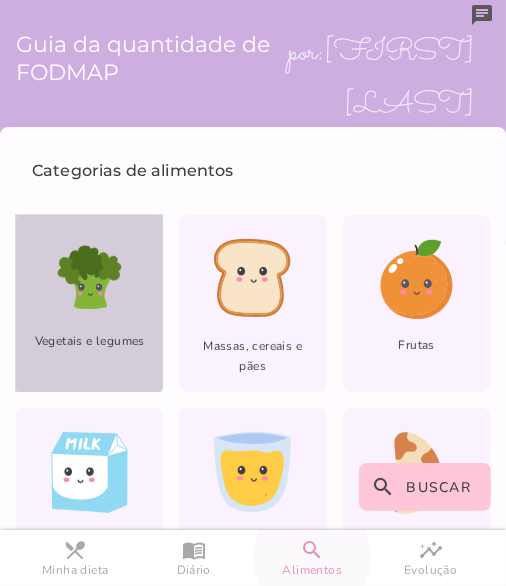 click on "Vegetais e legumes" at bounding box center [89, 303] 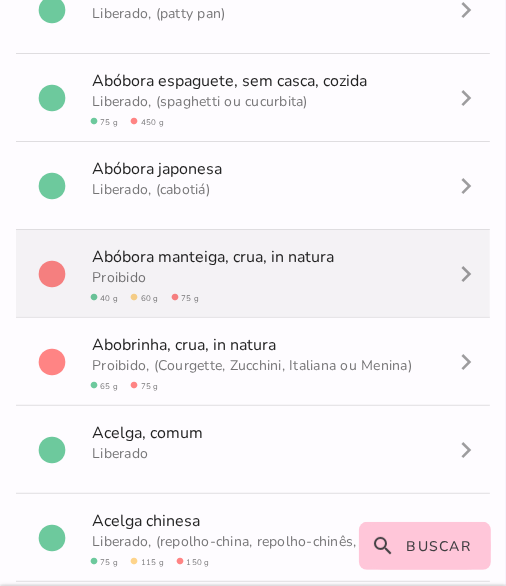 scroll, scrollTop: 211, scrollLeft: 0, axis: vertical 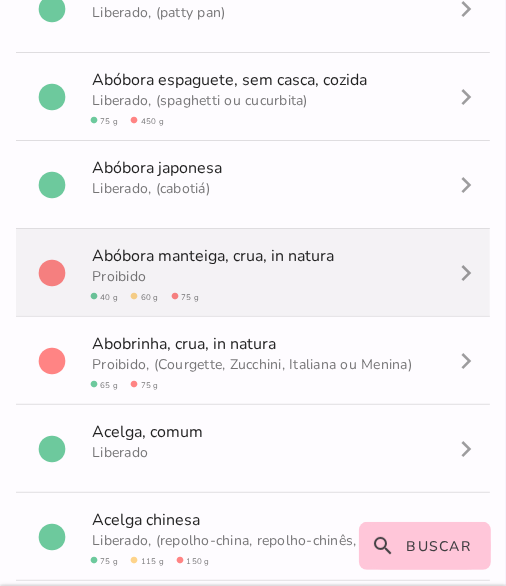 click on "circle
A b ó b o r a   m a n t e i g a , crua, in natura
Proibido
circle
40 g
circle
60 g
circle
75 g
navigate_next" at bounding box center (253, 273) 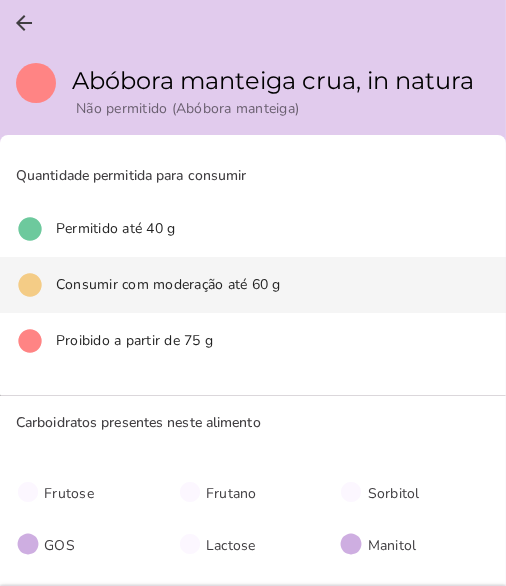 scroll, scrollTop: 1, scrollLeft: 0, axis: vertical 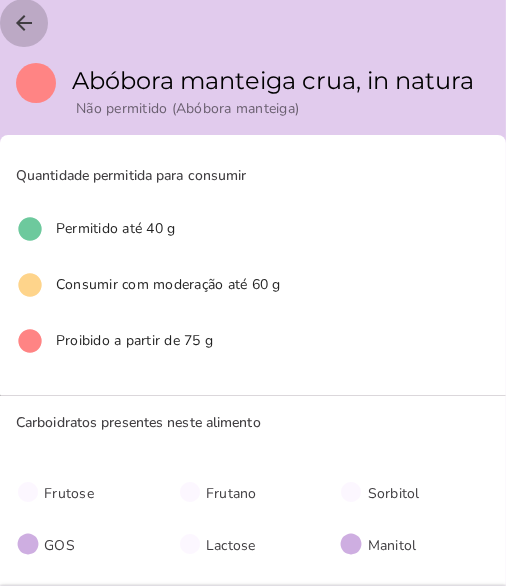 click on "arrow_back" 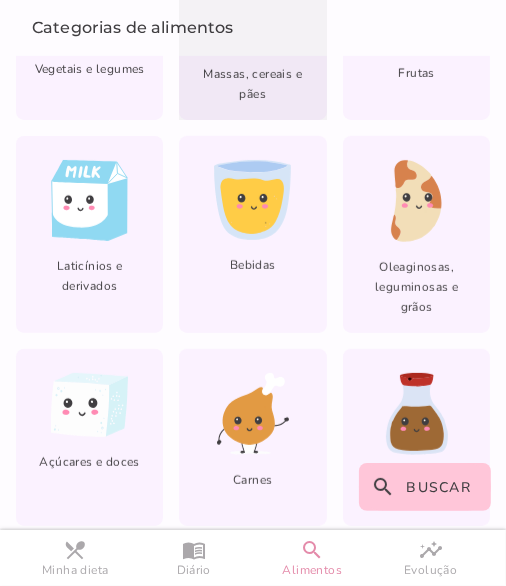 scroll, scrollTop: 288, scrollLeft: 0, axis: vertical 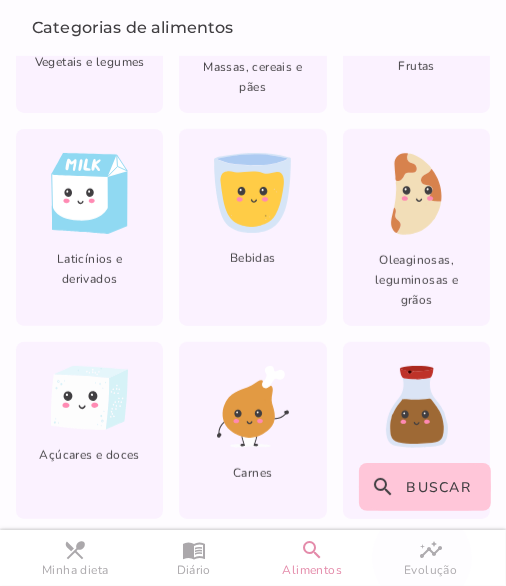 click on "insights" at bounding box center [0, 0] 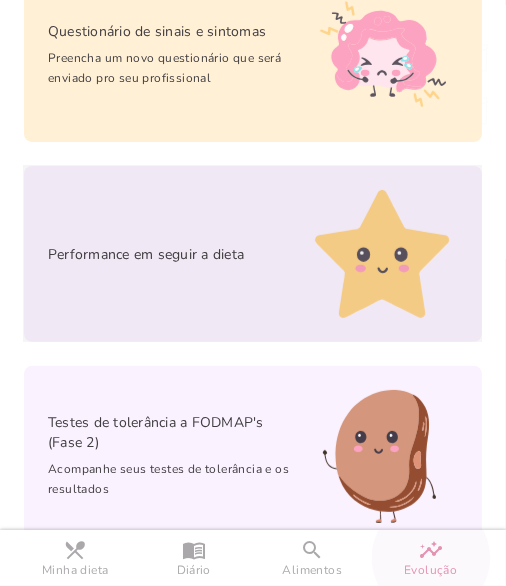 scroll, scrollTop: 268, scrollLeft: 0, axis: vertical 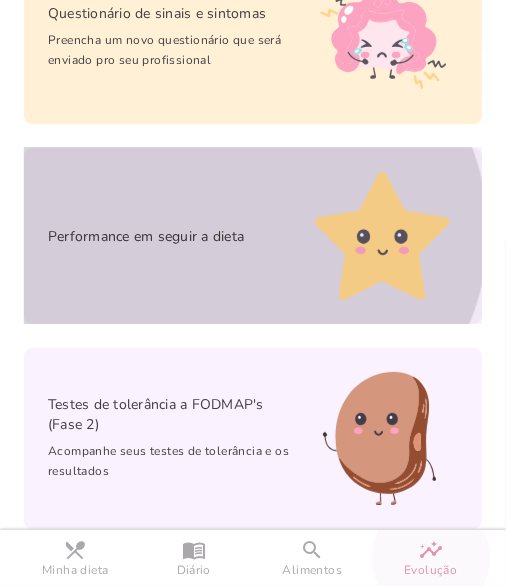 click on "Performance em seguir a dieta" at bounding box center (253, 236) 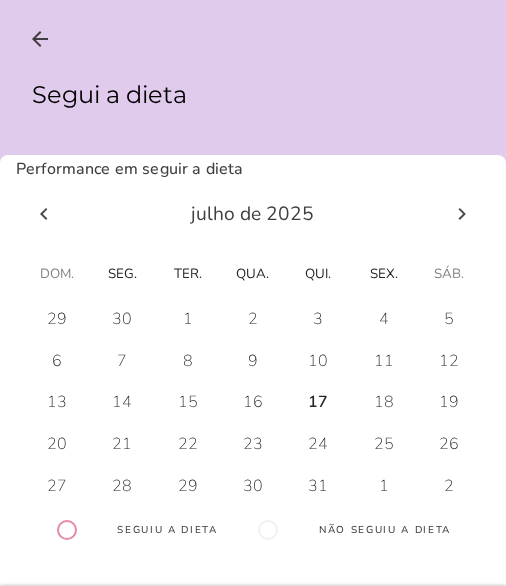 scroll, scrollTop: 0, scrollLeft: 0, axis: both 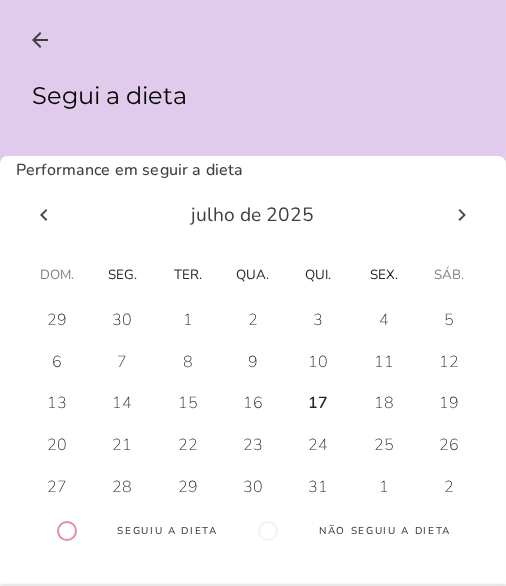 click on "18" at bounding box center [57, 320] 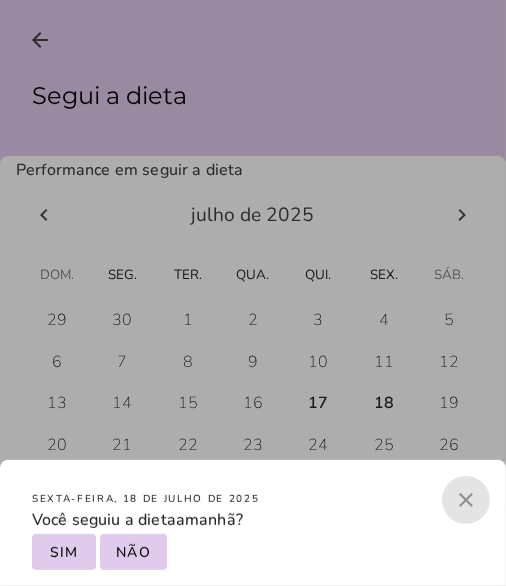 click on "close" at bounding box center (466, 500) 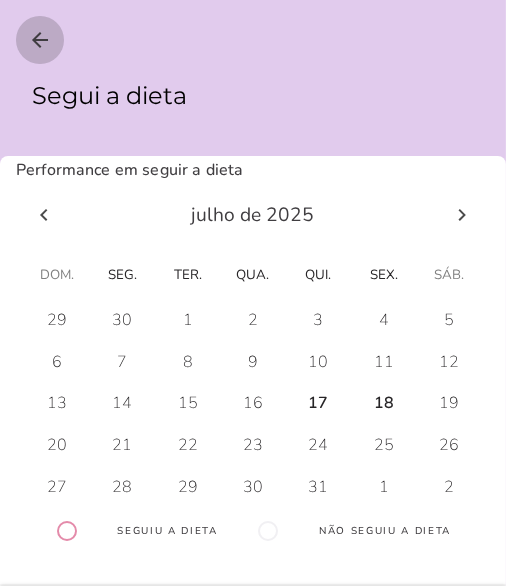 click on "arrow_back" 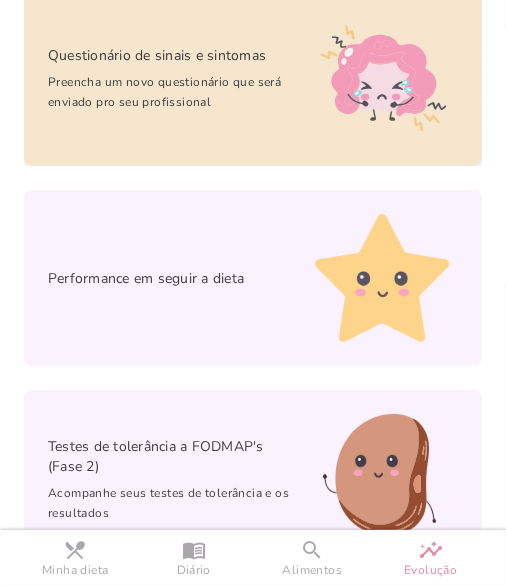 scroll, scrollTop: 268, scrollLeft: 0, axis: vertical 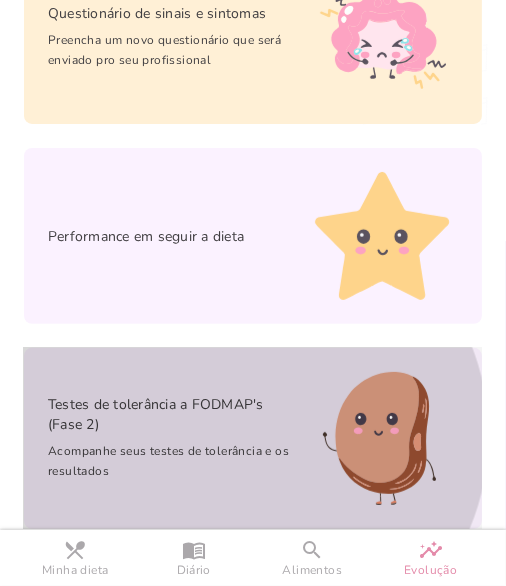 click on "Testes de tolerância a FODMAP's (Fase 2)" at bounding box center (162, 415) 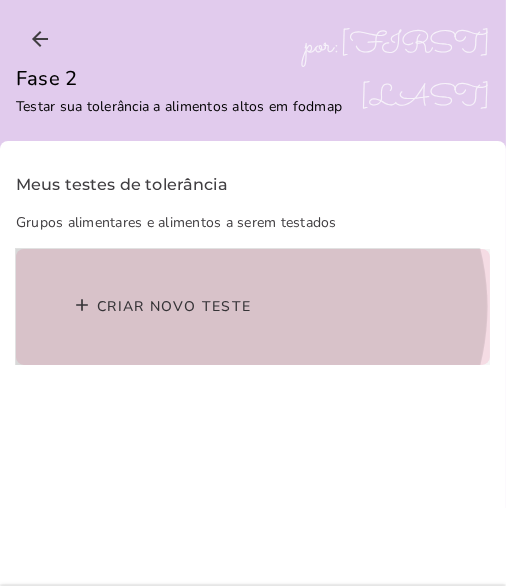 click on "Criar novo teste" at bounding box center (174, 306) 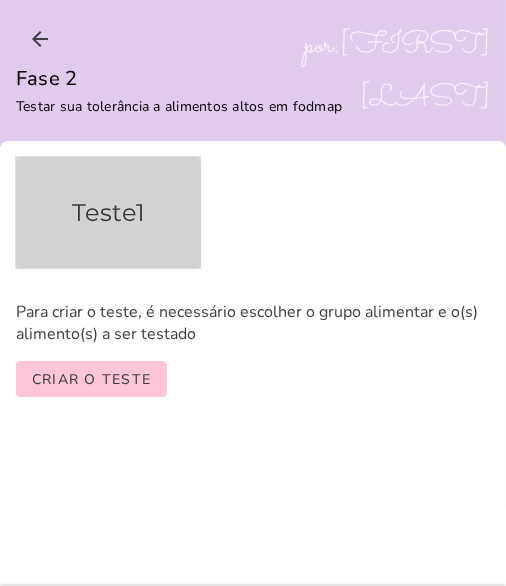 click on "Teste  1" at bounding box center (108, 213) 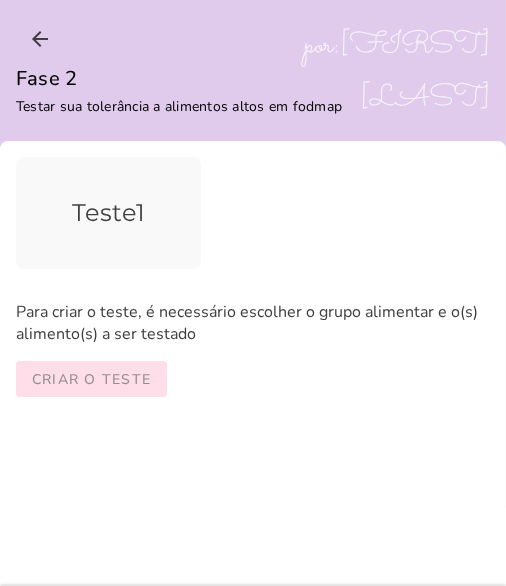 click on "Criar o teste" at bounding box center (0, 0) 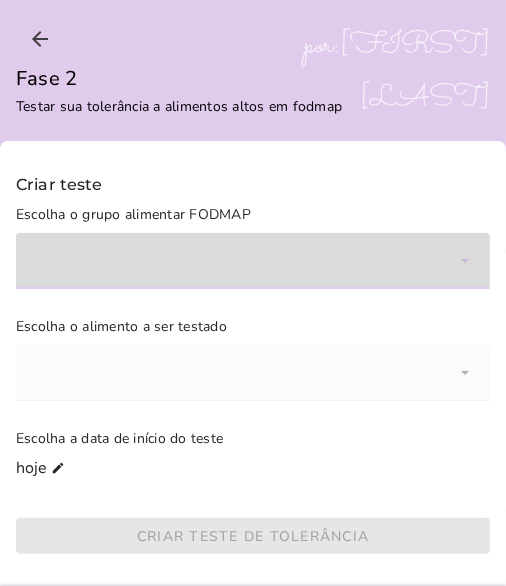 click at bounding box center (253, 261) 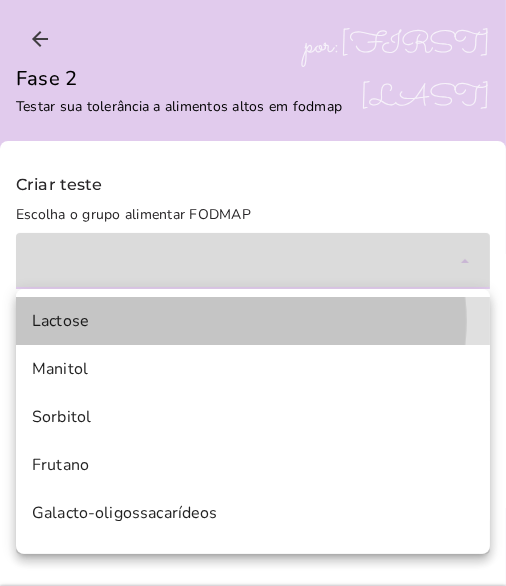 click on "Lactose" at bounding box center (253, 321) 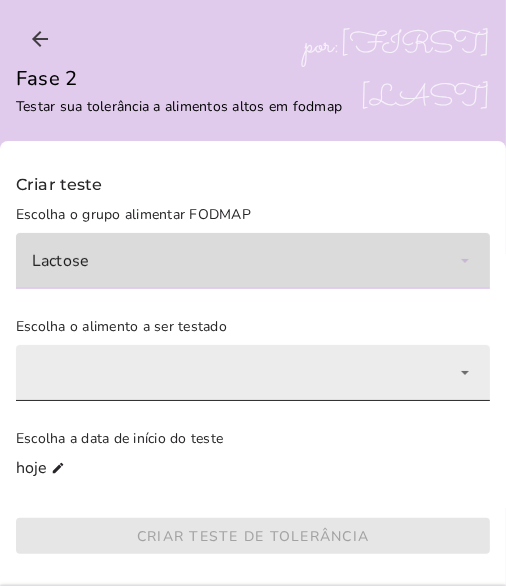 click at bounding box center [253, 373] 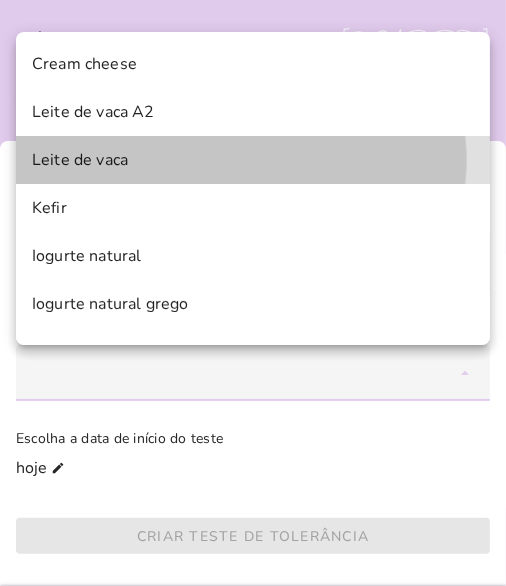 click on "L e i t e   d e   v a c a" at bounding box center [253, 160] 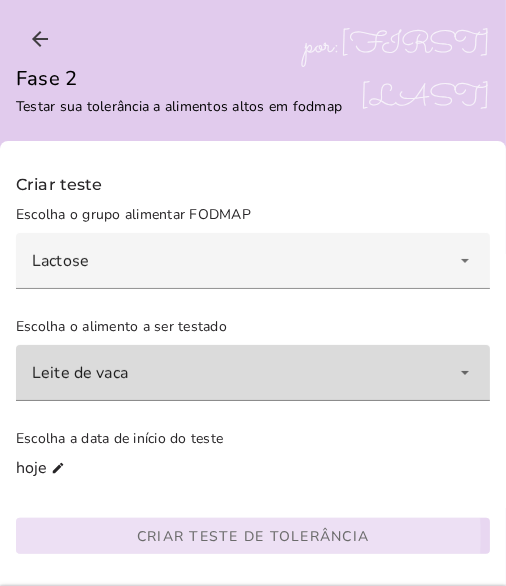 click on "Criar teste de tolerância" at bounding box center (0, 0) 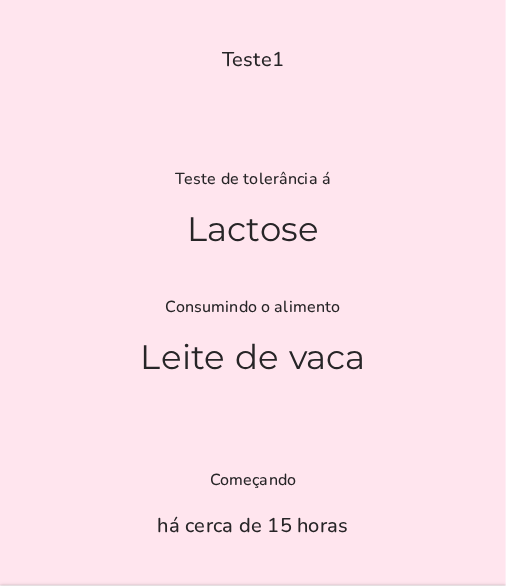 scroll, scrollTop: 0, scrollLeft: 0, axis: both 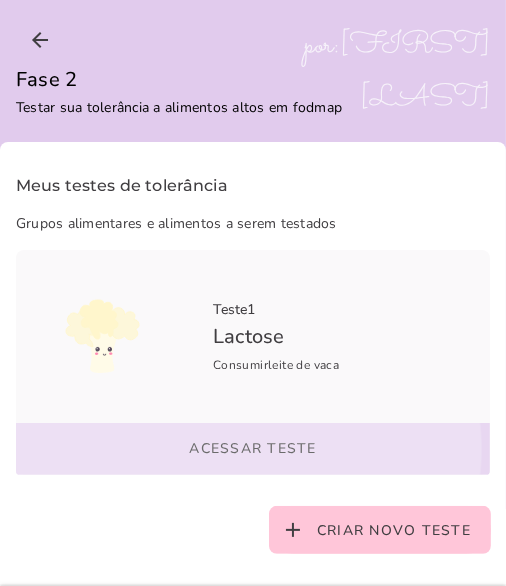 click on "Acessar teste" at bounding box center [253, 449] 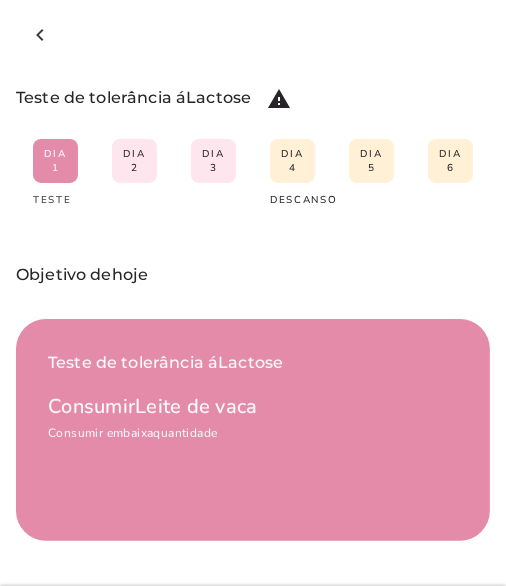 scroll, scrollTop: 20, scrollLeft: 0, axis: vertical 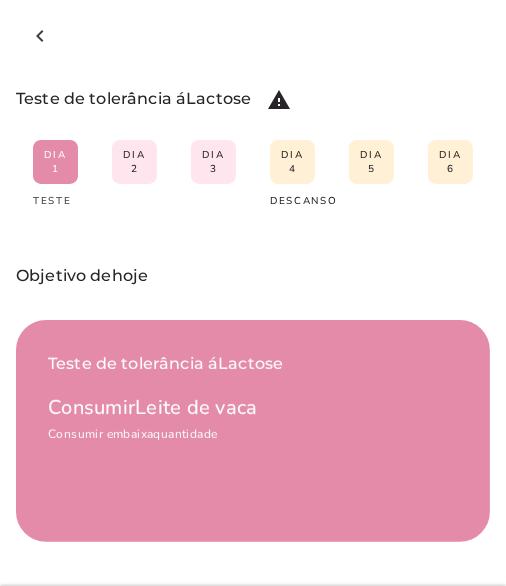 click on "Dia 2" 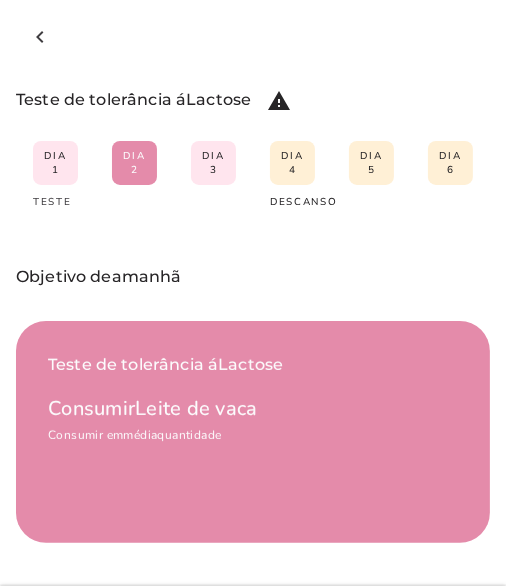 click on "Dia 4   descanso" 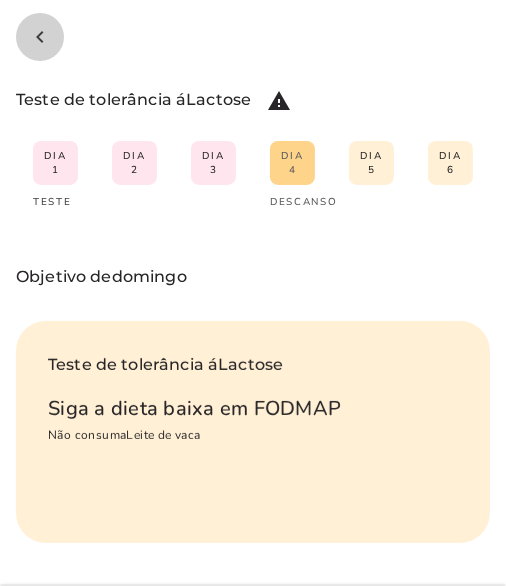 click on "navigate_before" 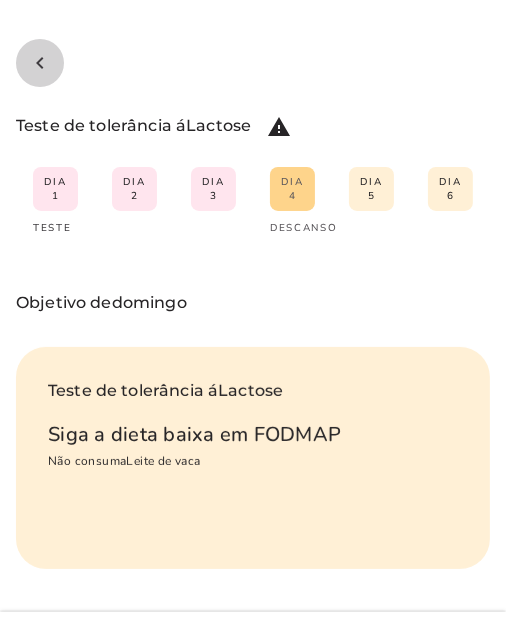 scroll, scrollTop: 1, scrollLeft: 0, axis: vertical 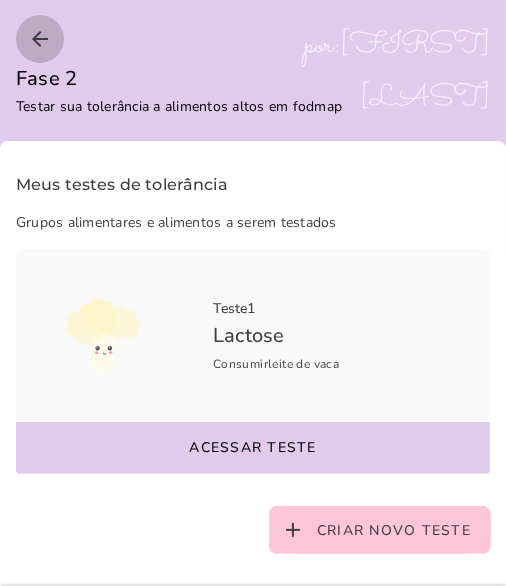 click on "arrow_back" at bounding box center (40, 39) 